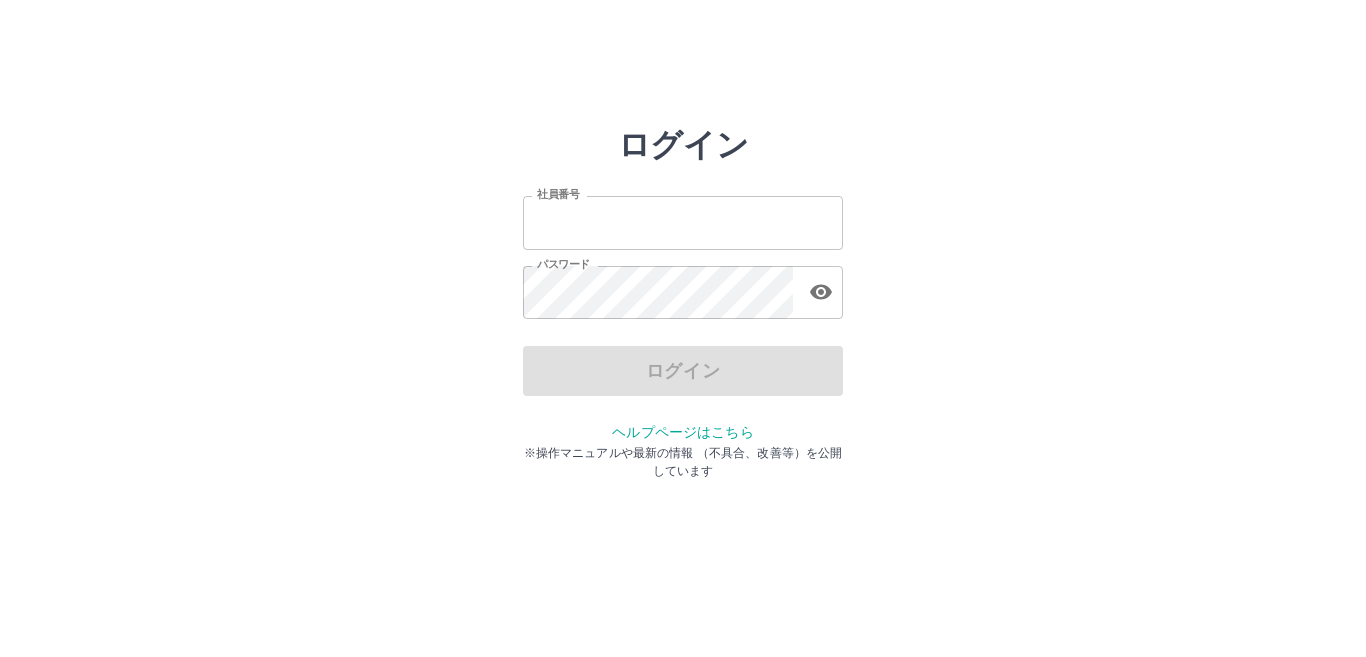 scroll, scrollTop: 0, scrollLeft: 0, axis: both 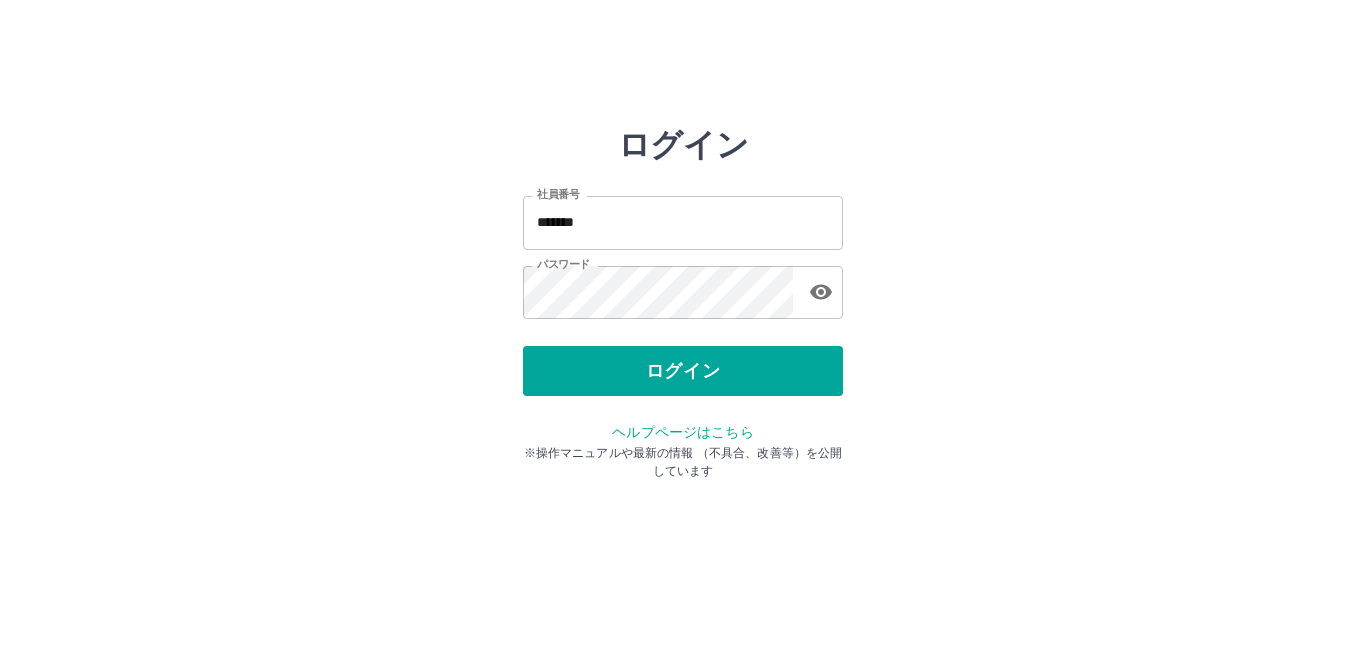 click on "ログイン" at bounding box center (683, 371) 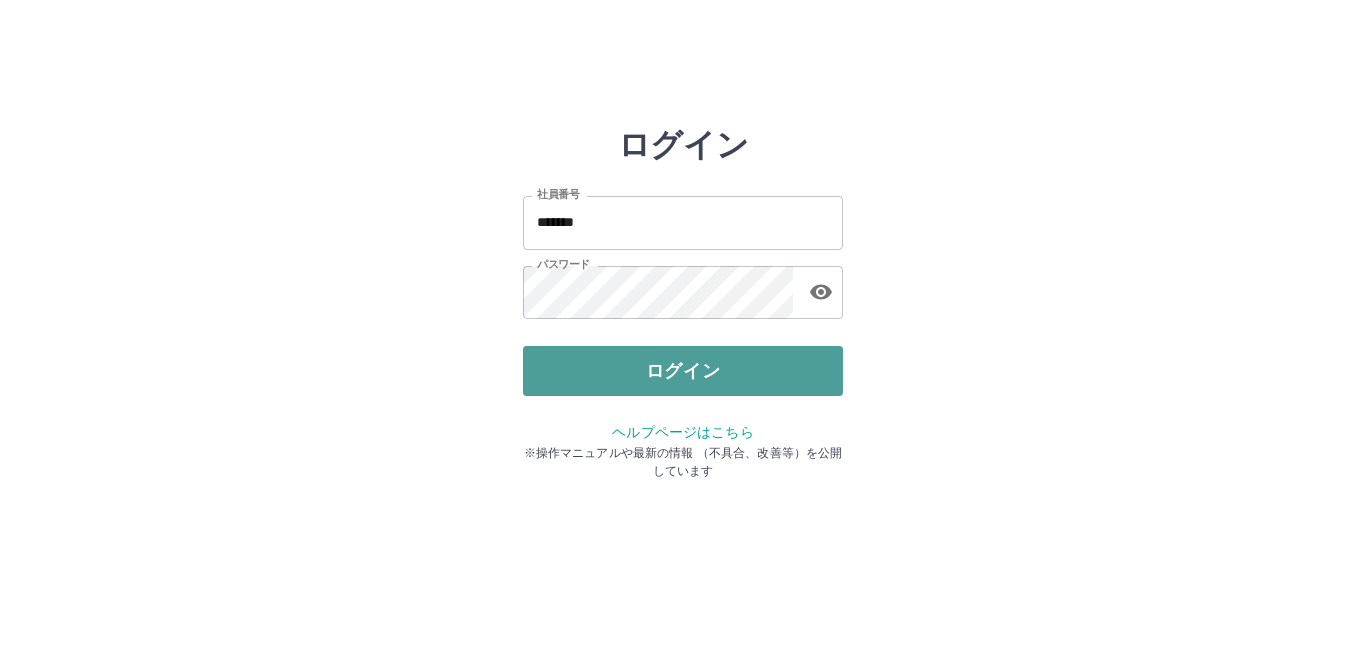 click on "ログイン" at bounding box center (683, 371) 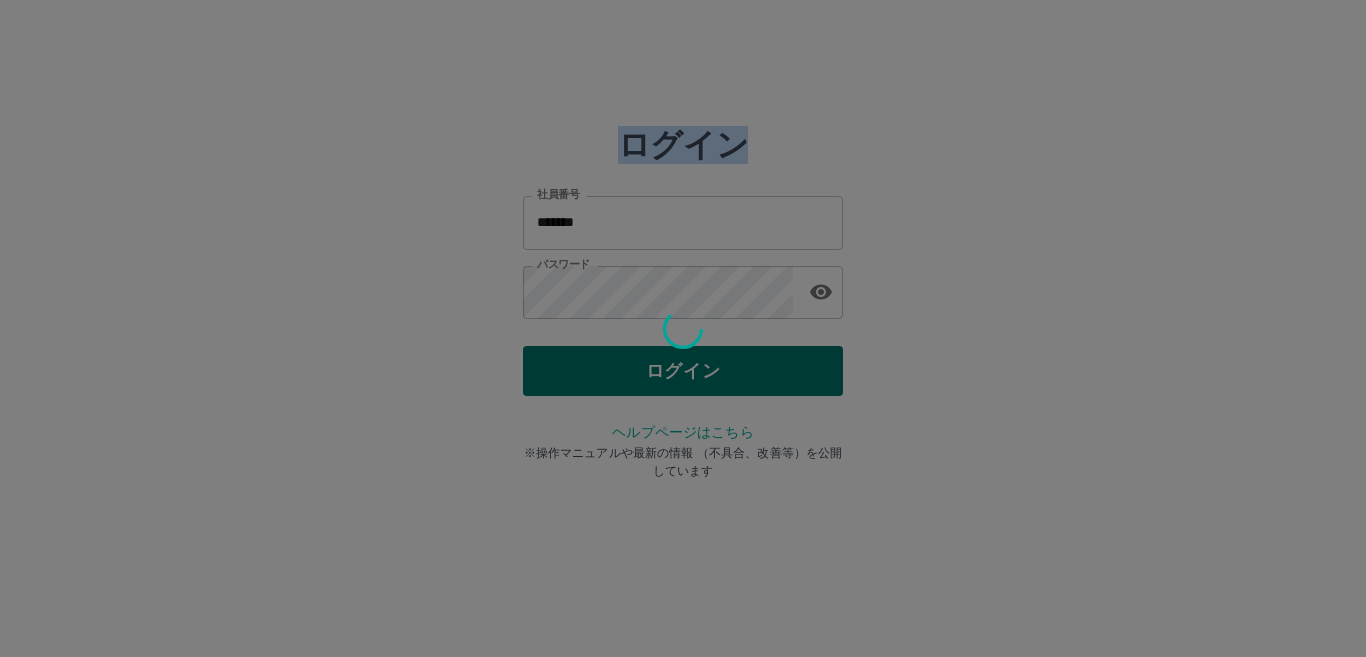 click at bounding box center (683, 328) 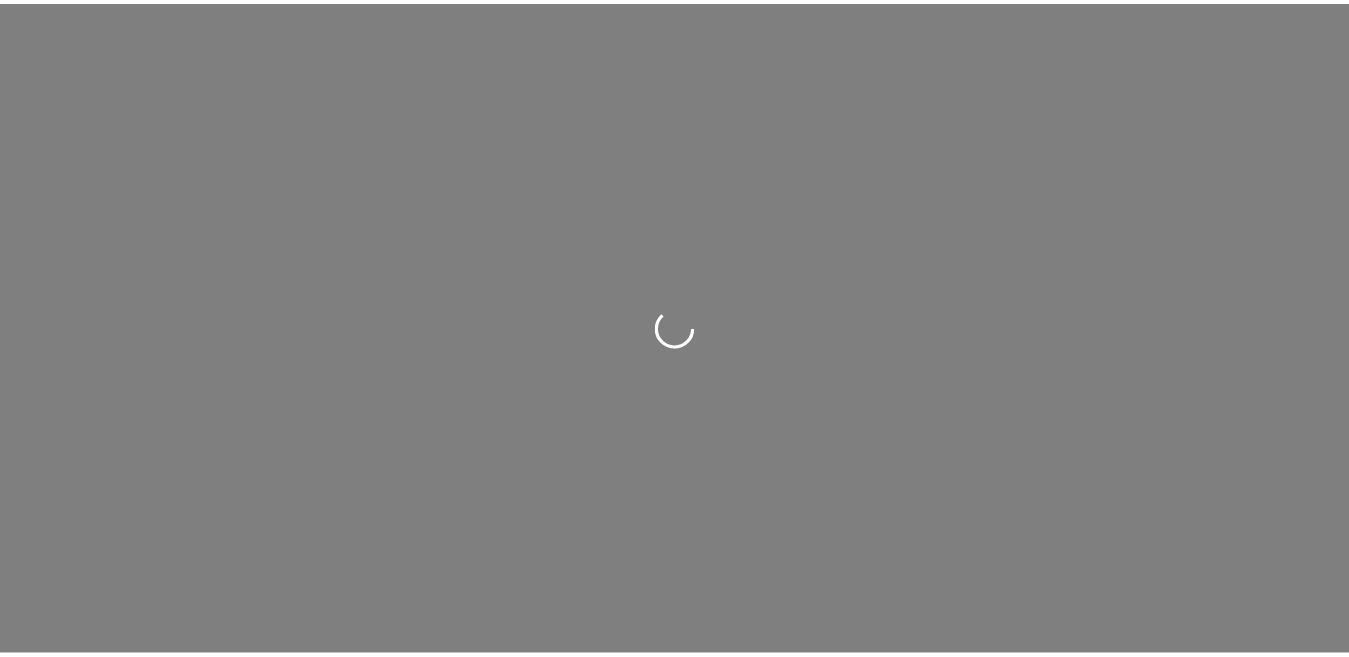 scroll, scrollTop: 0, scrollLeft: 0, axis: both 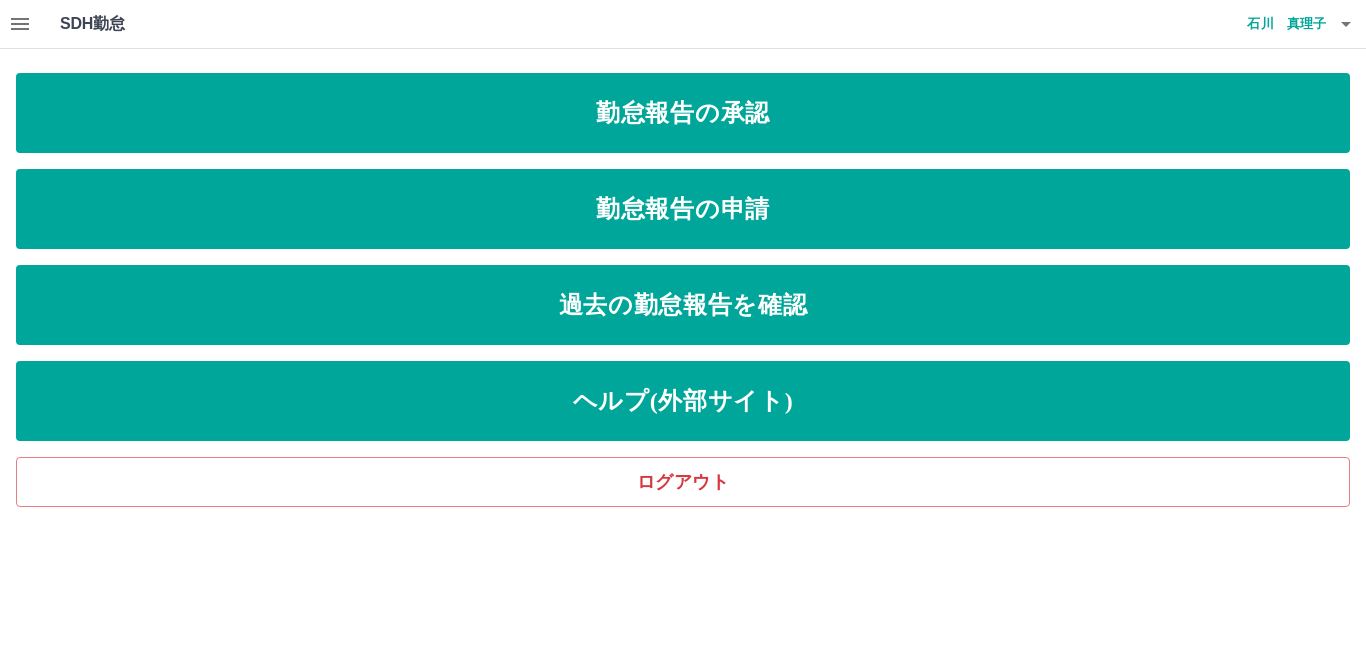 click 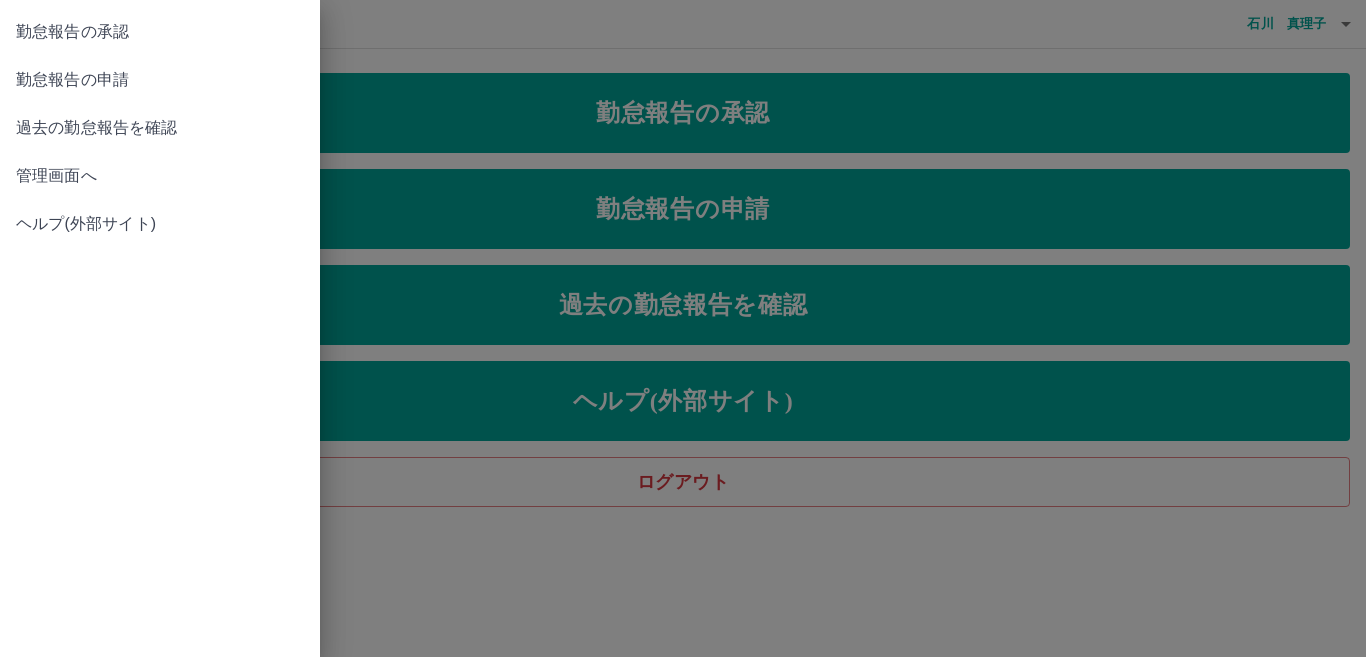 click on "管理画面へ" at bounding box center [160, 176] 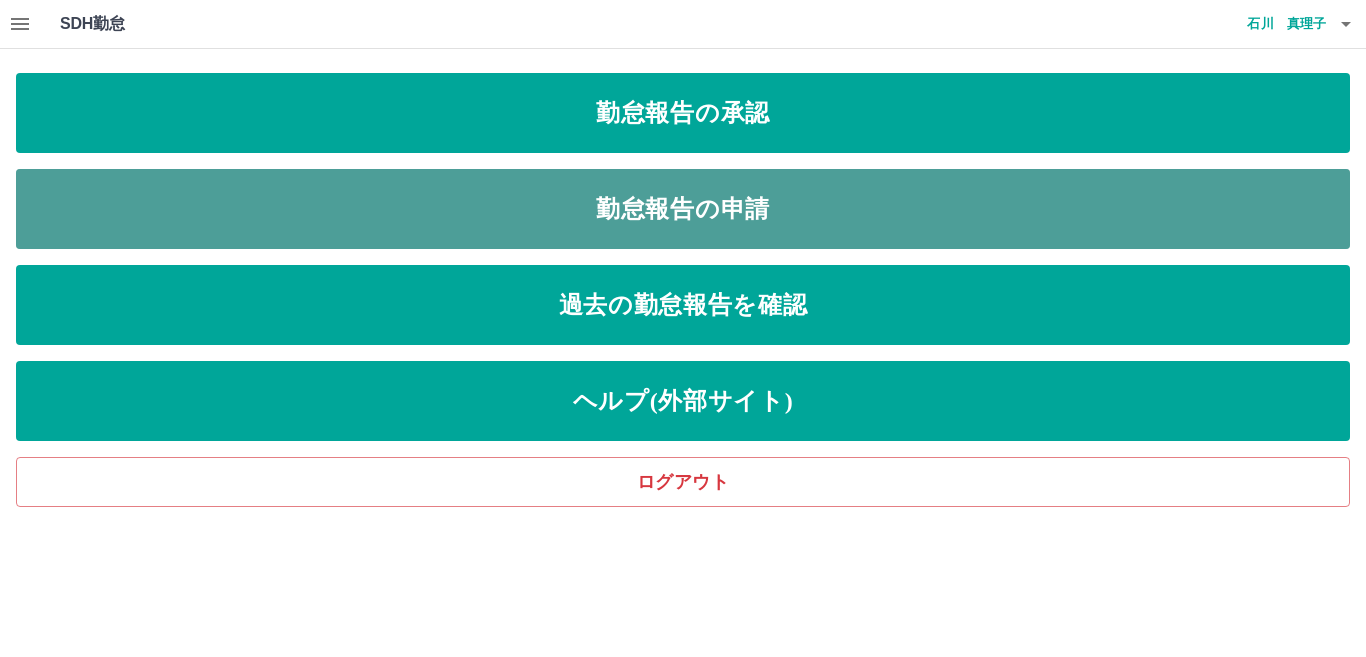 click on "勤怠報告の申請" at bounding box center (683, 209) 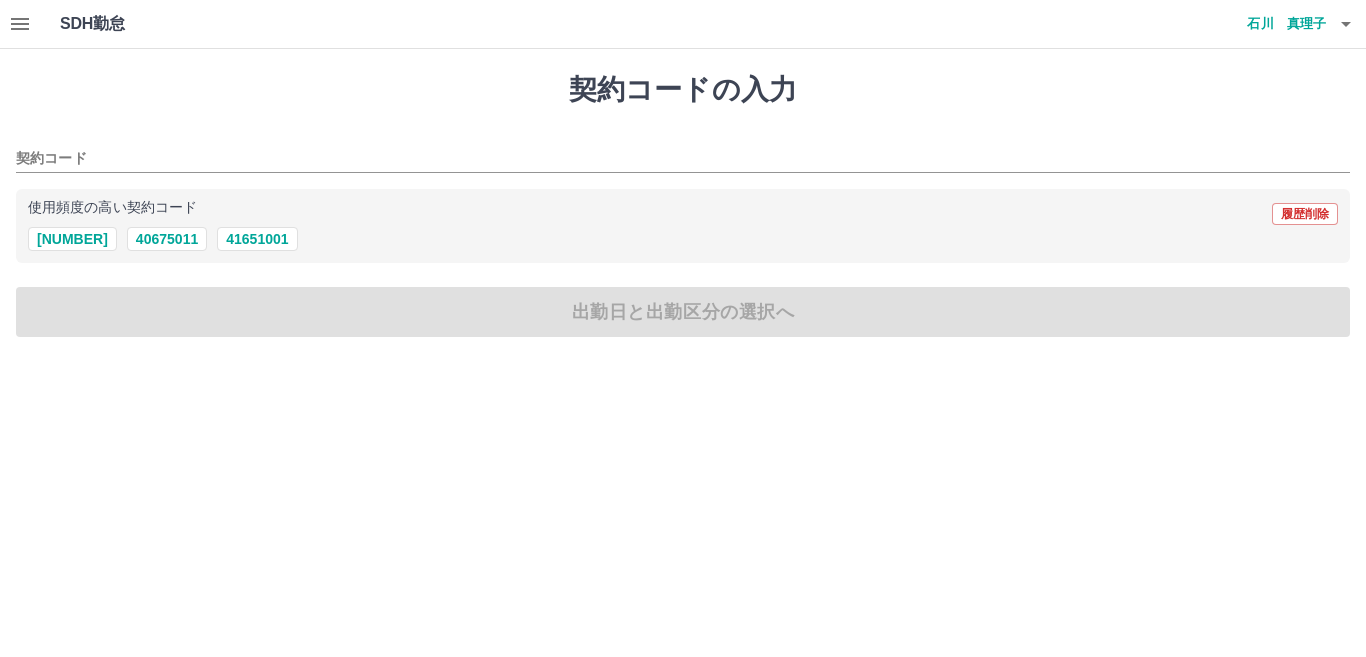 click on "使用頻度の高い契約コード 履歴削除" at bounding box center (683, 214) 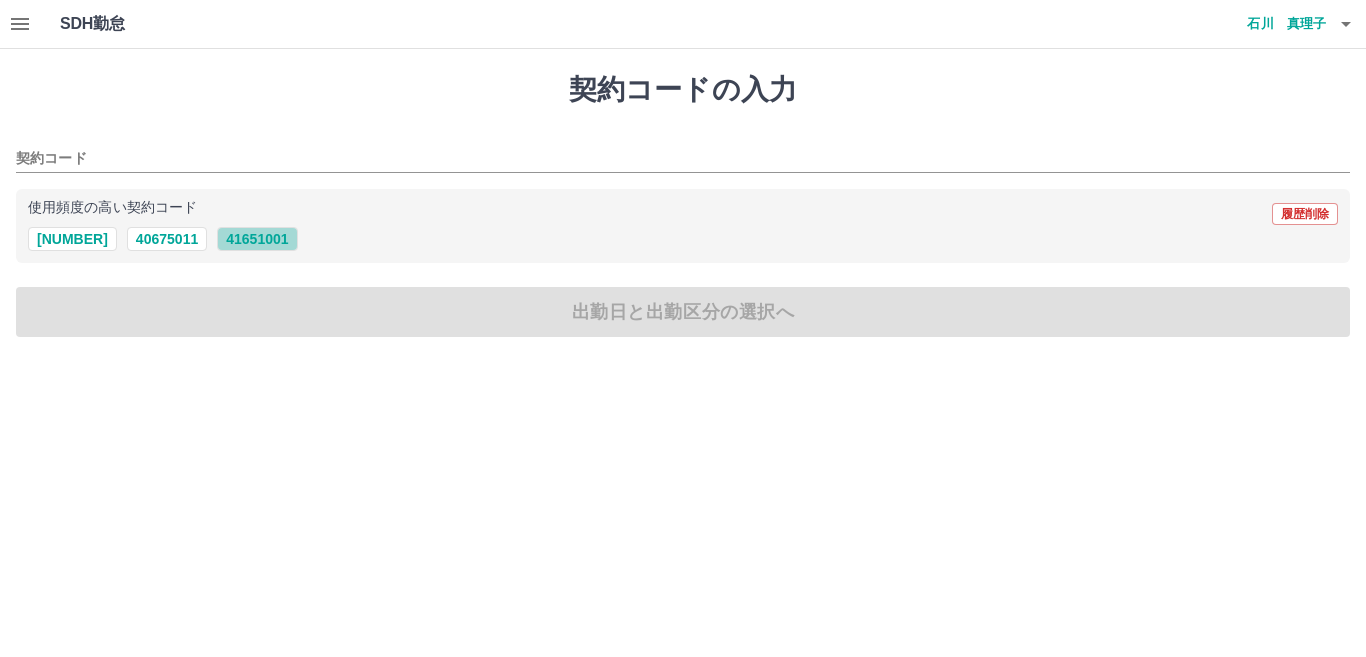 click on "41651001" at bounding box center [257, 239] 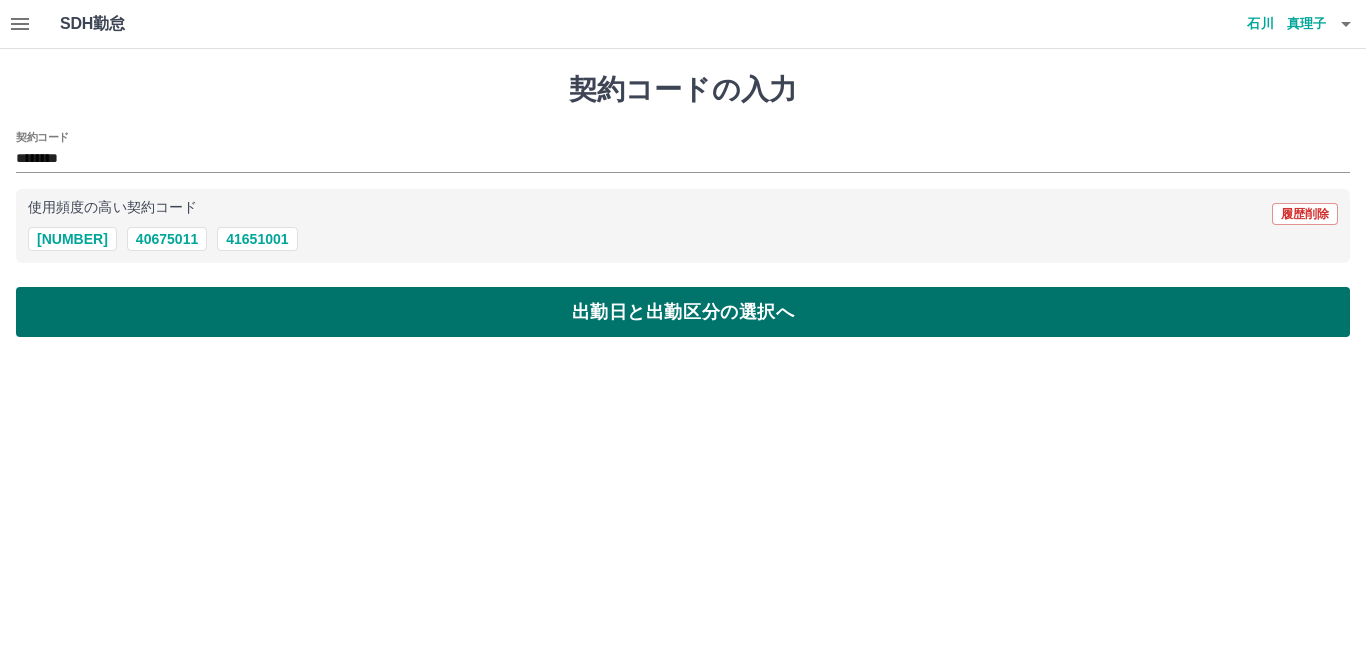 click on "出勤日と出勤区分の選択へ" at bounding box center [683, 312] 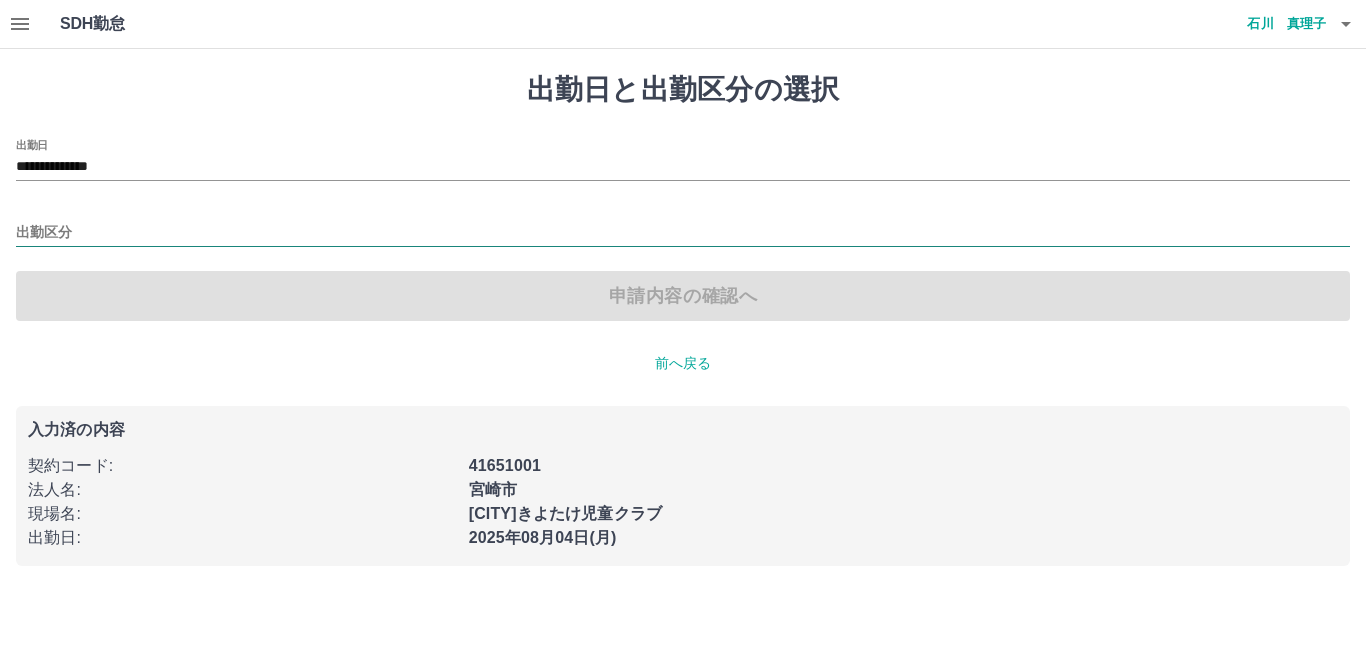 click on "出勤区分" at bounding box center [683, 233] 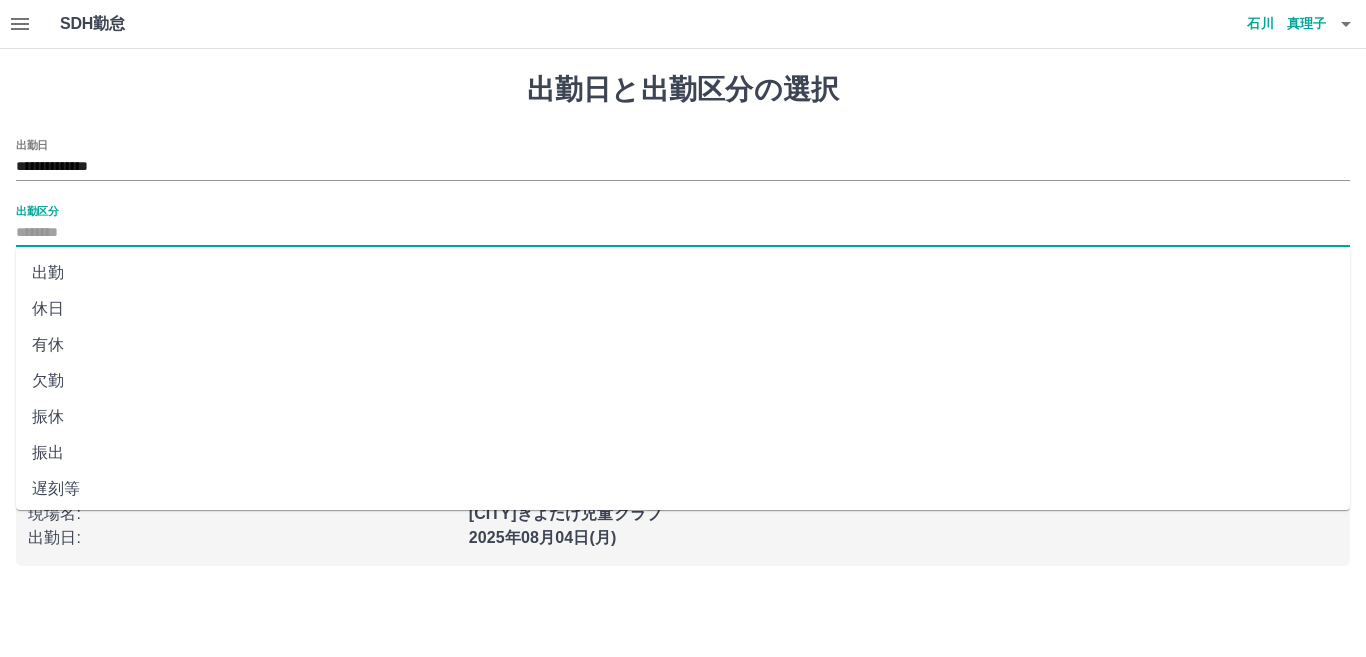 click on "出勤" at bounding box center [683, 273] 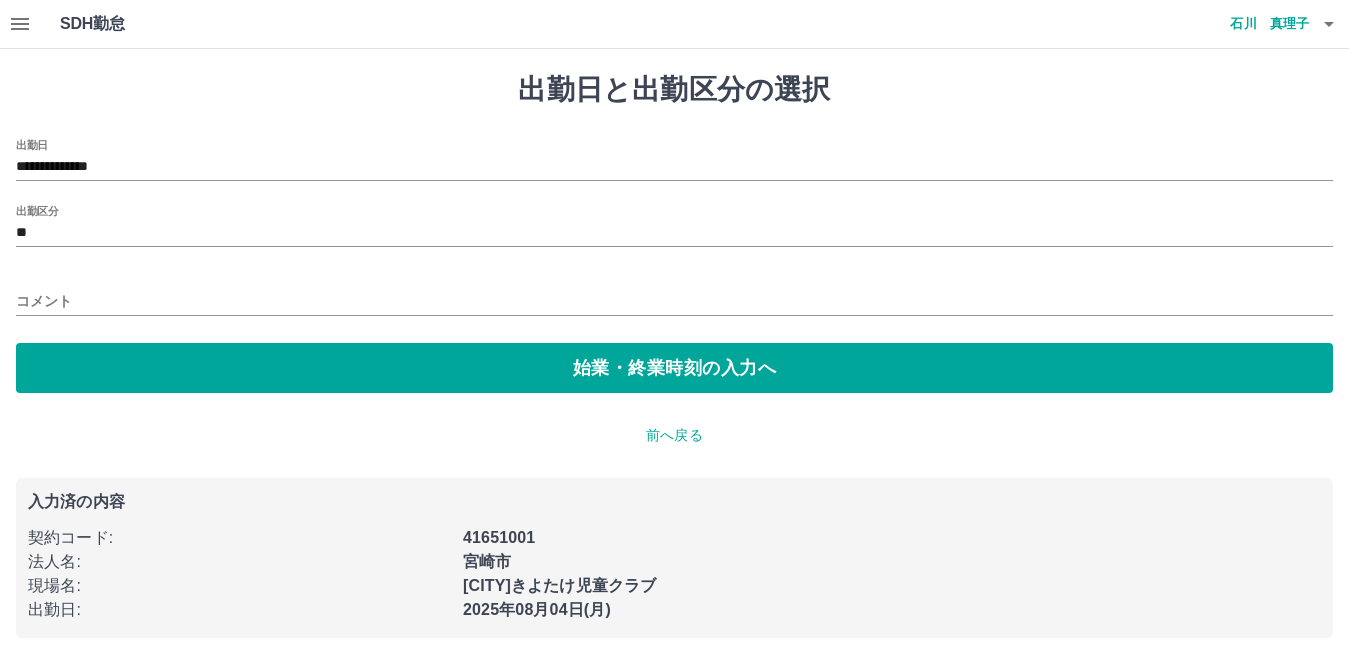 click on "コメント" at bounding box center (674, 295) 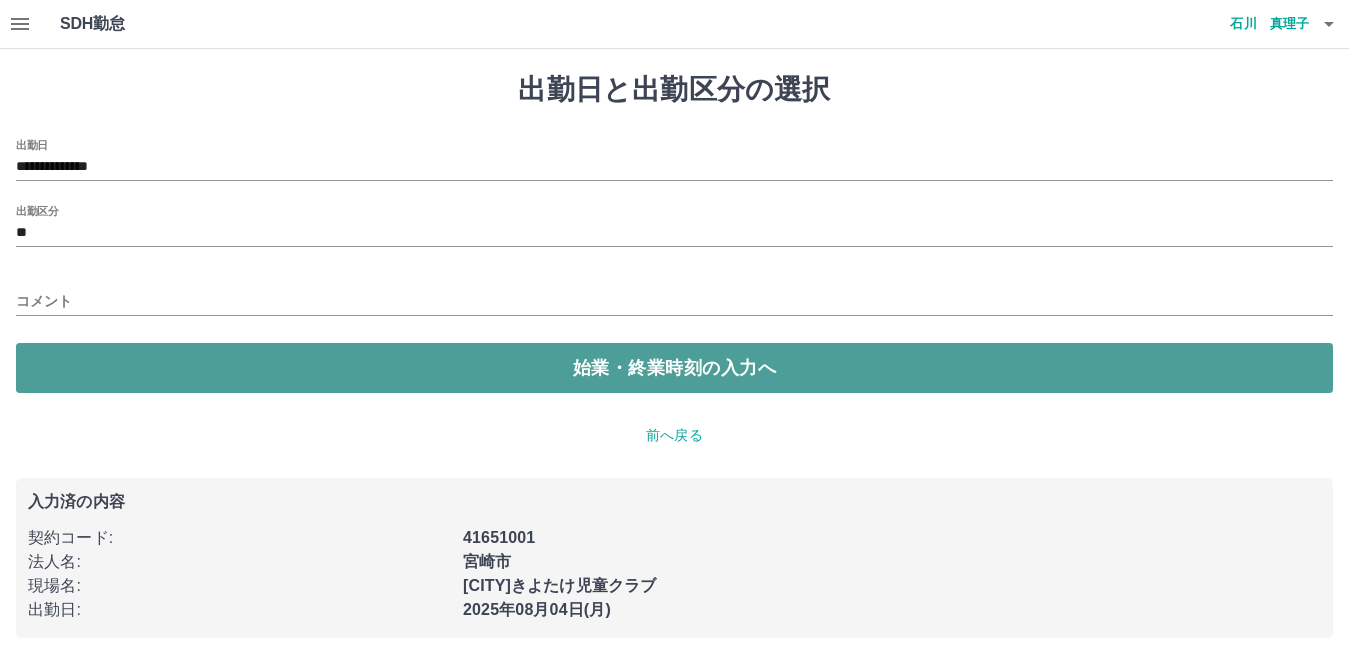 click on "始業・終業時刻の入力へ" at bounding box center (674, 368) 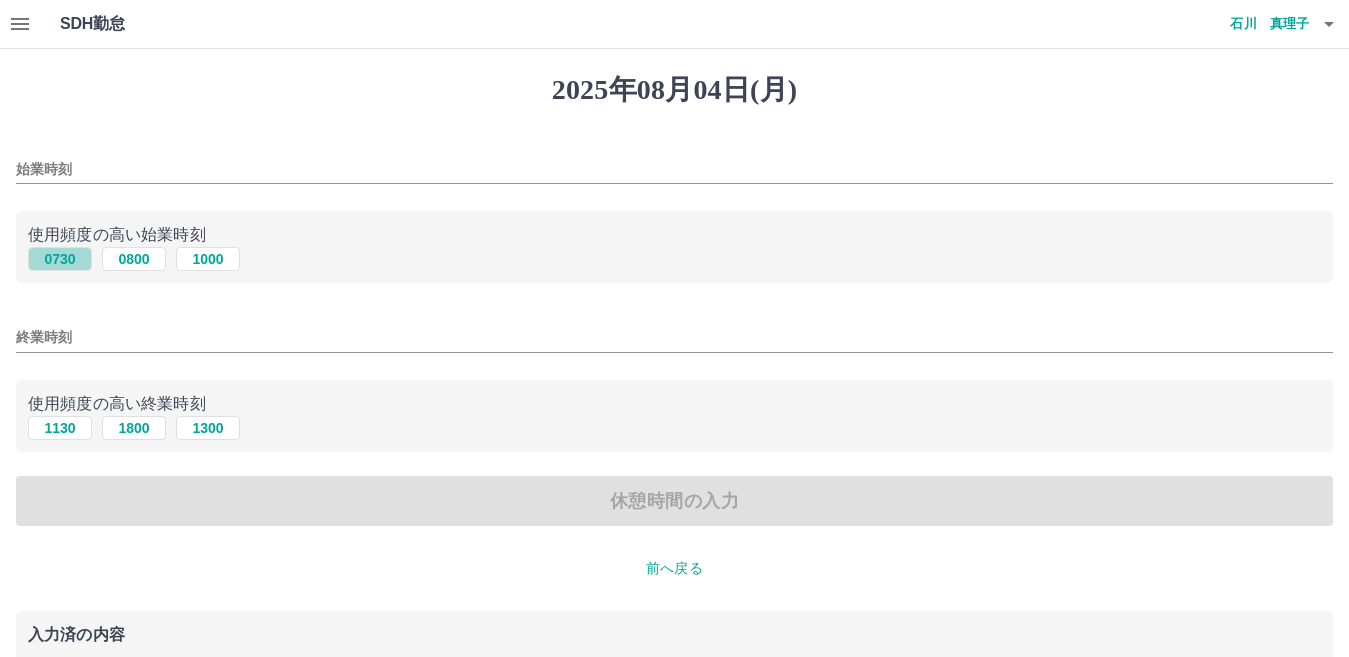 click on "0730" at bounding box center (60, 259) 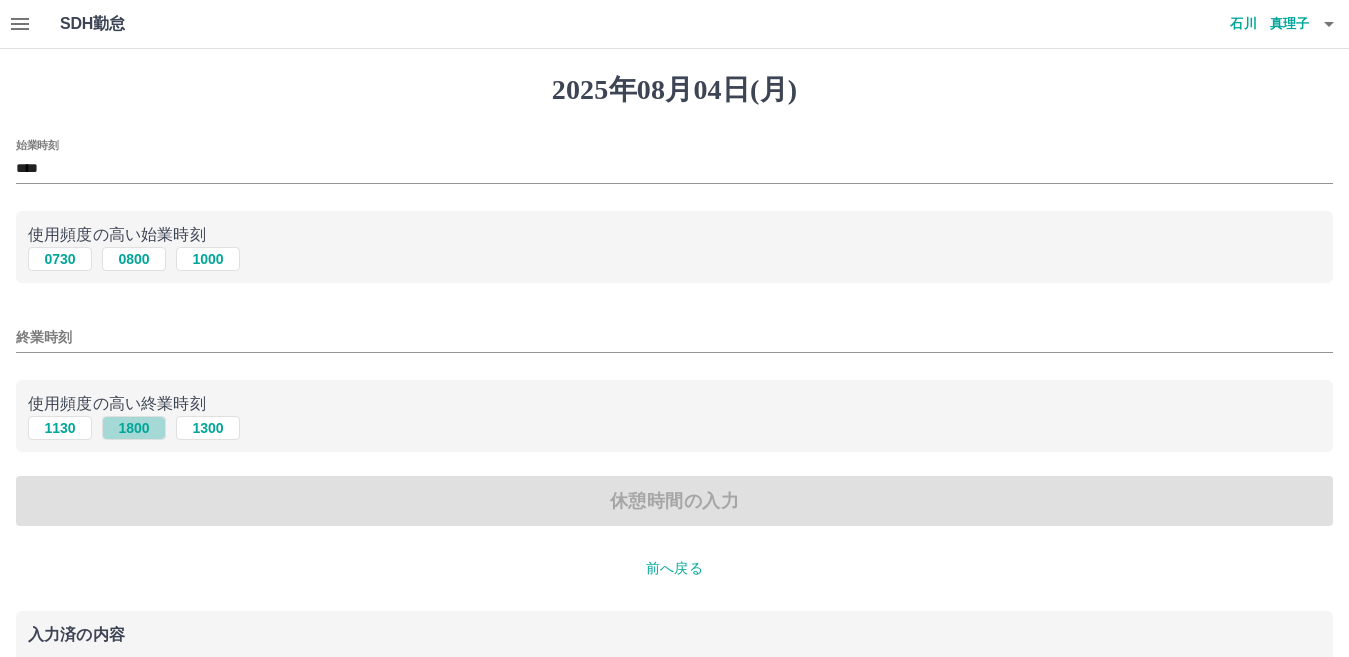 click on "1800" at bounding box center [134, 428] 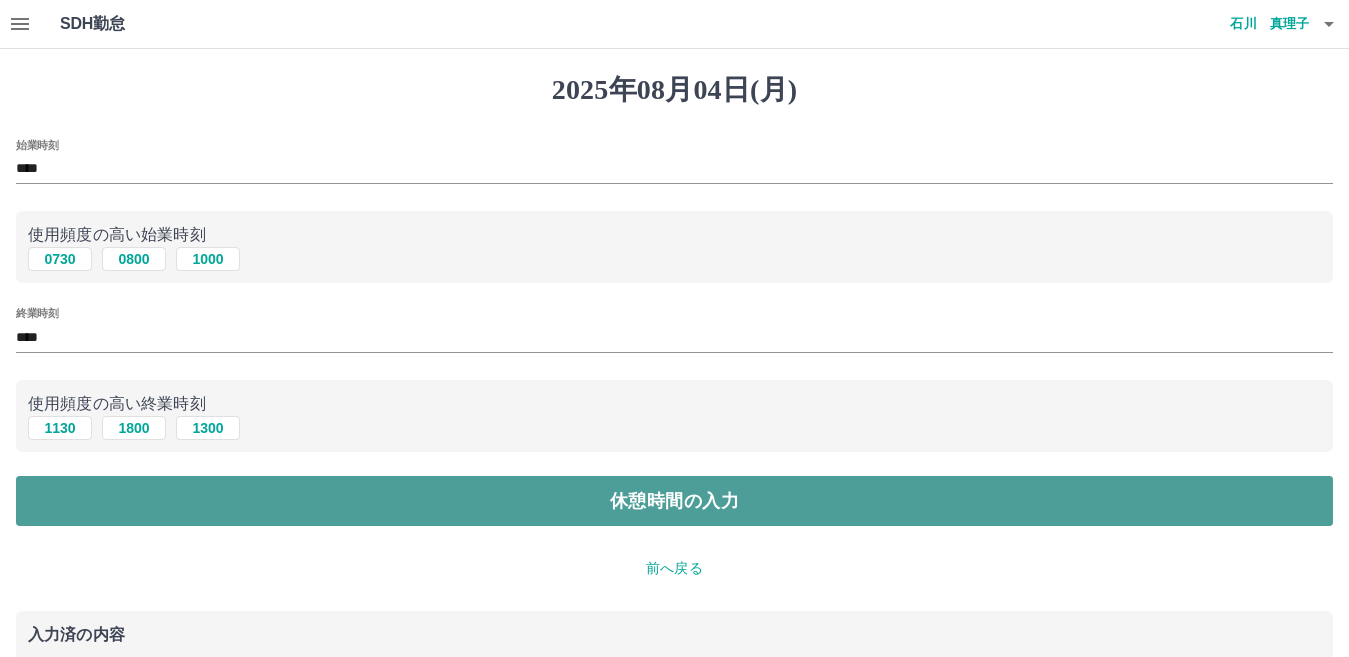 click on "休憩時間の入力" at bounding box center [674, 501] 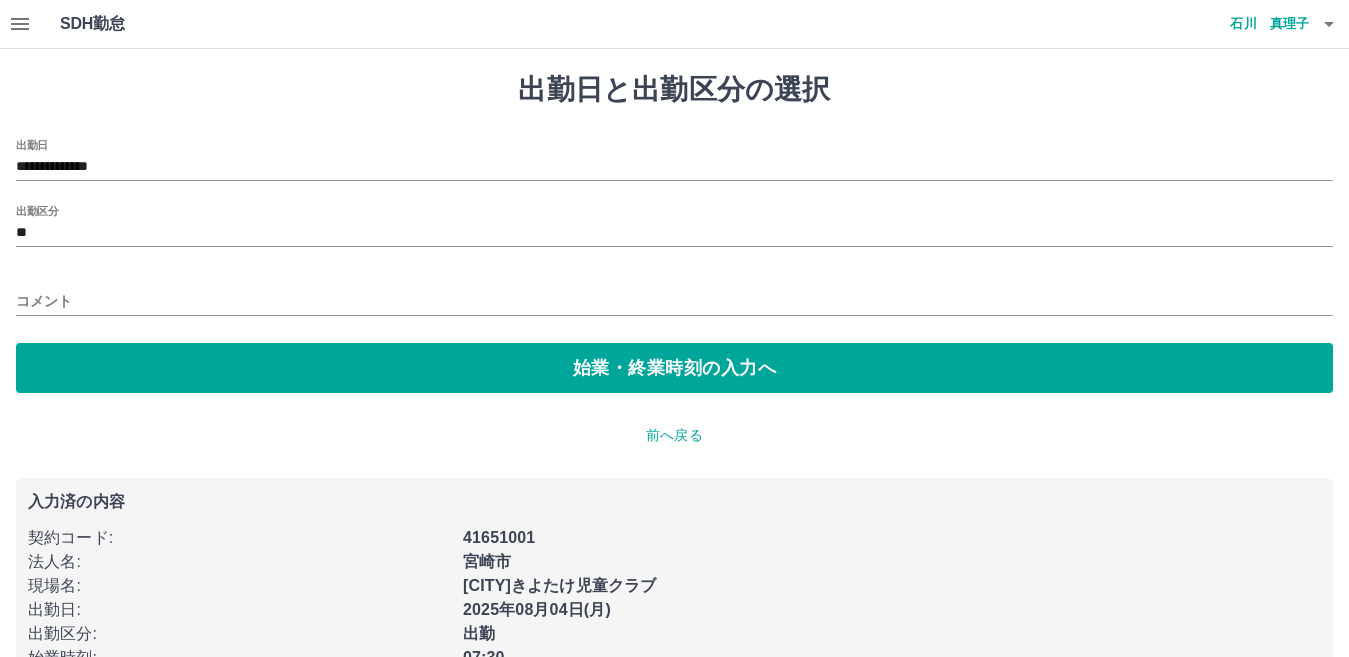 click on "コメント" at bounding box center (674, 295) 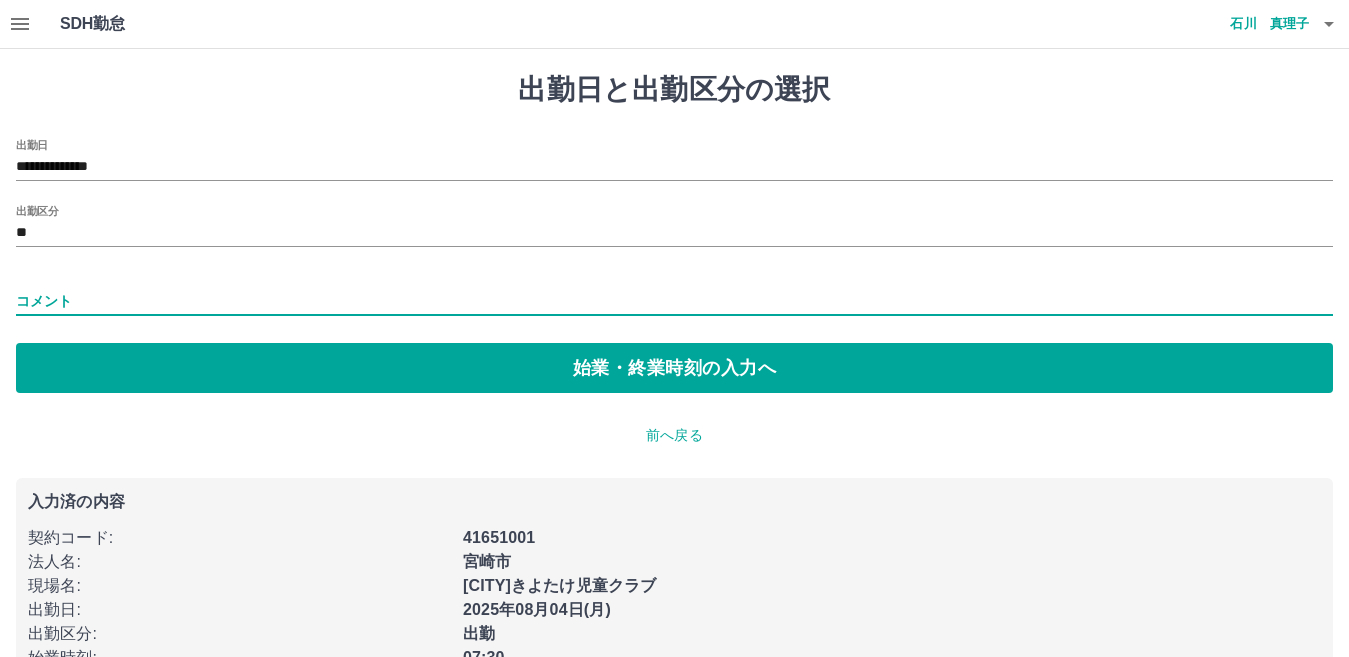 click on "コメント" at bounding box center (674, 301) 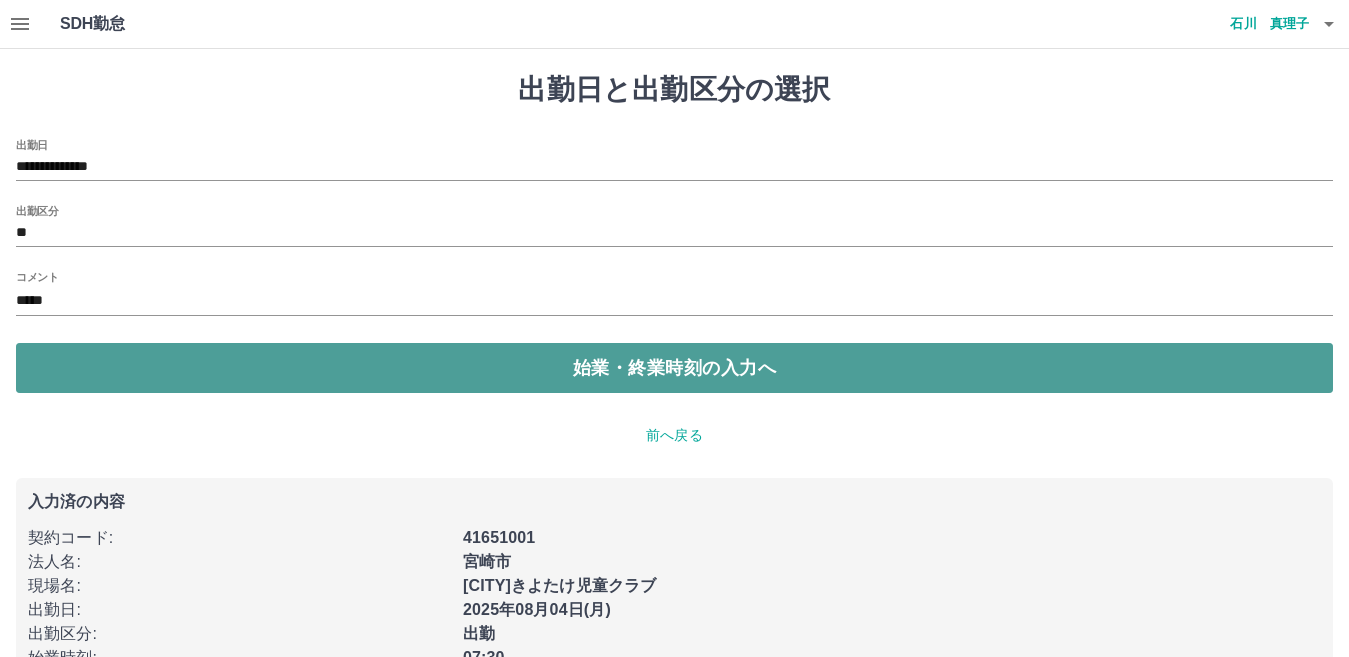 click on "始業・終業時刻の入力へ" at bounding box center [674, 368] 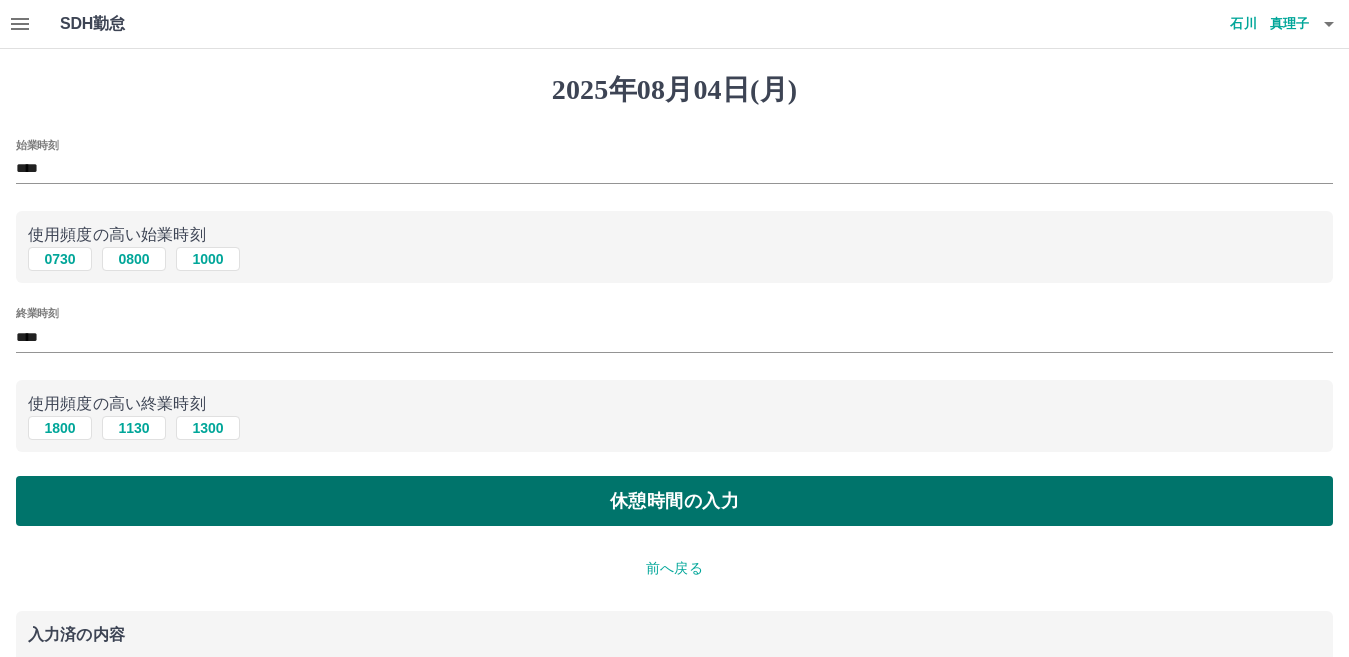 click on "休憩時間の入力" at bounding box center [674, 501] 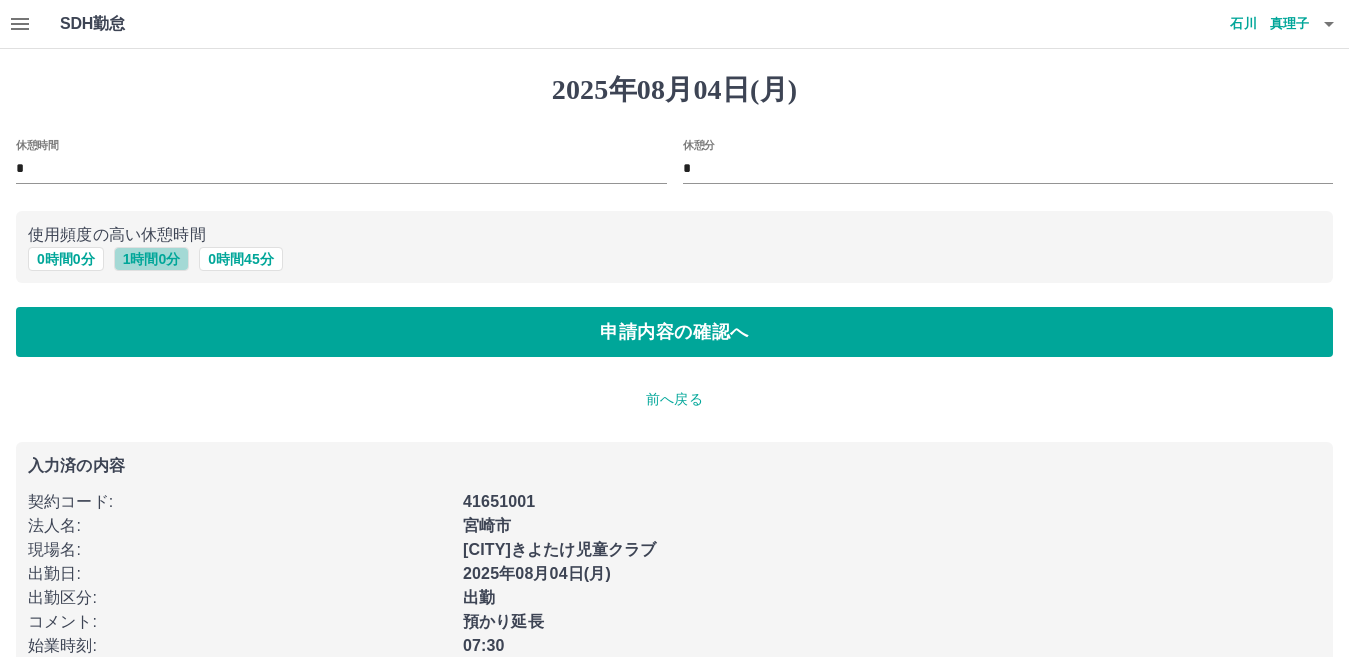 click on "1 時間 0 分" at bounding box center [152, 259] 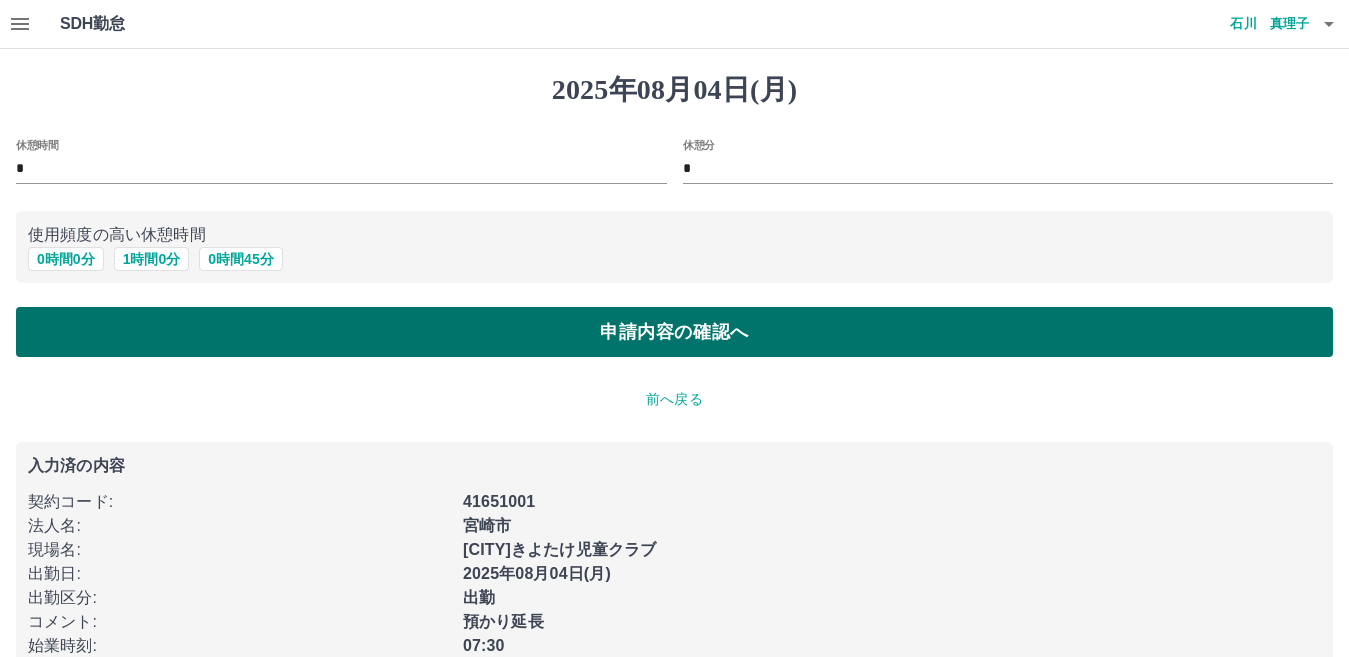 click on "申請内容の確認へ" at bounding box center (674, 332) 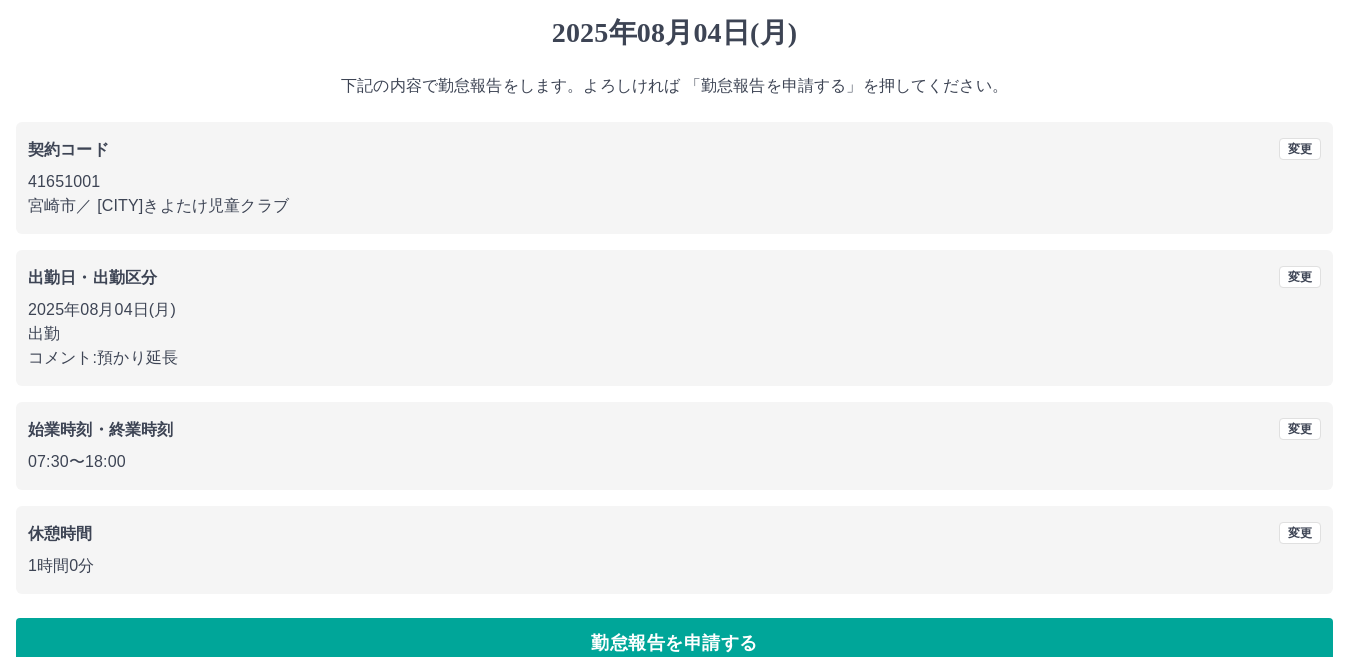 scroll, scrollTop: 92, scrollLeft: 0, axis: vertical 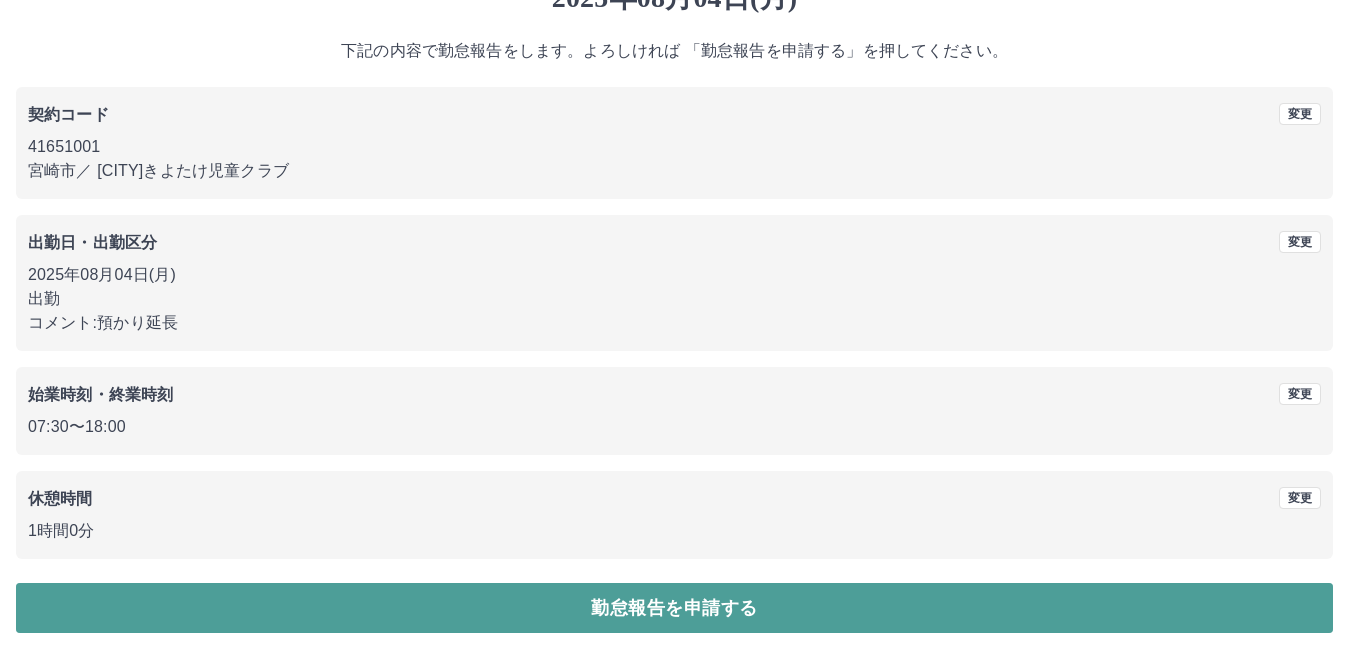 click on "勤怠報告を申請する" at bounding box center [674, 608] 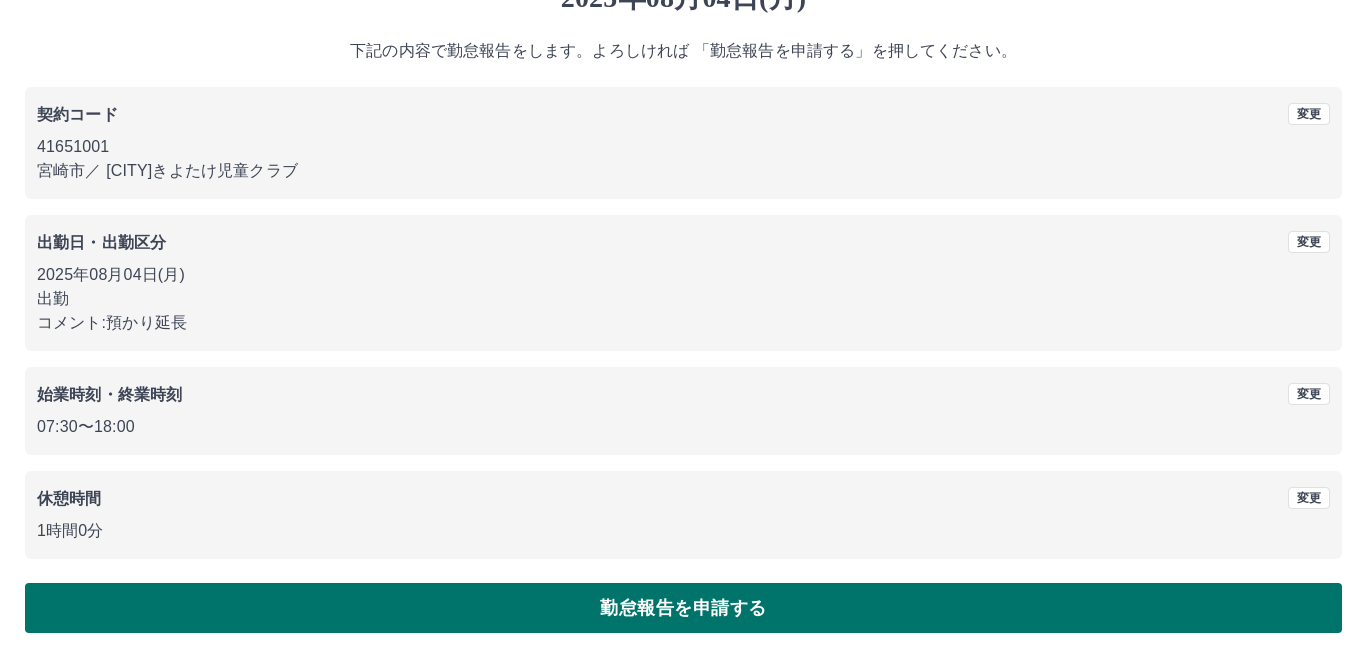 scroll, scrollTop: 0, scrollLeft: 0, axis: both 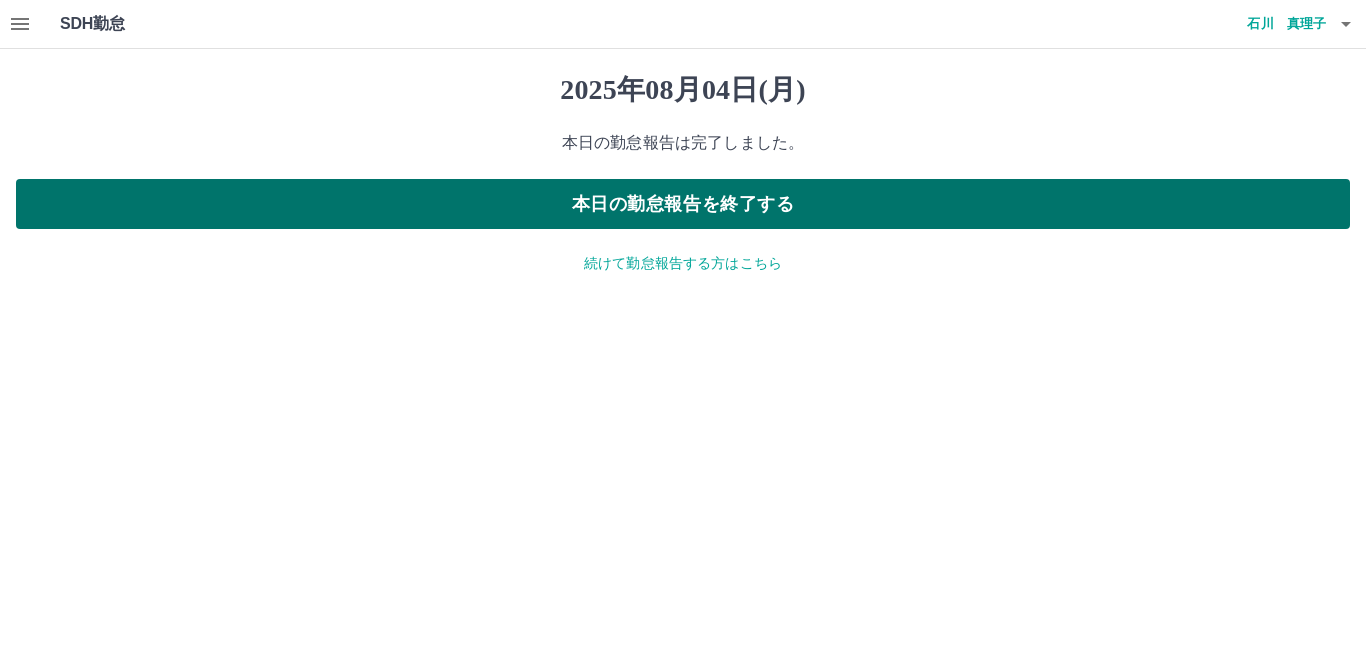 click on "本日の勤怠報告を終了する" at bounding box center [683, 204] 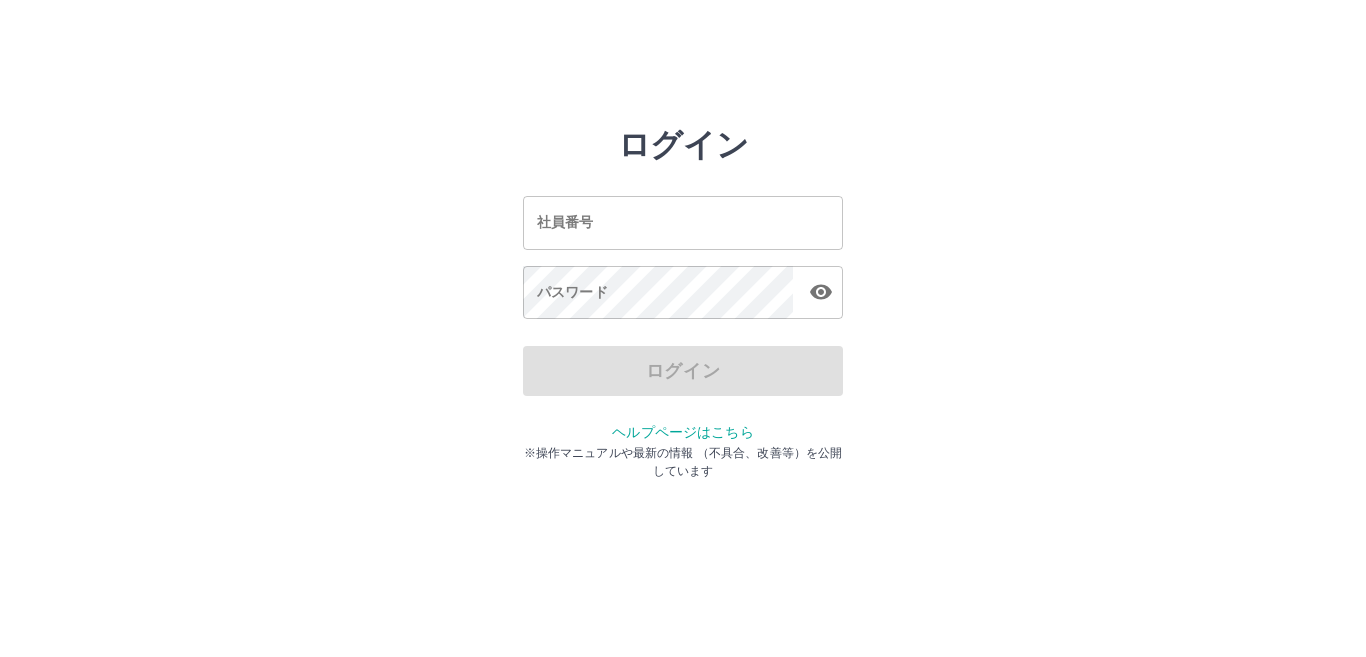 scroll, scrollTop: 0, scrollLeft: 0, axis: both 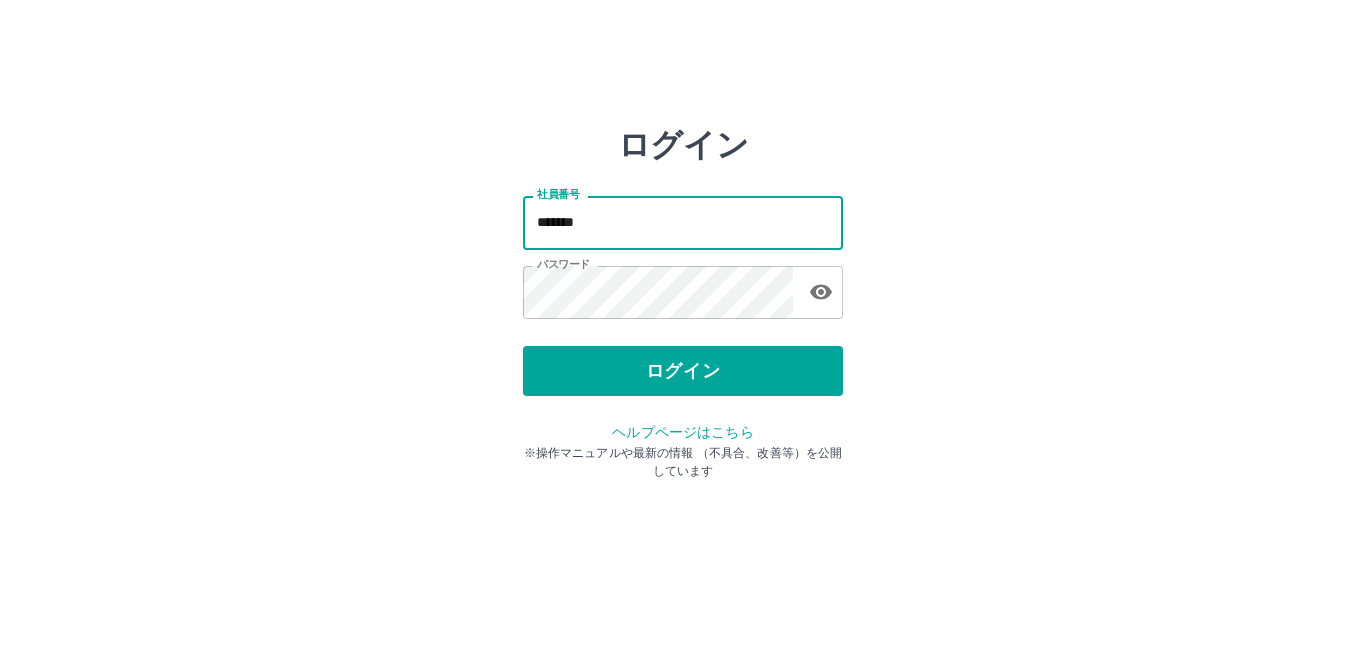 click on "*******" at bounding box center [683, 222] 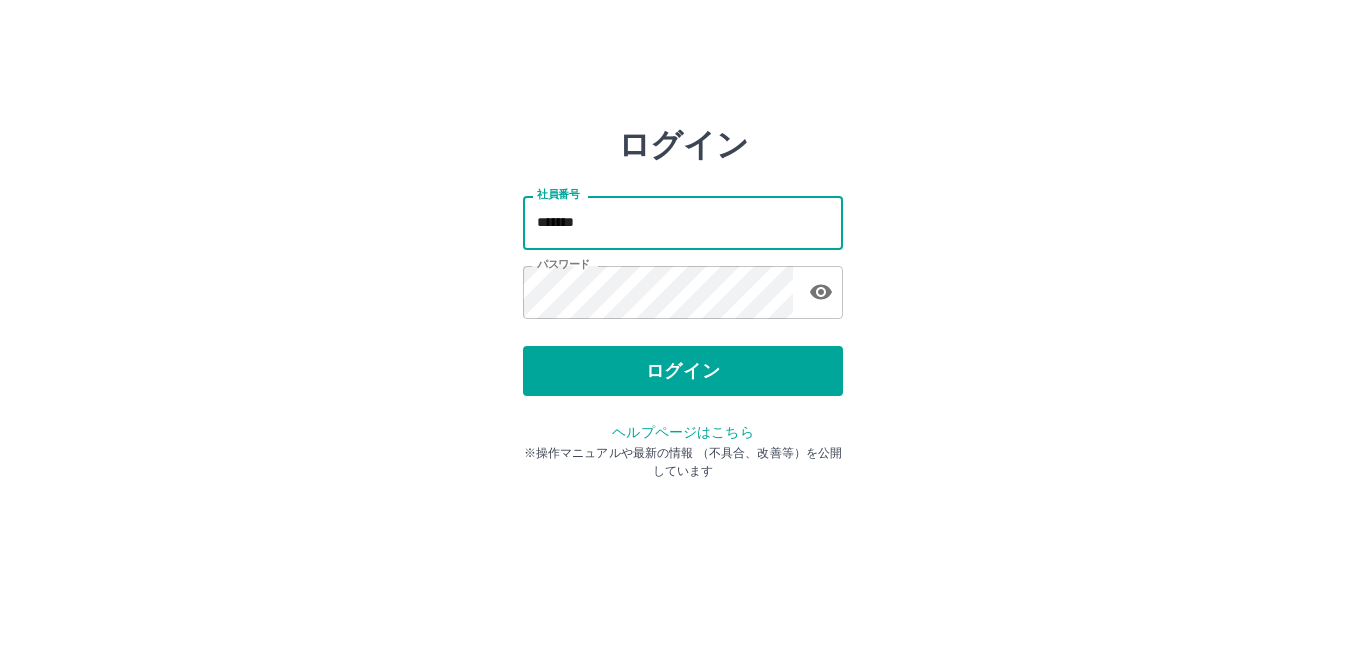 type on "*******" 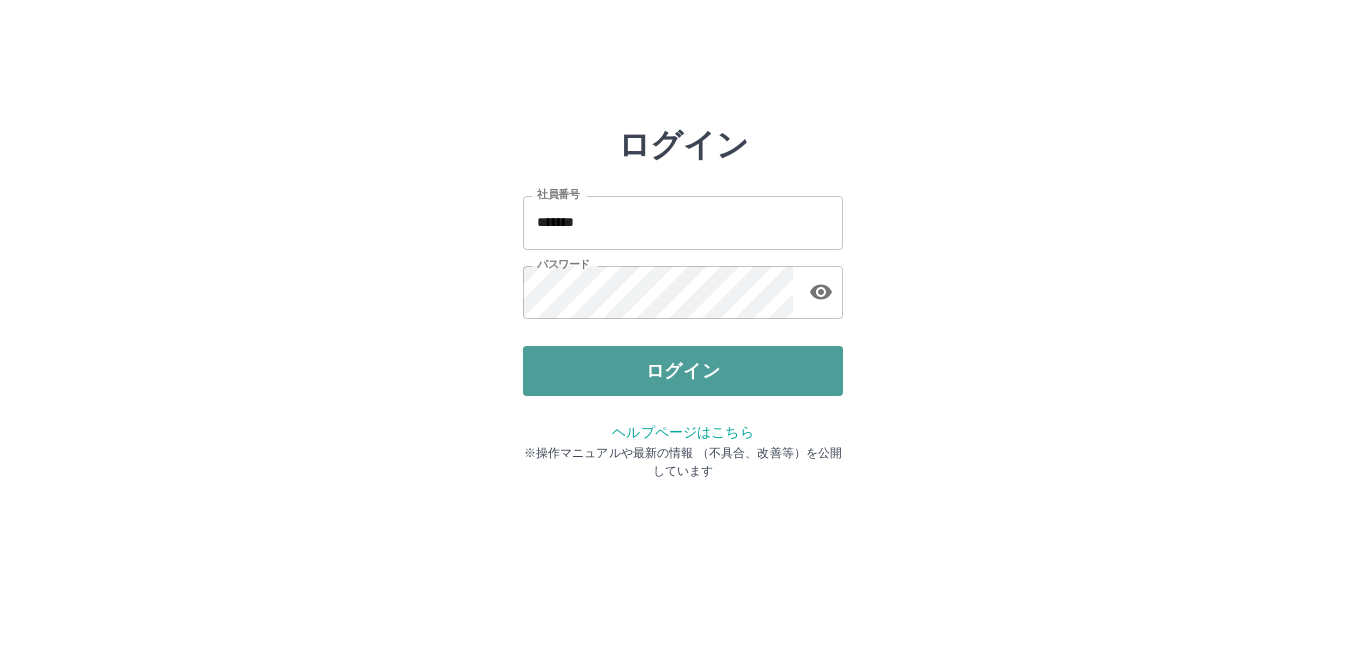 click on "ログイン" at bounding box center [683, 371] 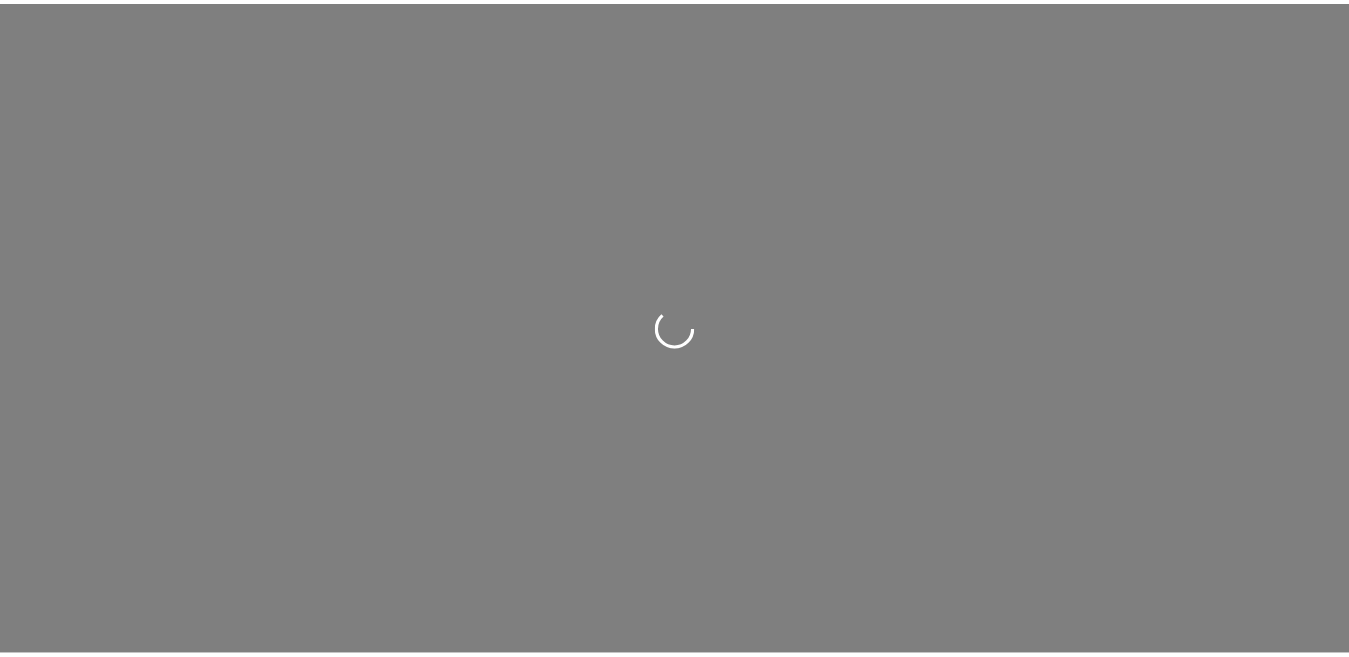 scroll, scrollTop: 0, scrollLeft: 0, axis: both 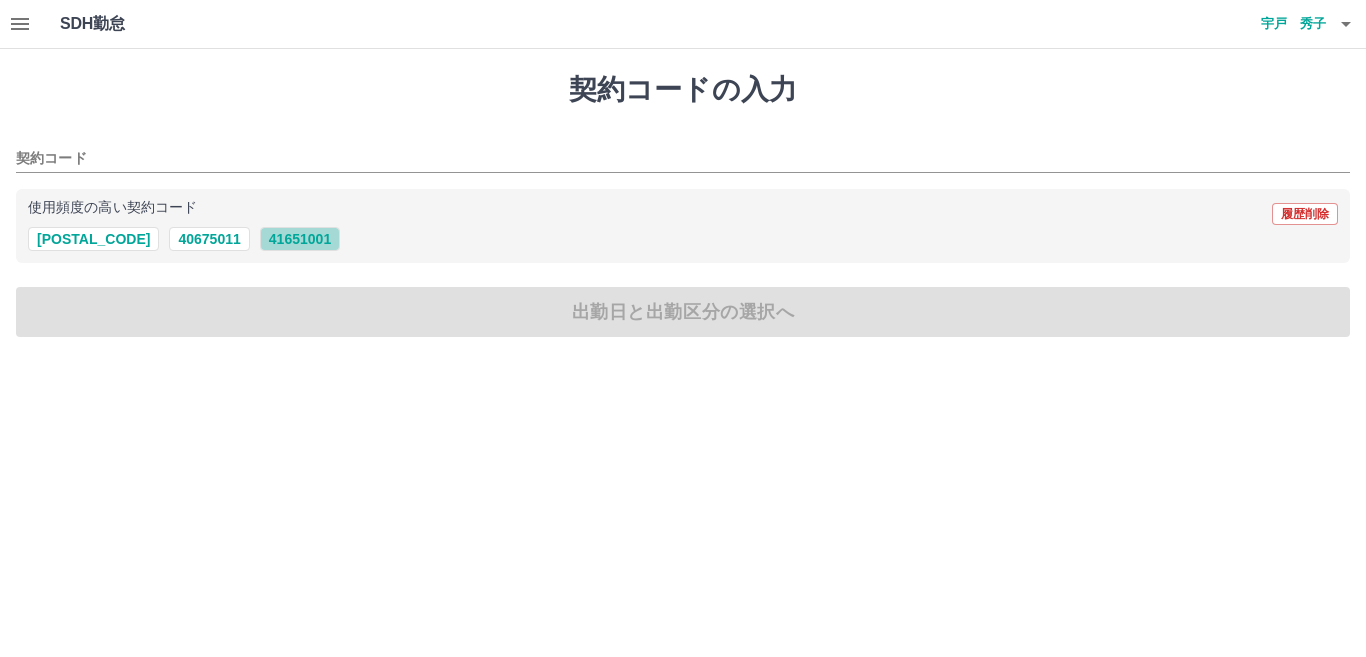 click on "41651001" at bounding box center [300, 239] 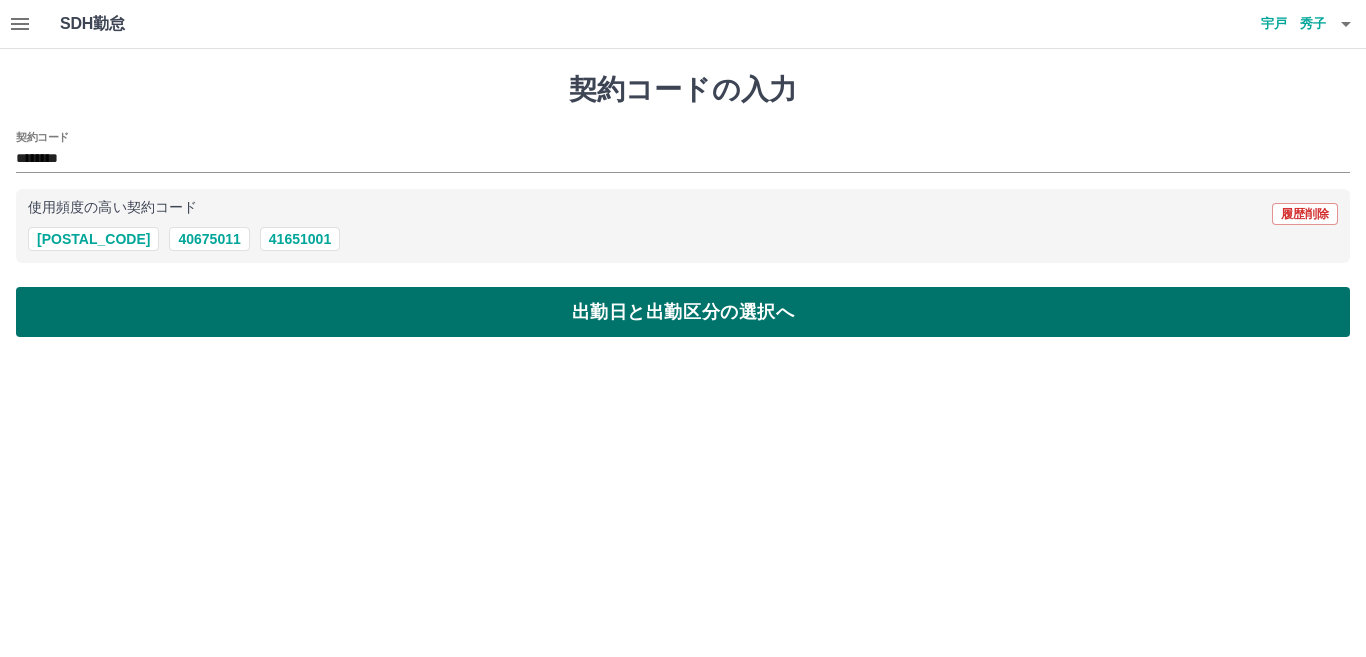 click on "出勤日と出勤区分の選択へ" at bounding box center (683, 312) 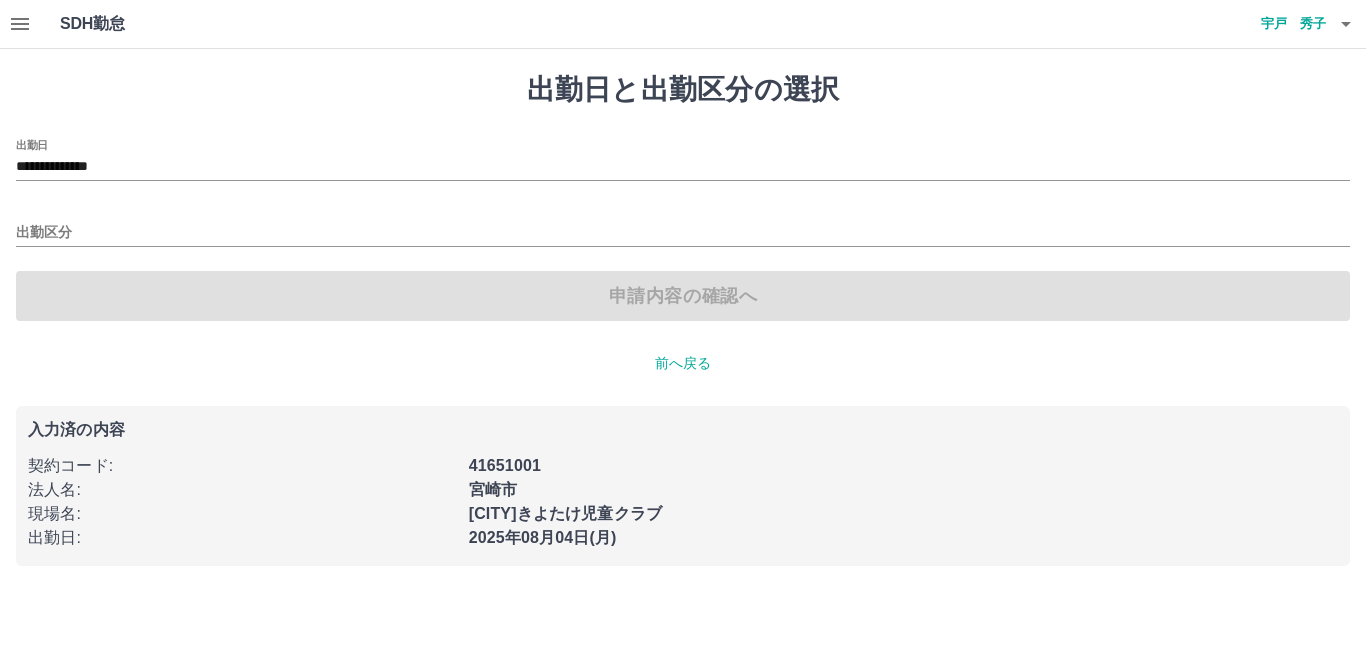 click on "出勤区分" at bounding box center [683, 226] 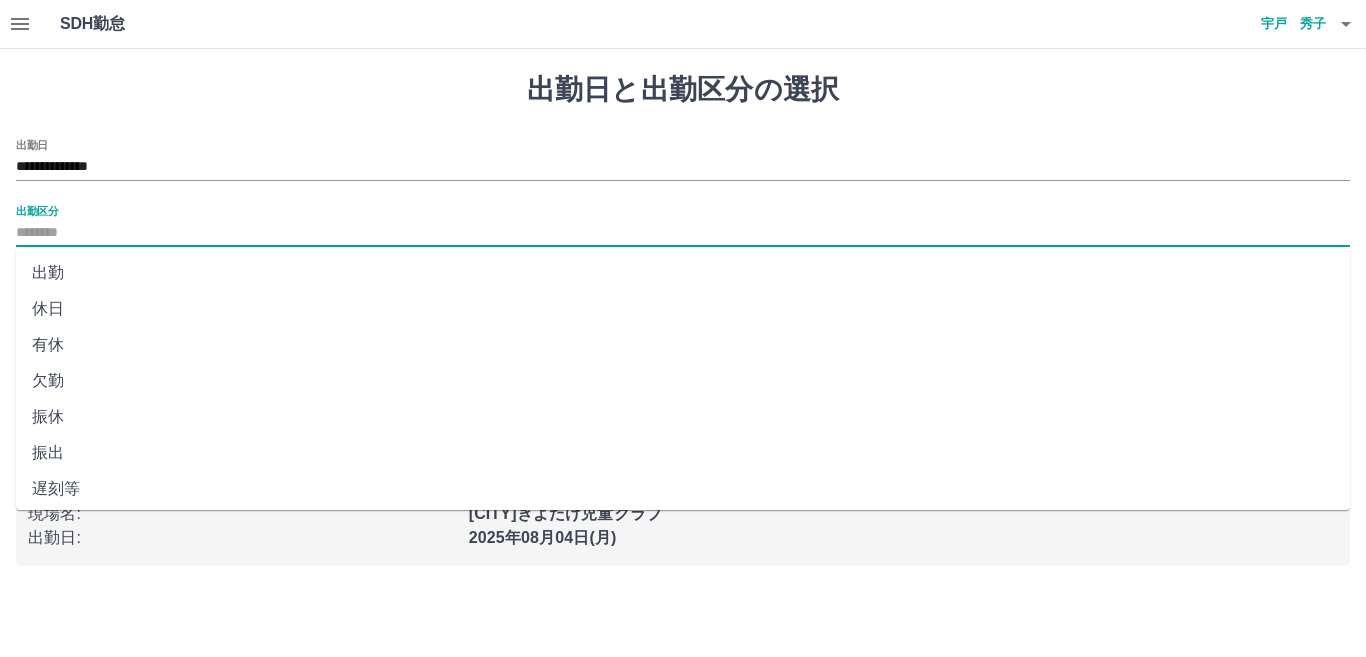 click on "出勤区分" at bounding box center (683, 233) 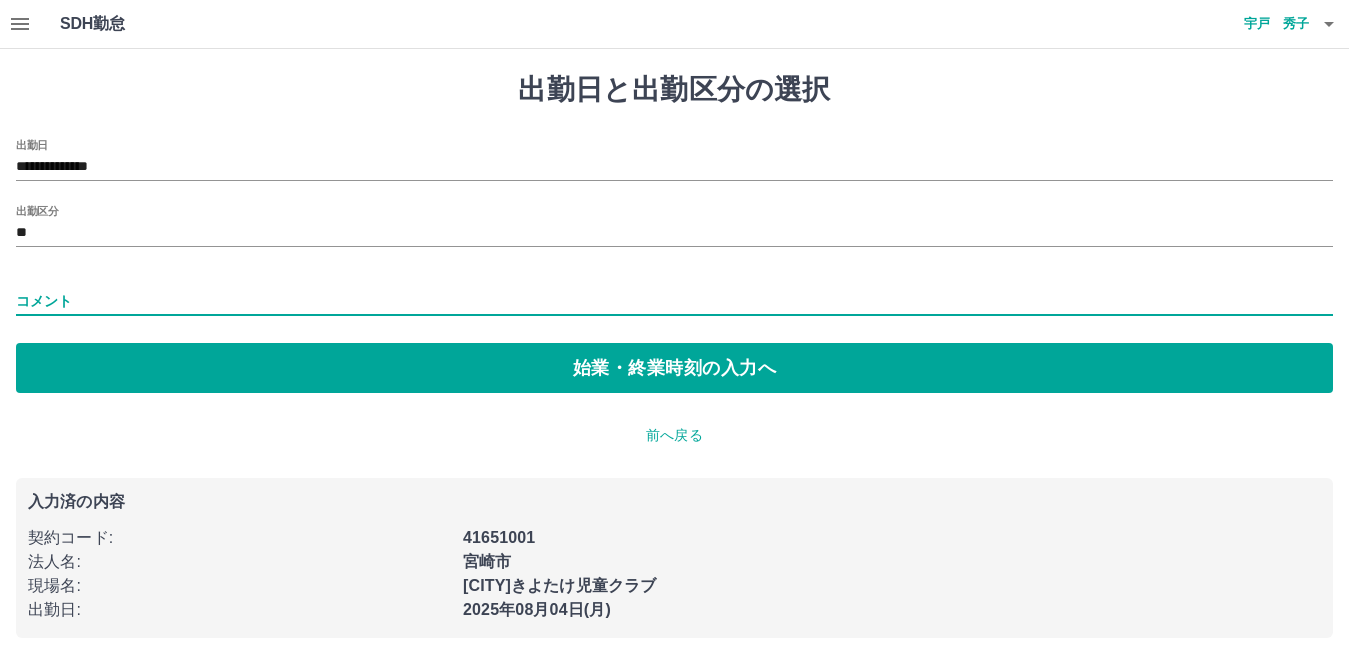 click on "コメント" at bounding box center [674, 301] 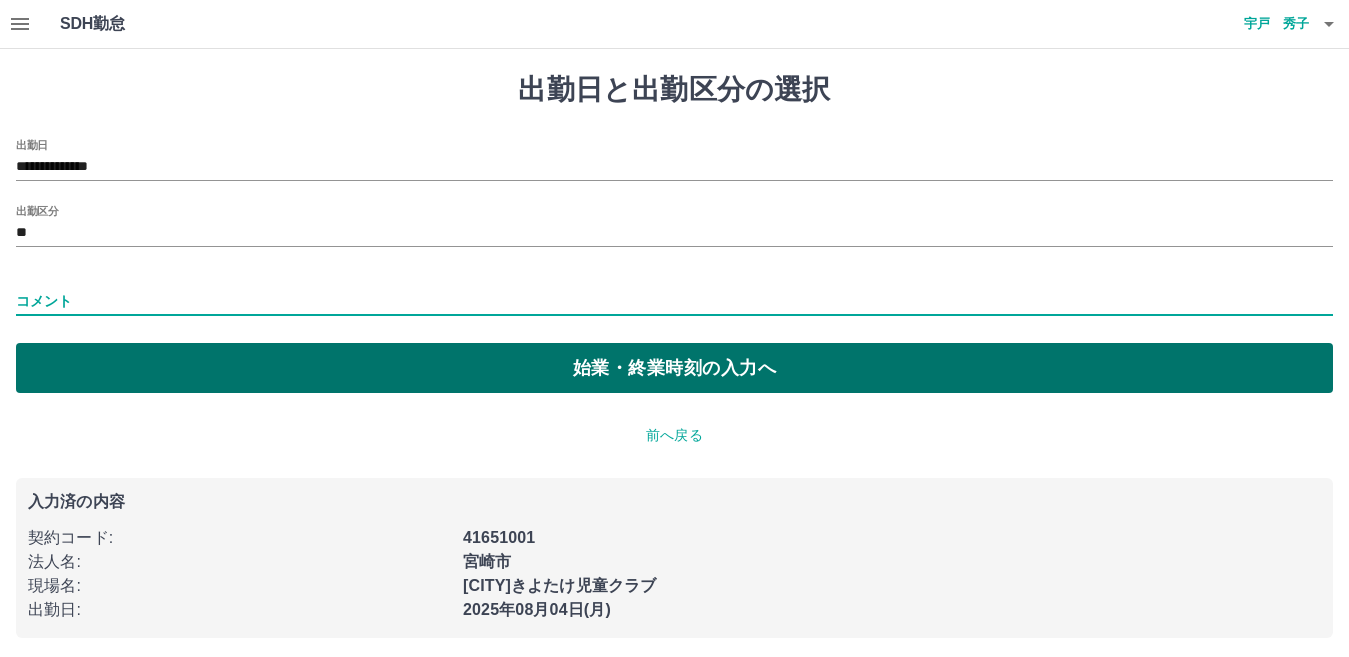 click on "始業・終業時刻の入力へ" at bounding box center [674, 368] 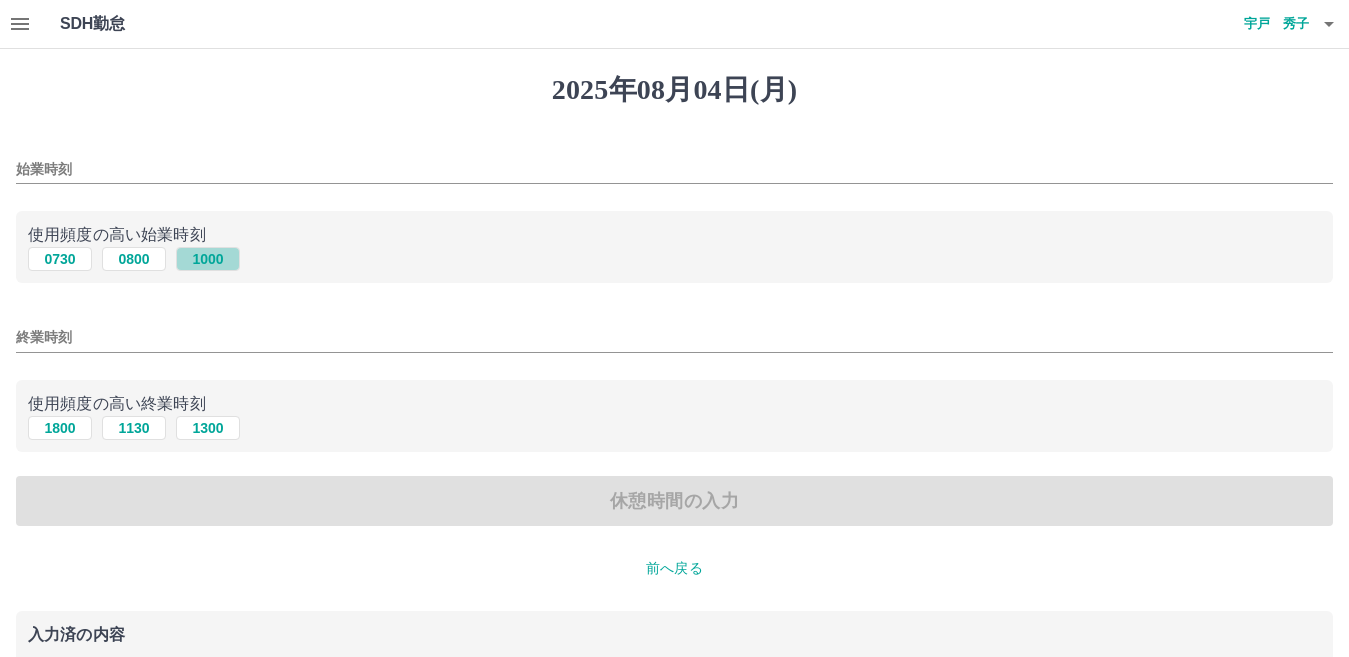 click on "1000" at bounding box center (208, 259) 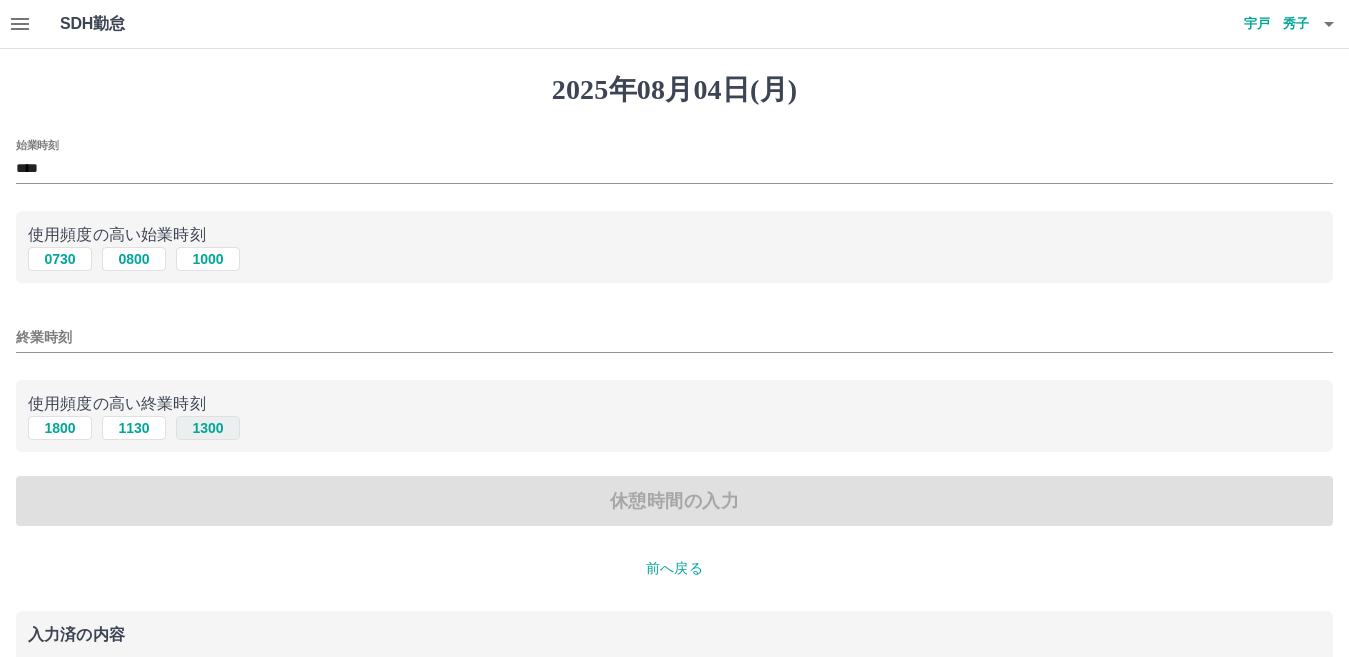 click on "1300" at bounding box center (208, 428) 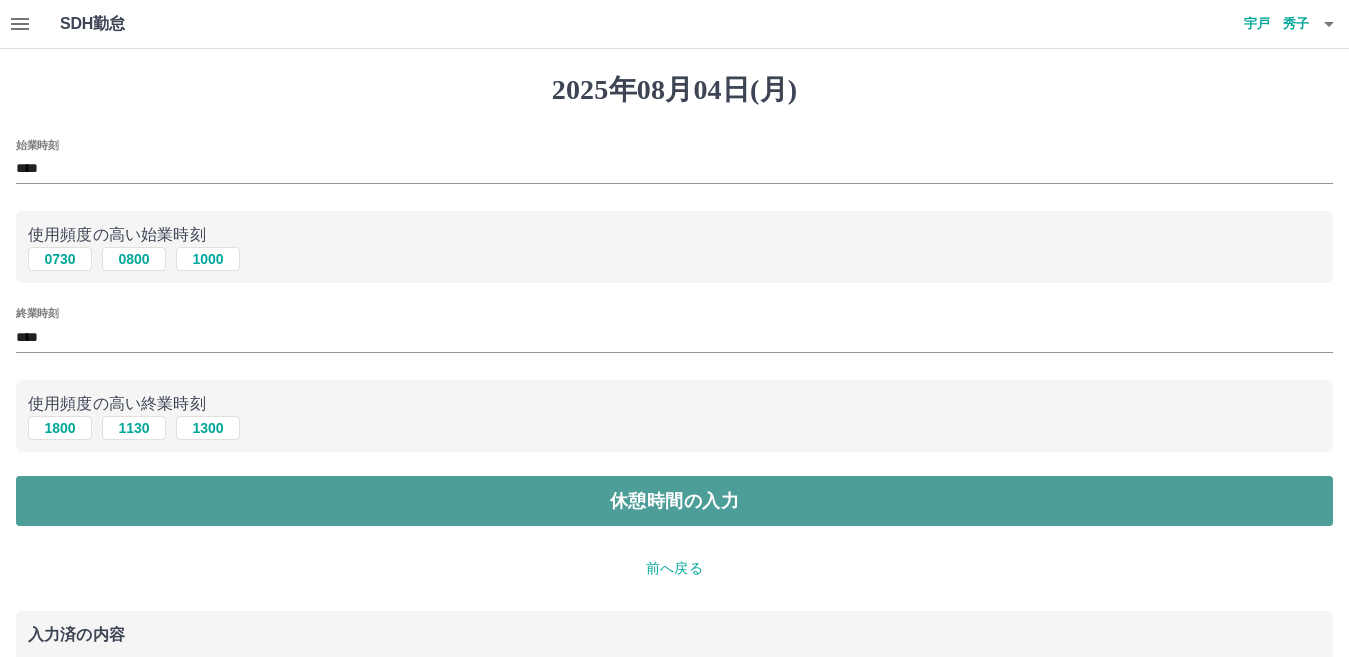 click on "休憩時間の入力" at bounding box center (674, 501) 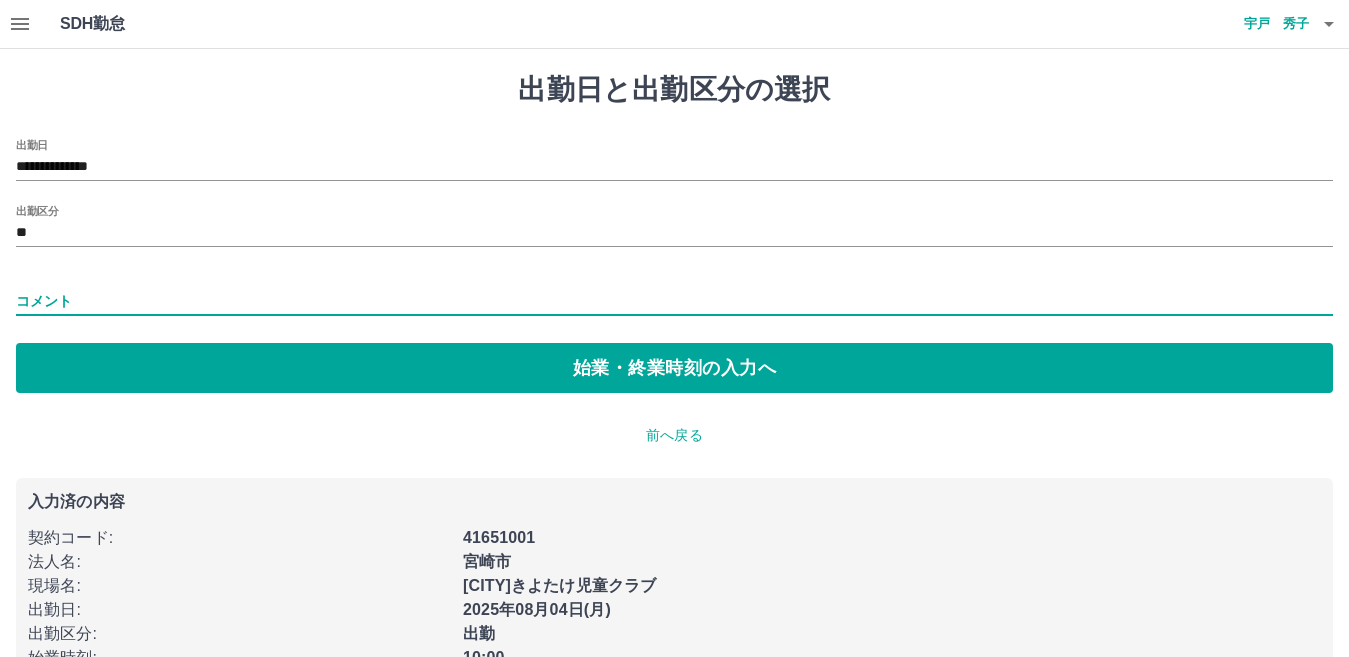 click on "コメント" at bounding box center [674, 301] 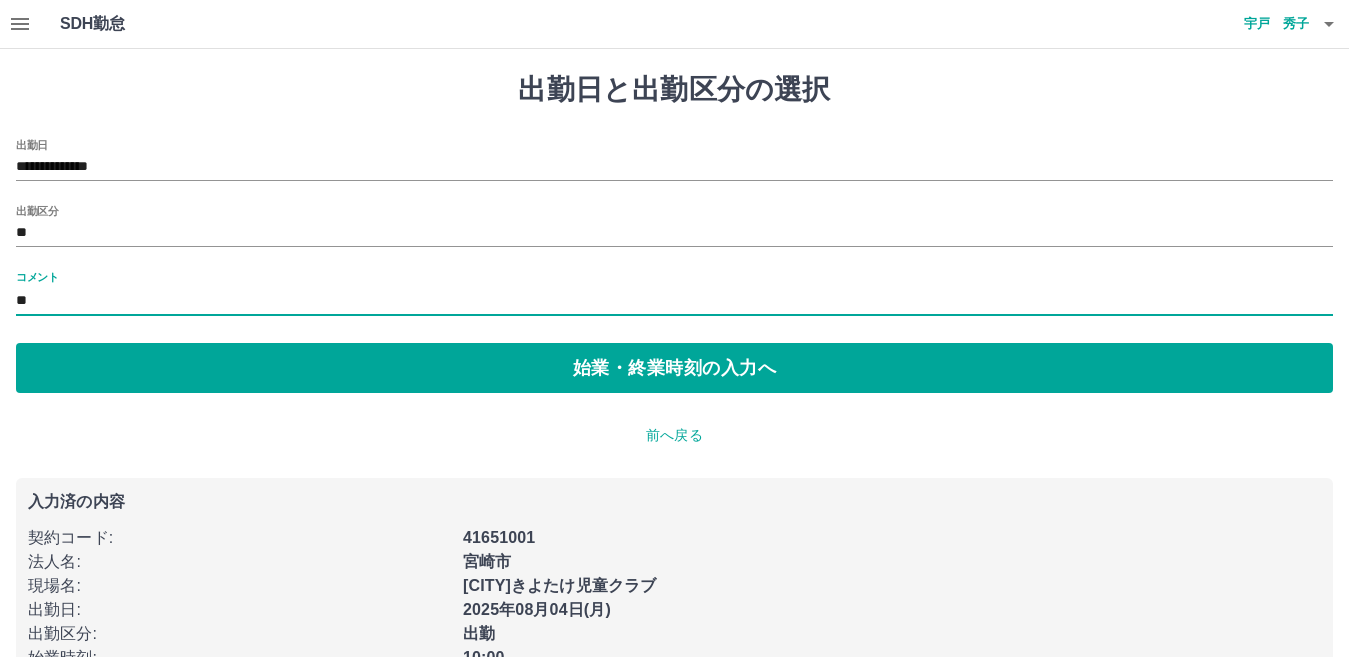type on "*" 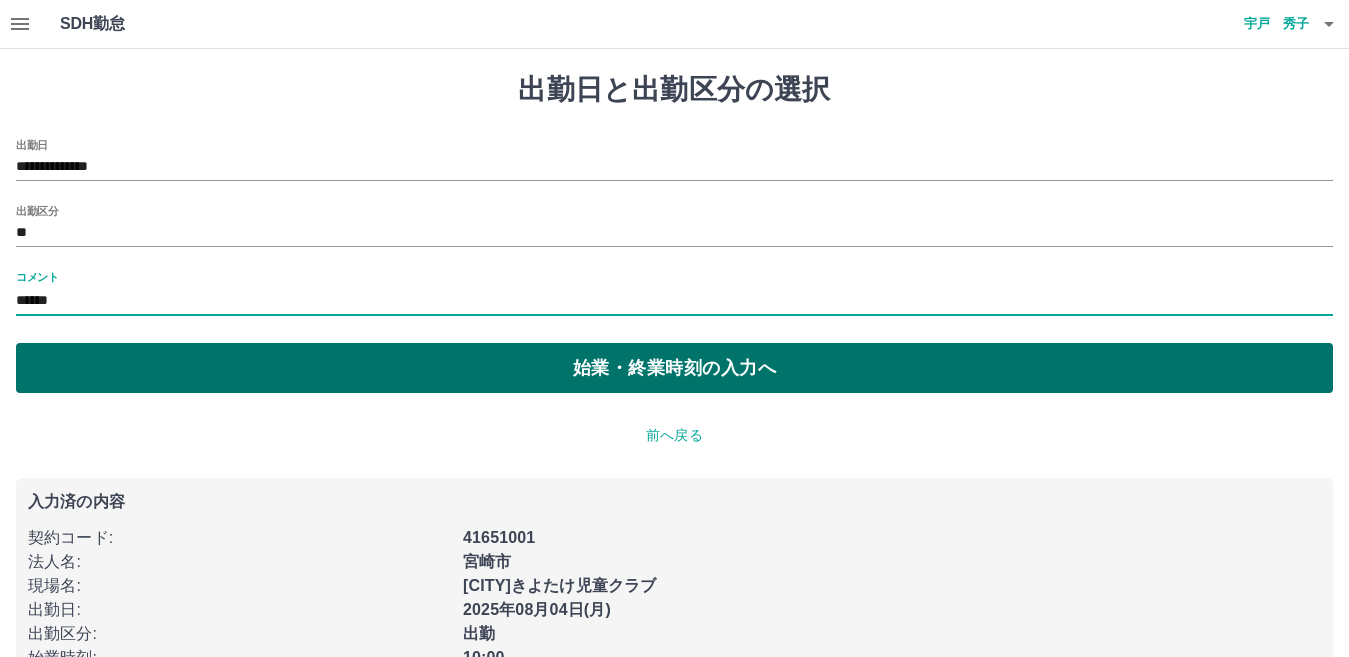 type on "******" 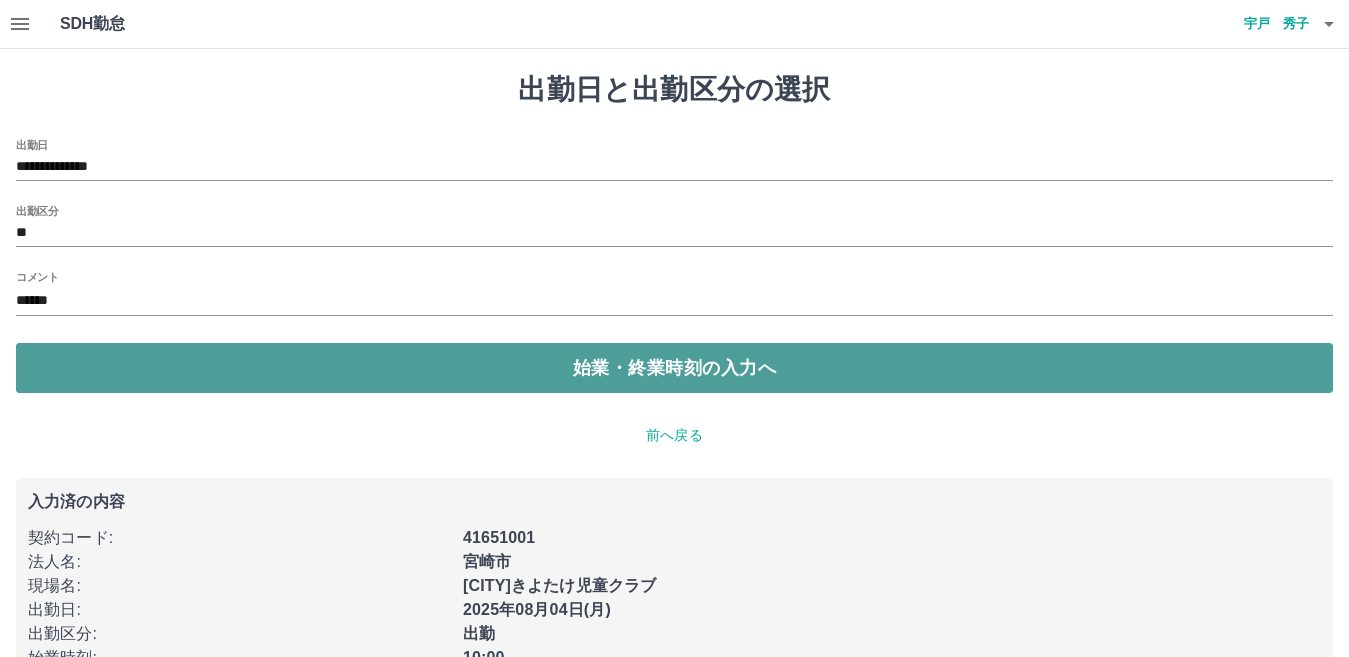 click on "始業・終業時刻の入力へ" at bounding box center [674, 368] 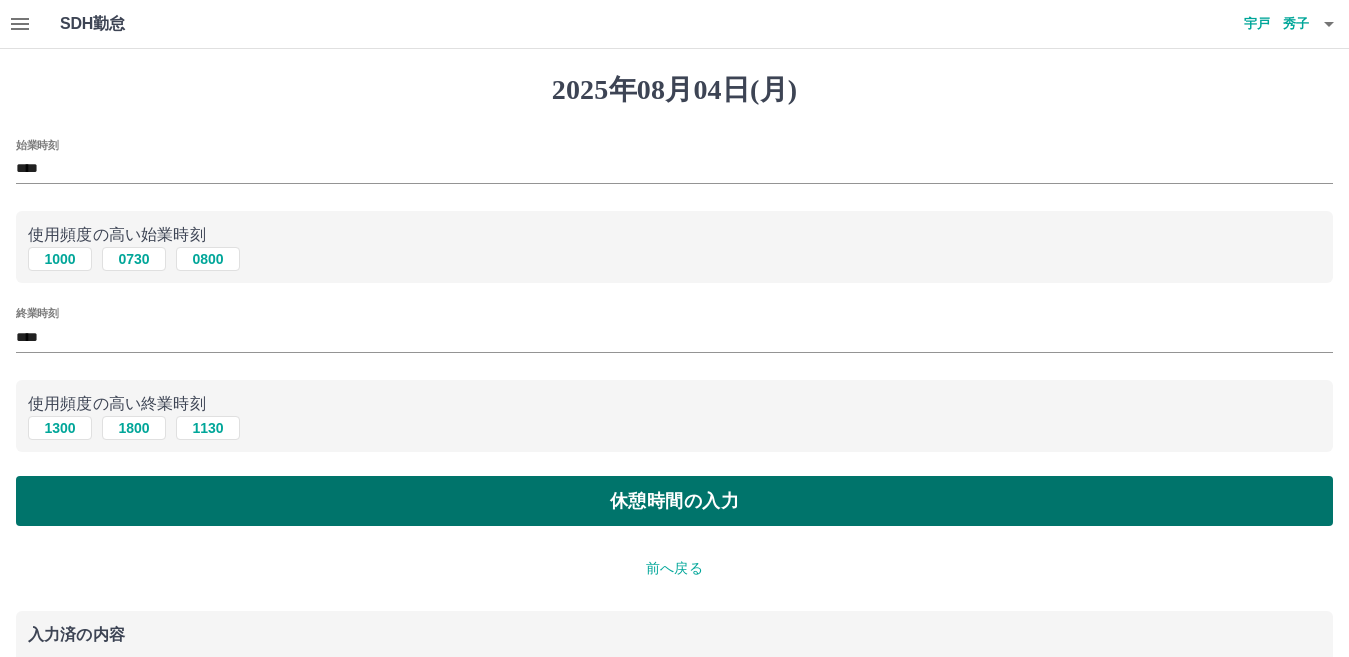 click on "休憩時間の入力" at bounding box center [674, 501] 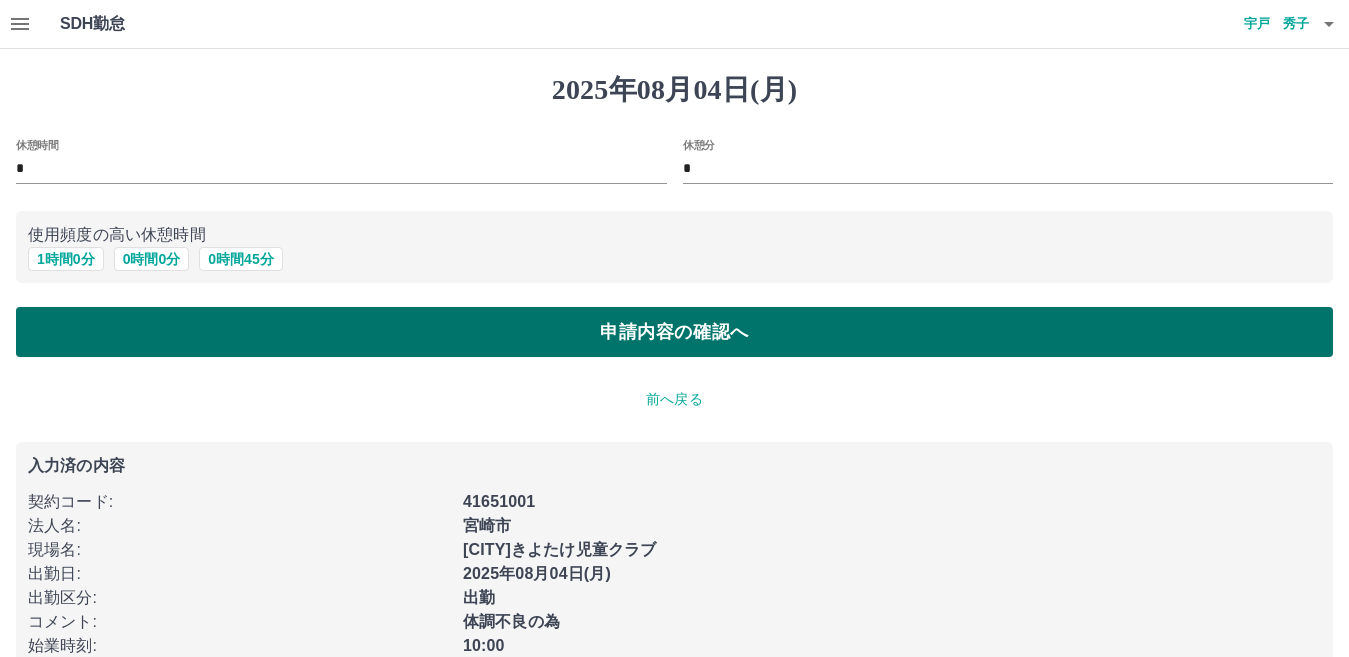 click on "申請内容の確認へ" at bounding box center [674, 332] 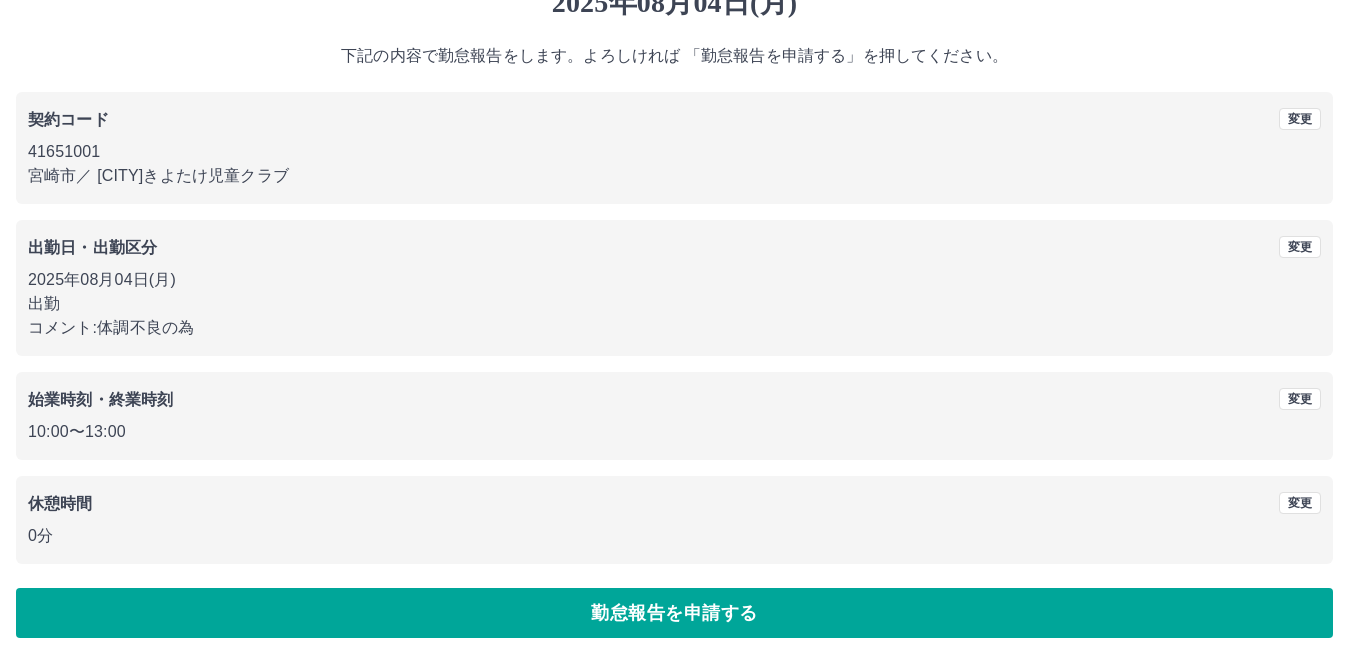 scroll, scrollTop: 92, scrollLeft: 0, axis: vertical 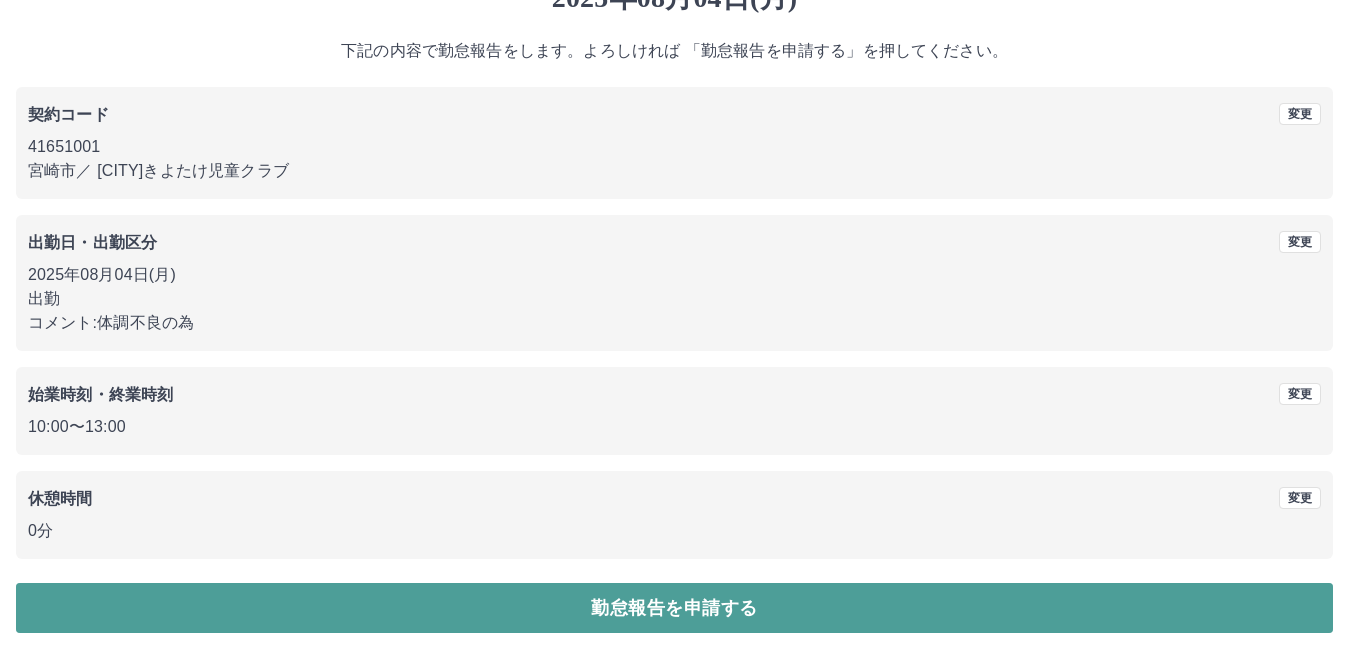 click on "勤怠報告を申請する" at bounding box center (674, 608) 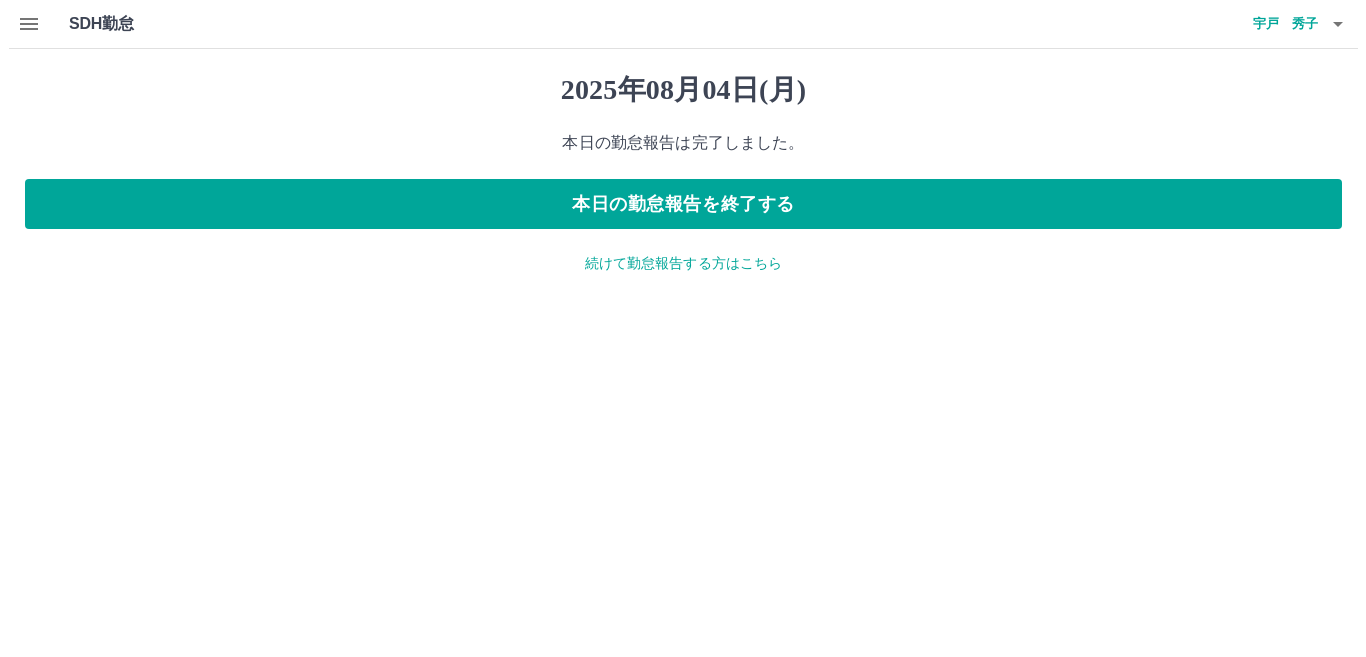 scroll, scrollTop: 0, scrollLeft: 0, axis: both 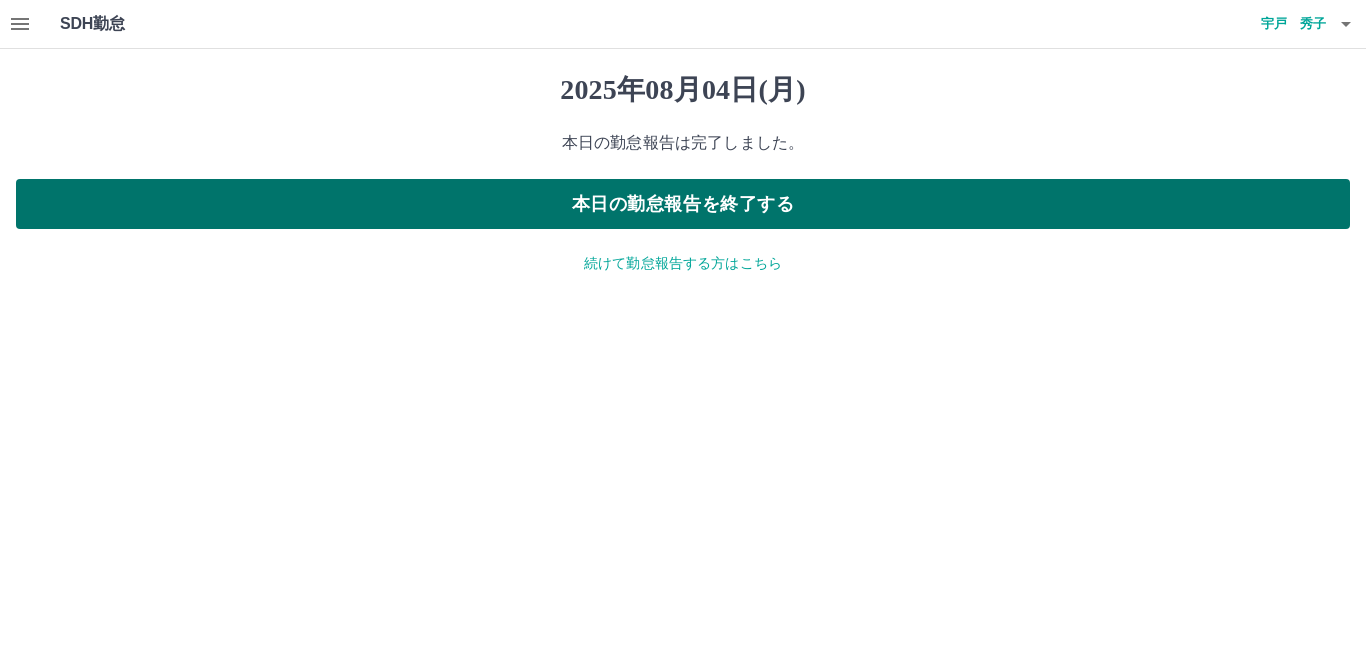 click on "本日の勤怠報告を終了する" at bounding box center (683, 204) 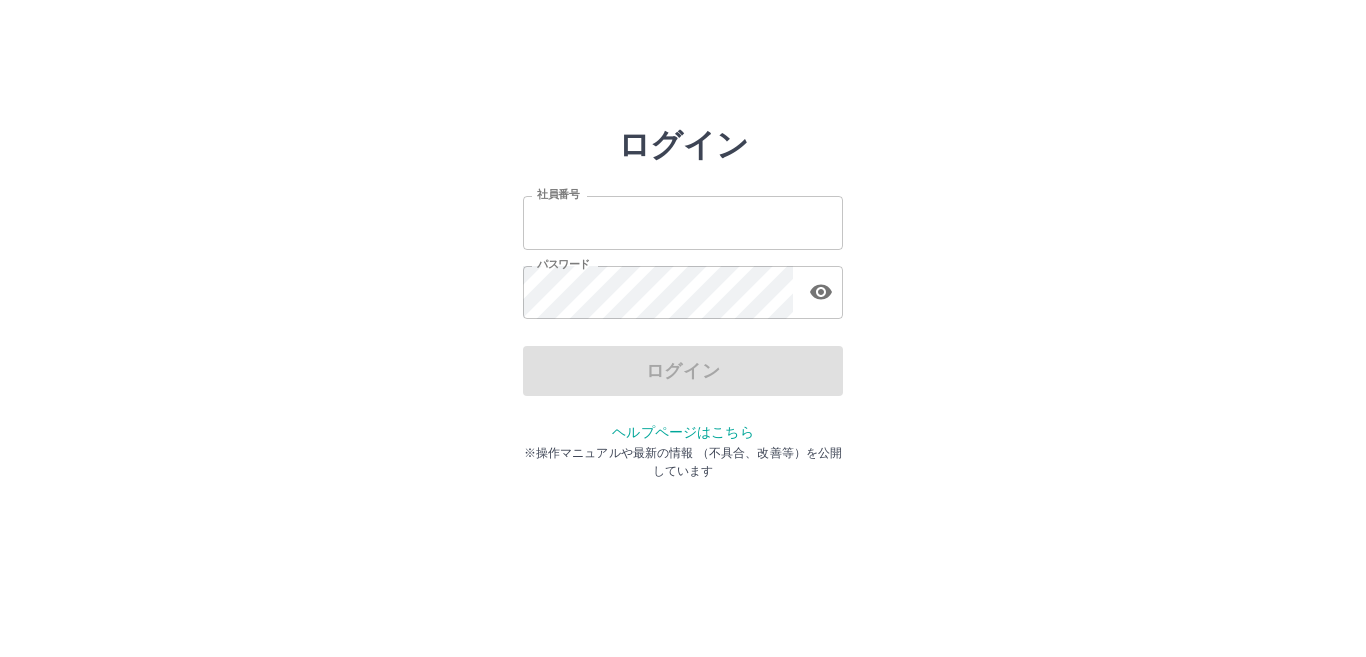 scroll, scrollTop: 0, scrollLeft: 0, axis: both 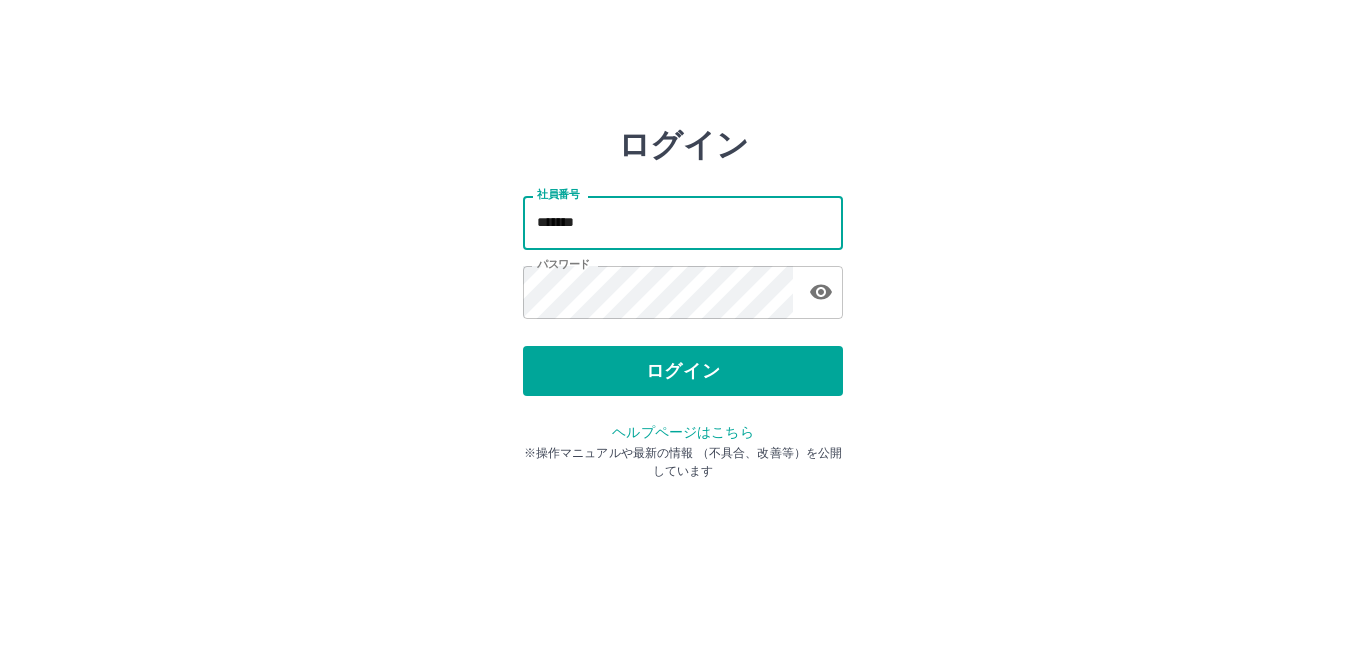click on "*******" at bounding box center [683, 222] 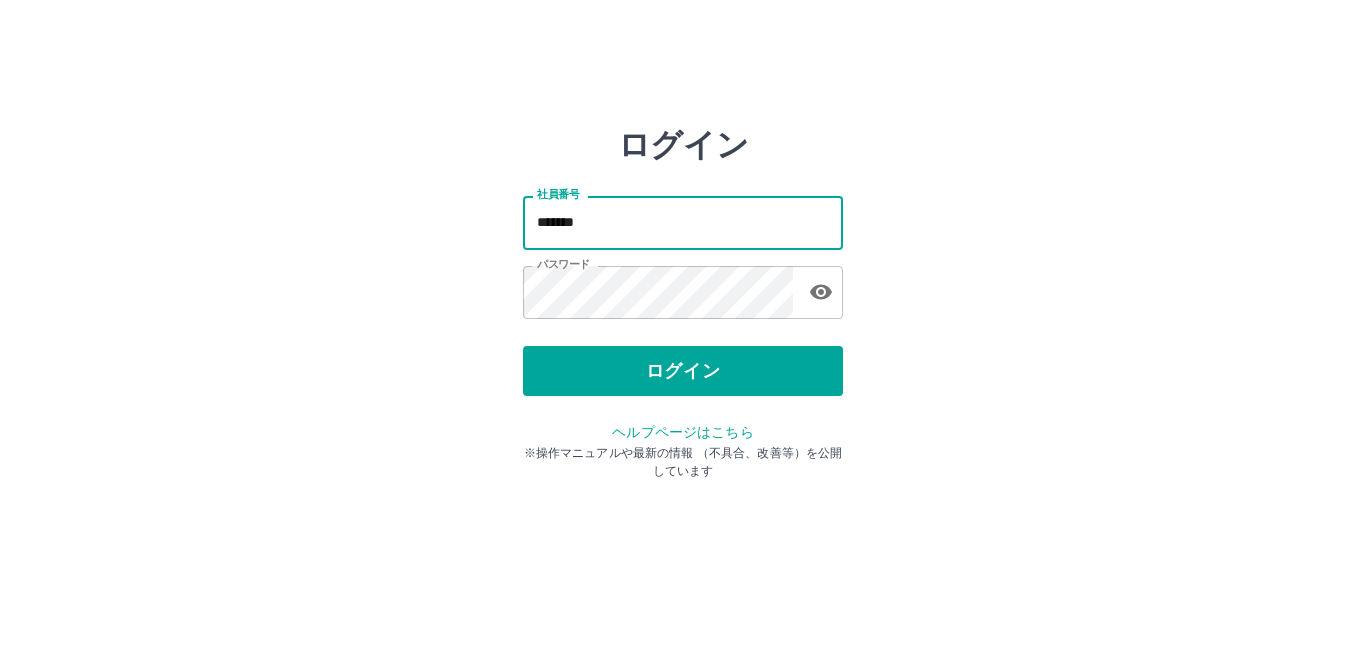 type on "*******" 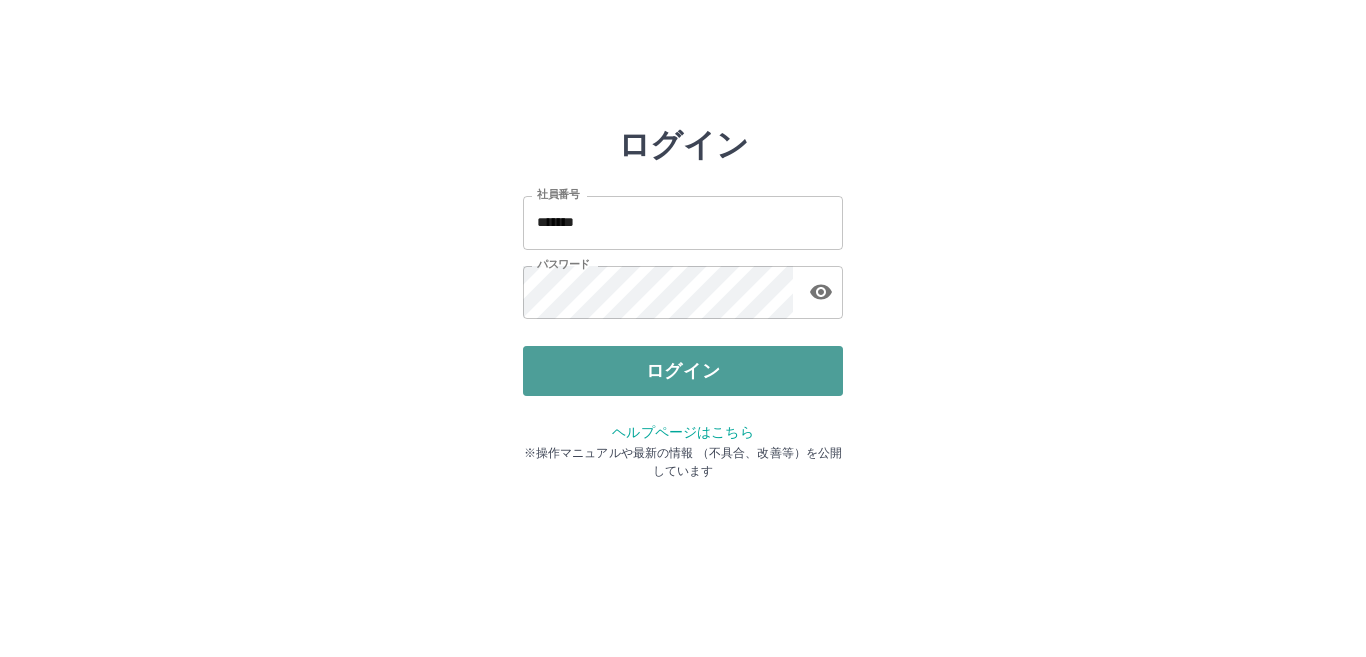 click on "ログイン" at bounding box center [683, 371] 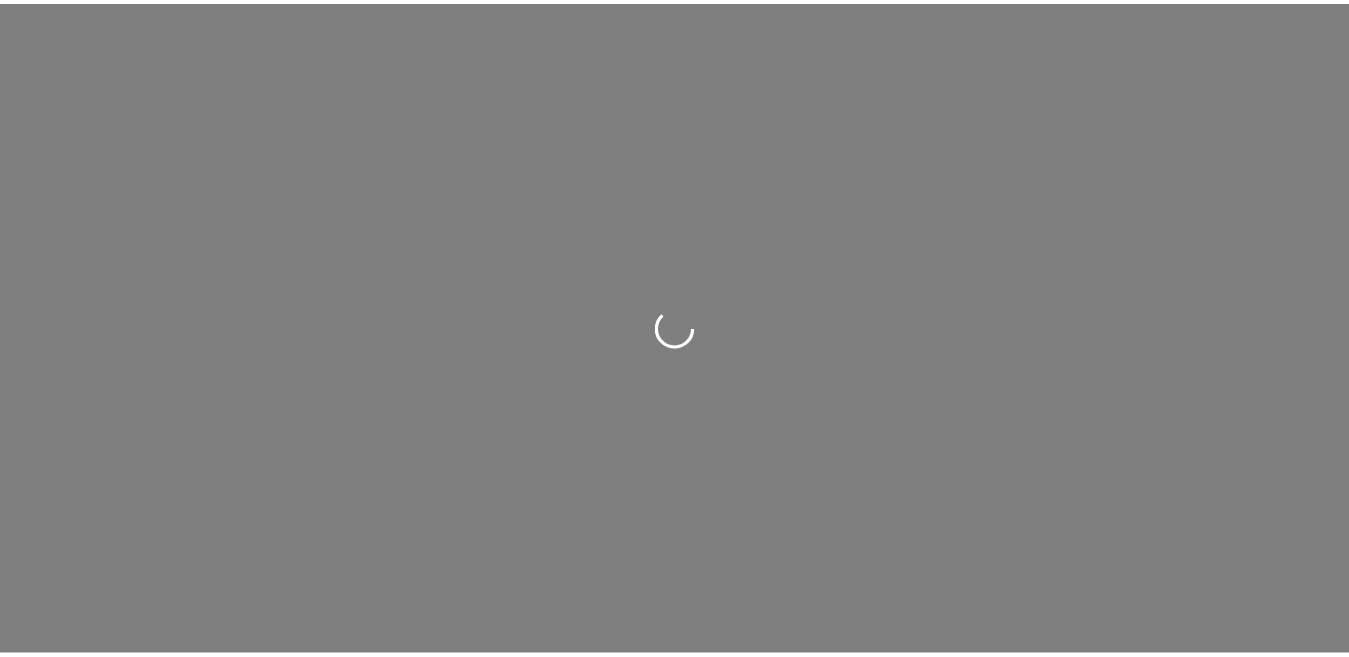 scroll, scrollTop: 0, scrollLeft: 0, axis: both 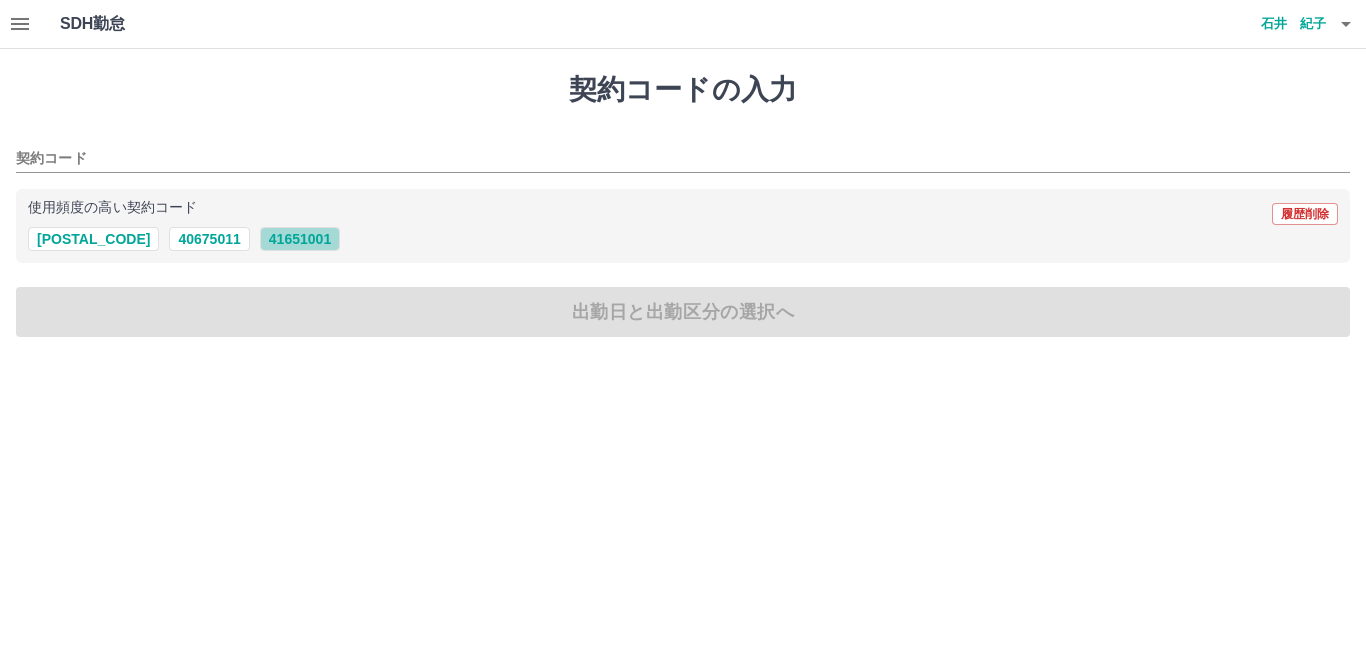 click on "41651001" at bounding box center (300, 239) 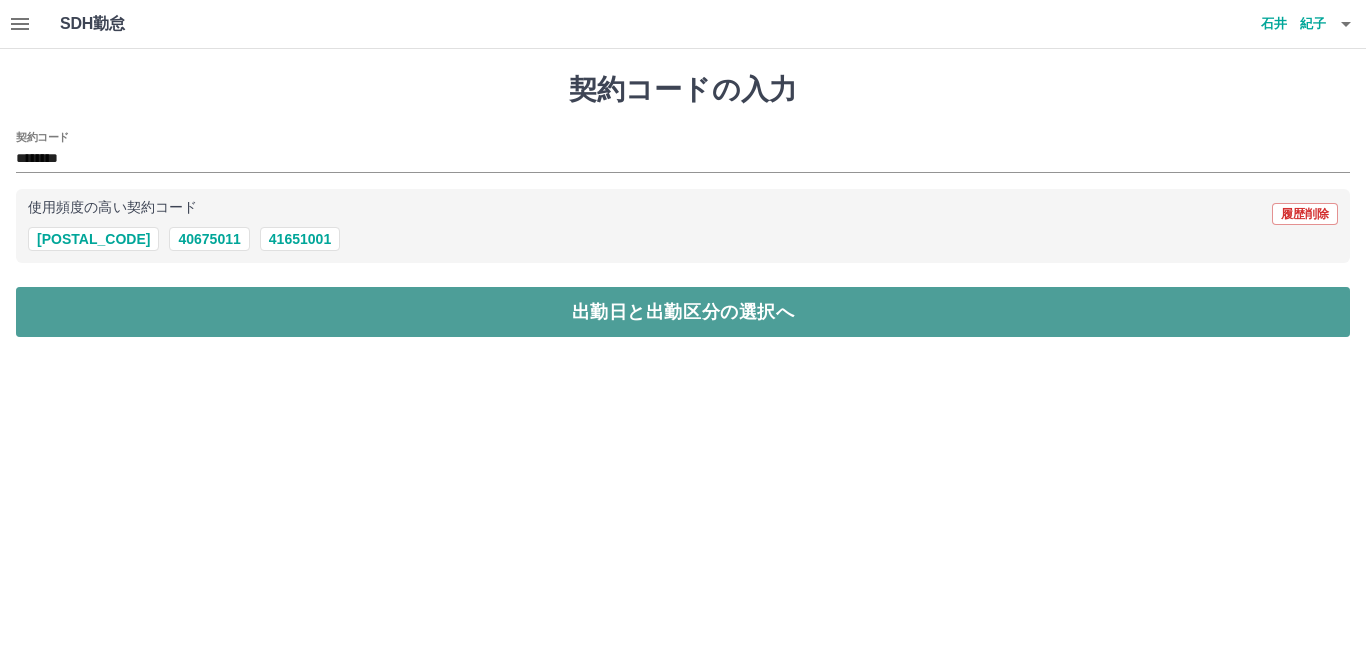 click on "出勤日と出勤区分の選択へ" at bounding box center (683, 312) 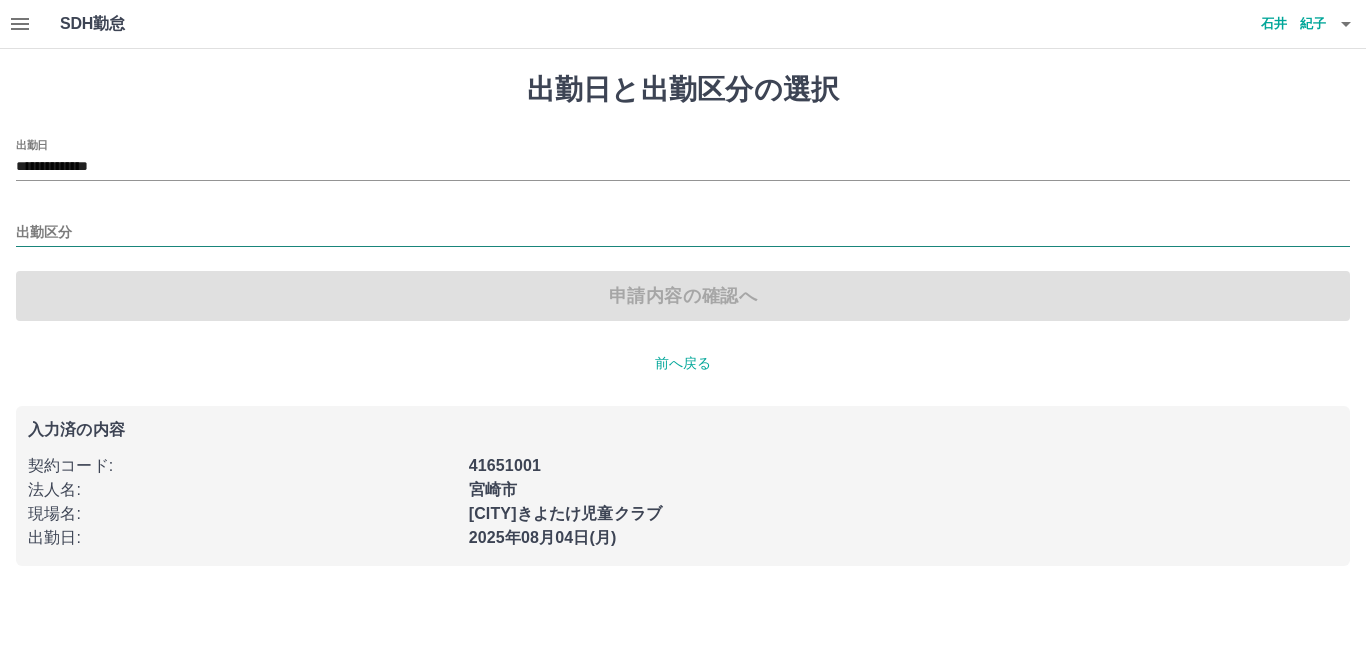 click on "出勤区分" at bounding box center (683, 233) 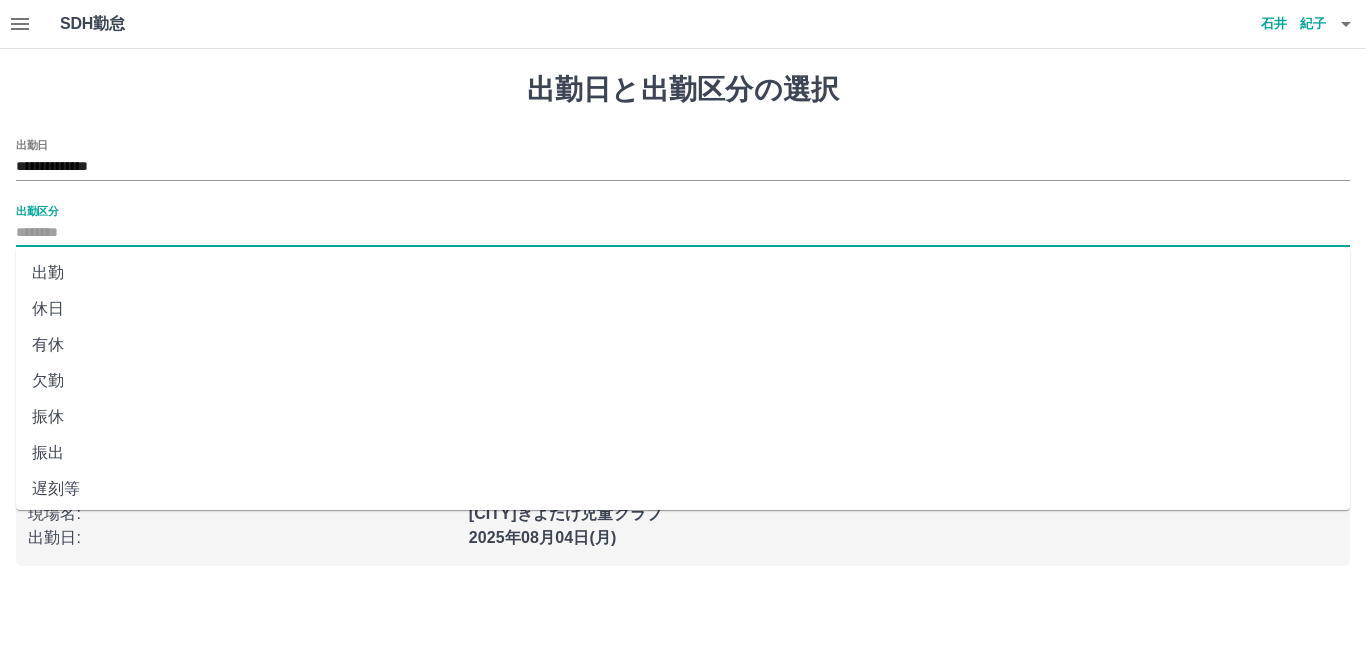 click on "出勤" at bounding box center [683, 273] 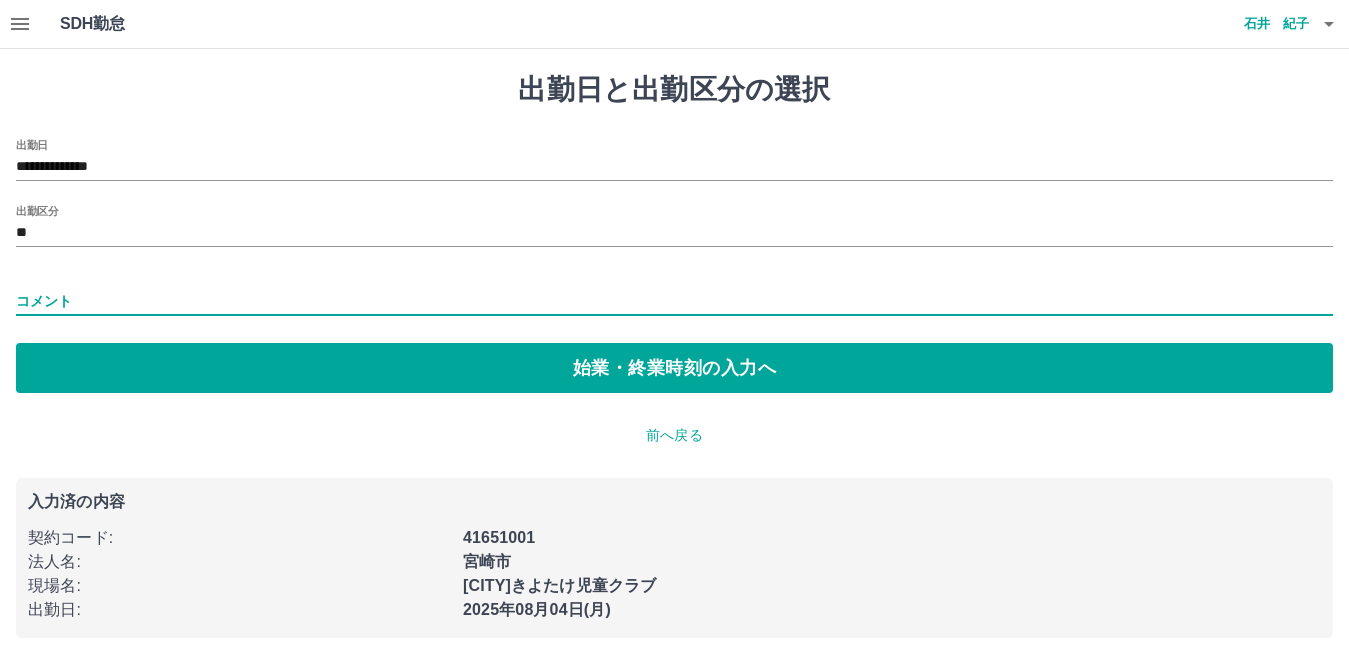 click on "コメント" at bounding box center (674, 301) 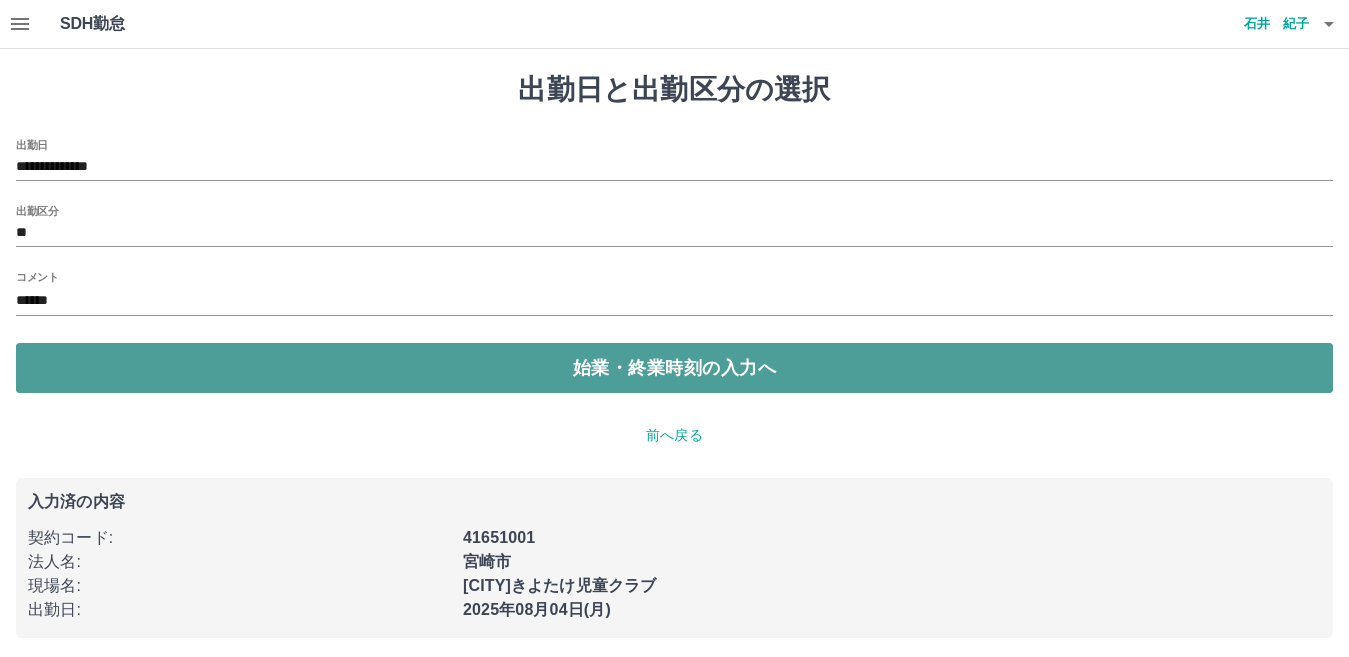 click on "始業・終業時刻の入力へ" at bounding box center (674, 368) 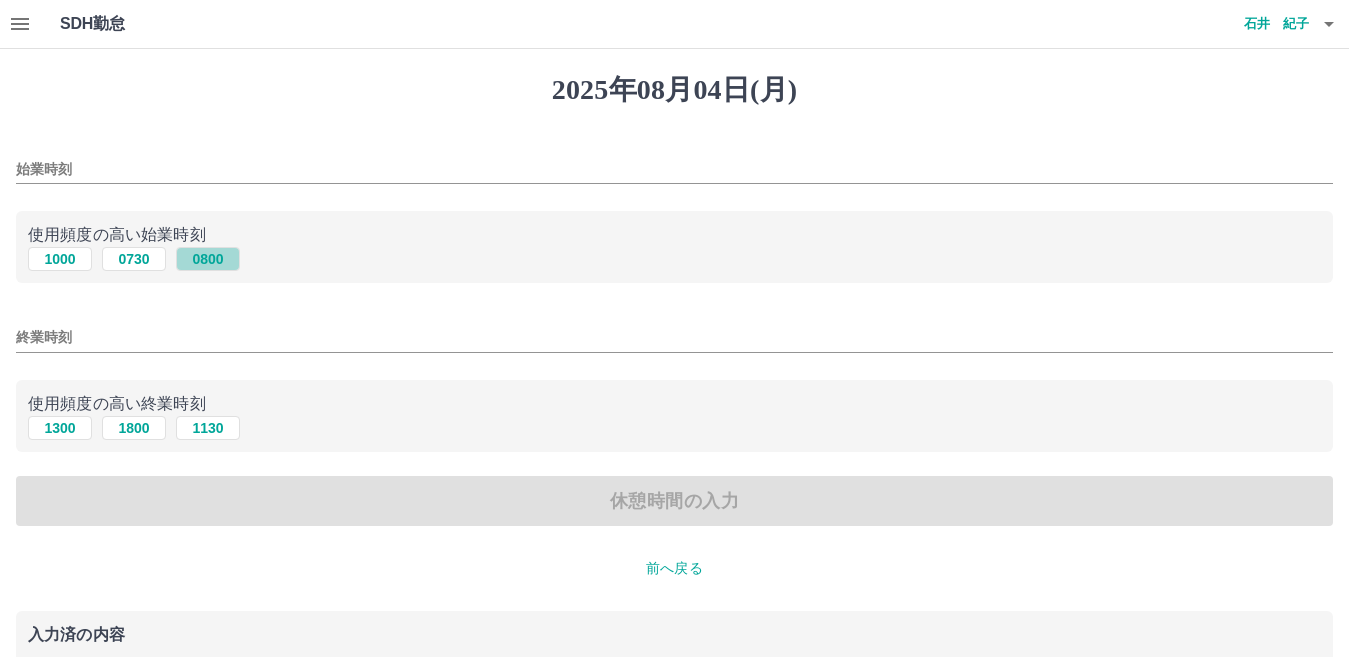 click on "0800" at bounding box center (208, 259) 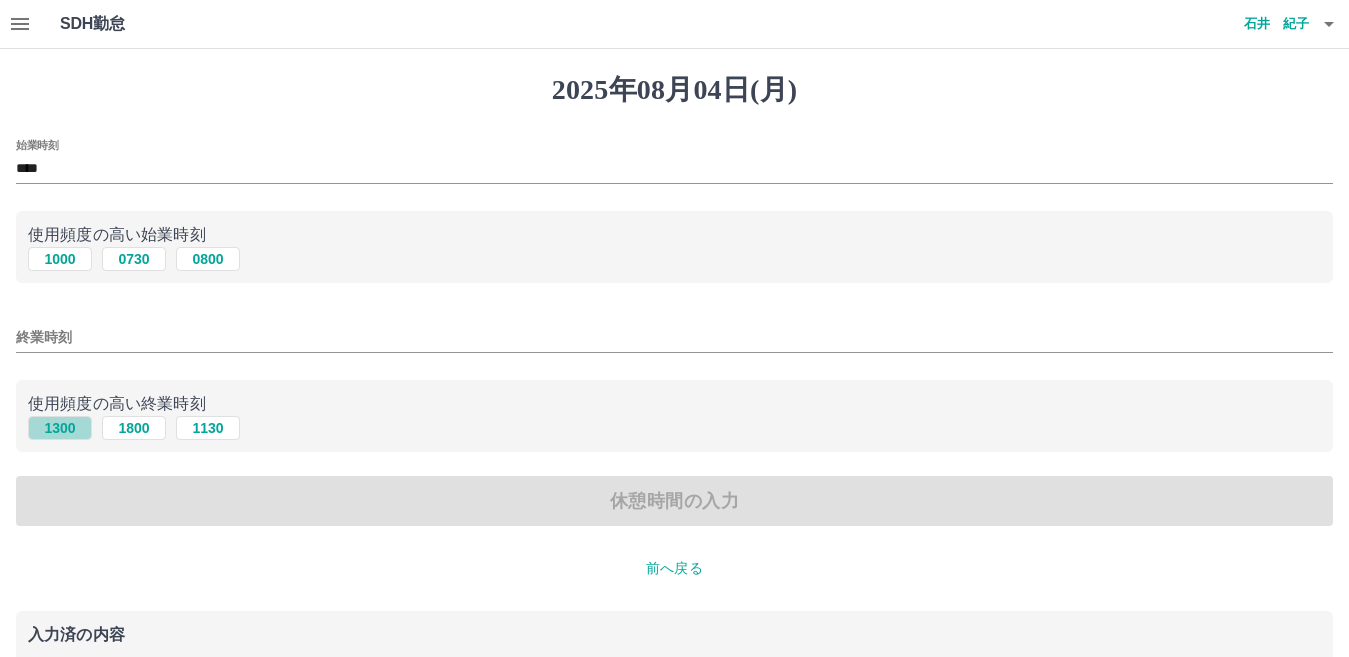 click on "1300" at bounding box center [60, 428] 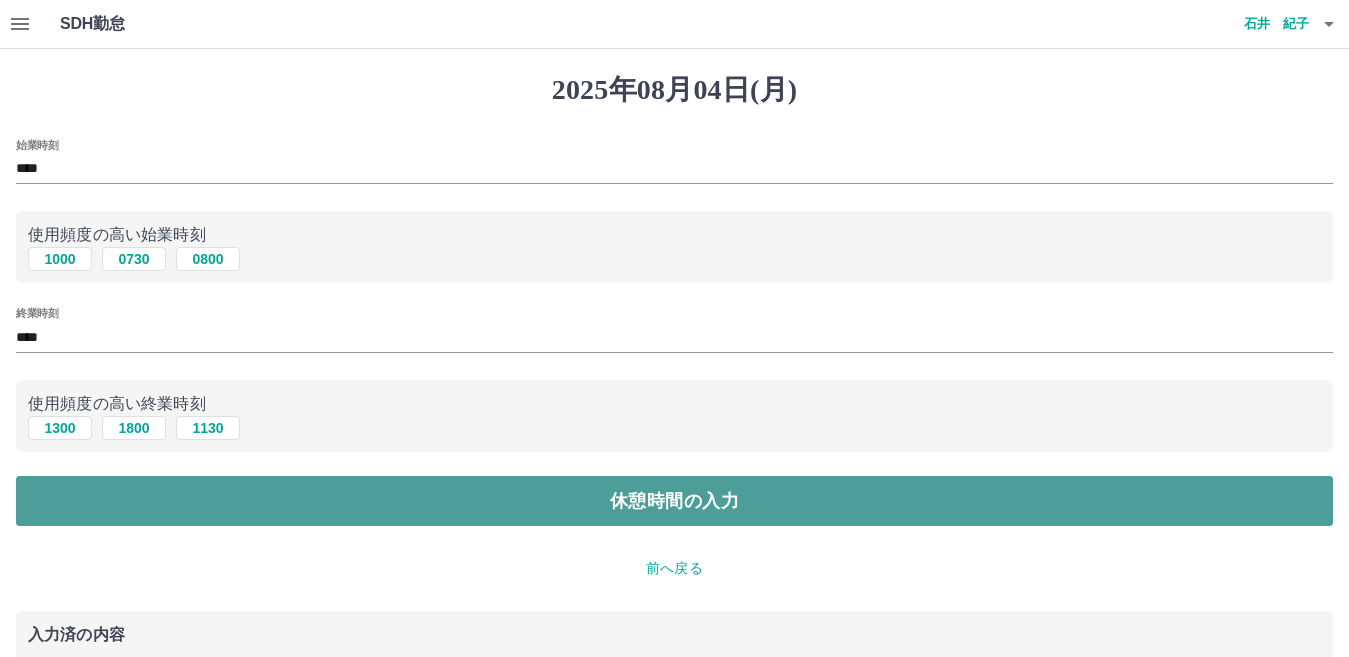 click on "休憩時間の入力" at bounding box center [674, 501] 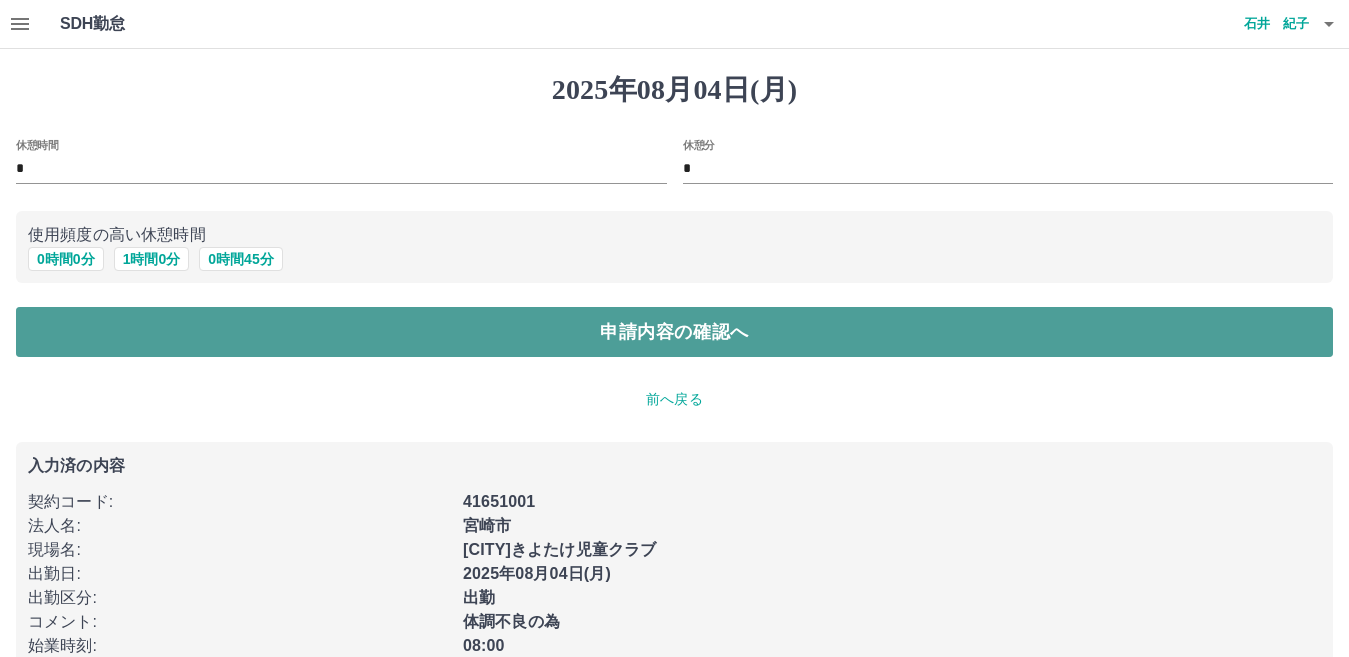 click on "申請内容の確認へ" at bounding box center (674, 332) 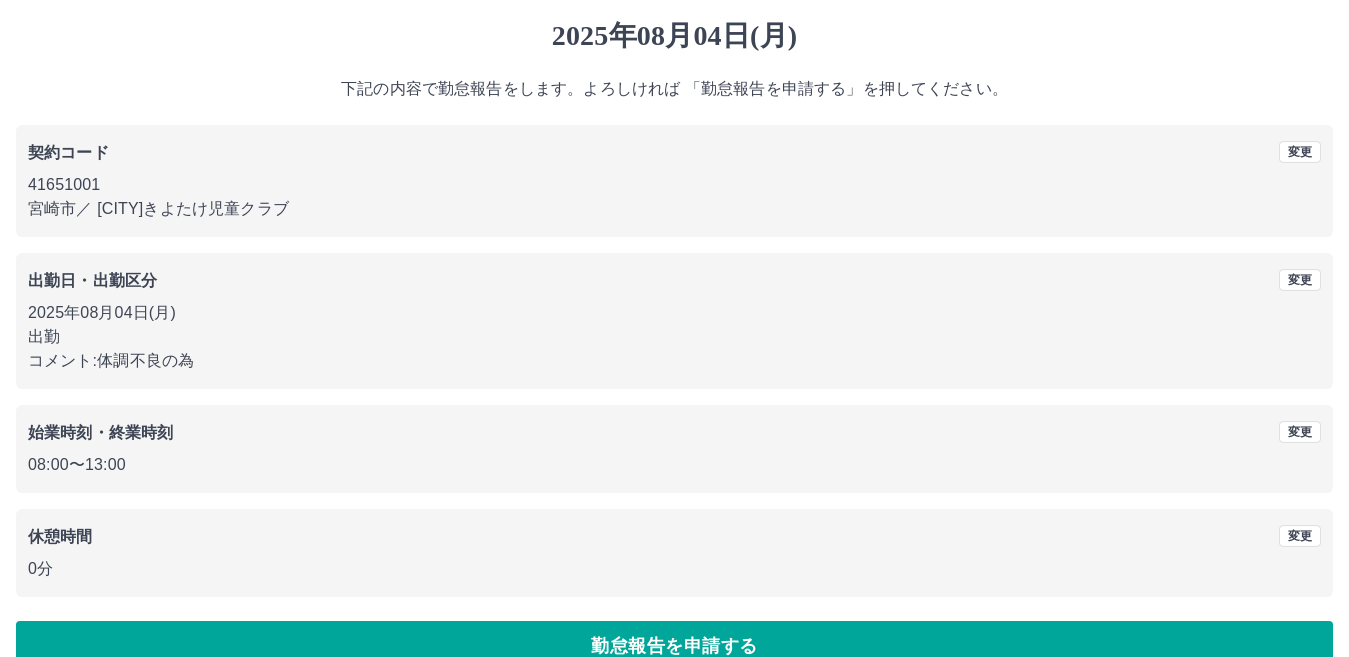 scroll, scrollTop: 92, scrollLeft: 0, axis: vertical 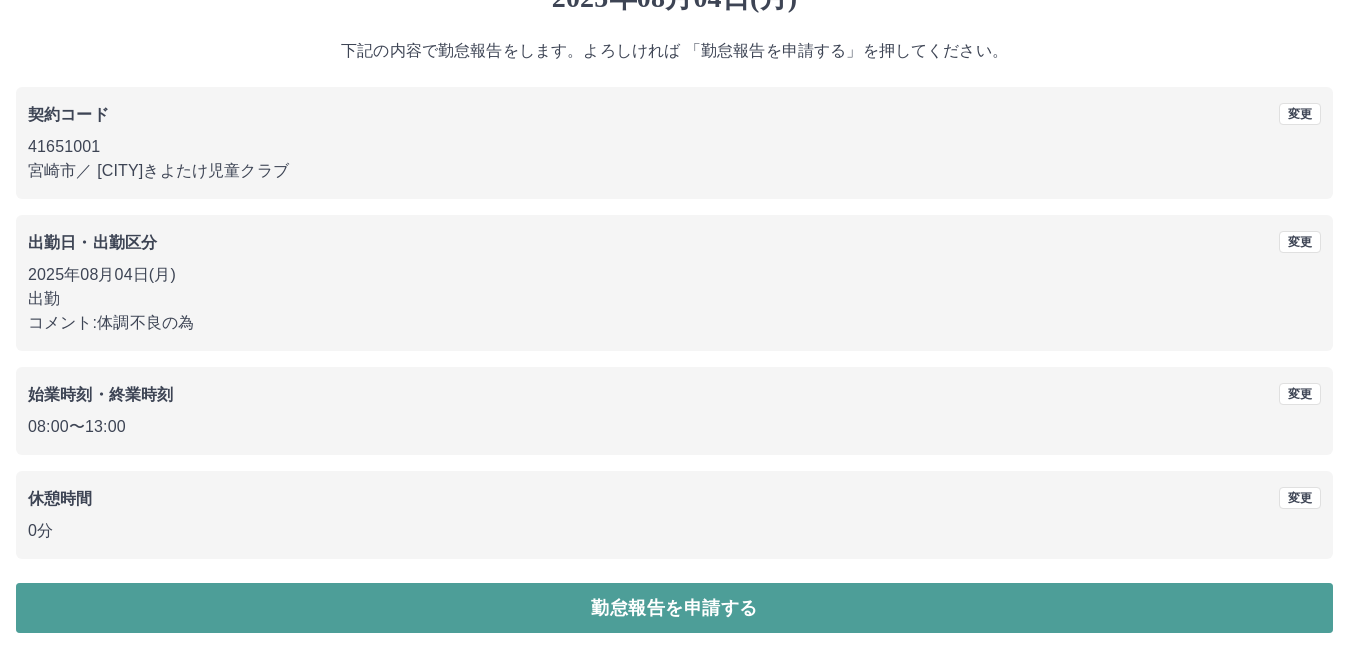 click on "勤怠報告を申請する" at bounding box center (674, 608) 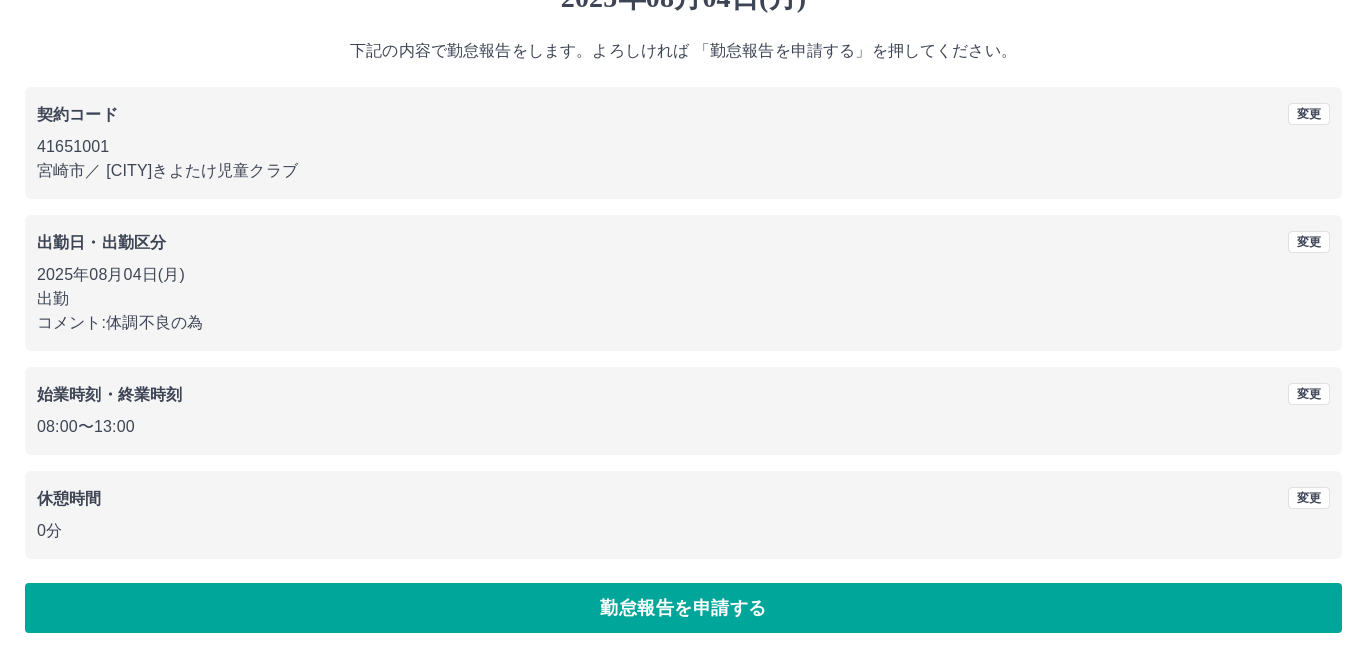 scroll, scrollTop: 0, scrollLeft: 0, axis: both 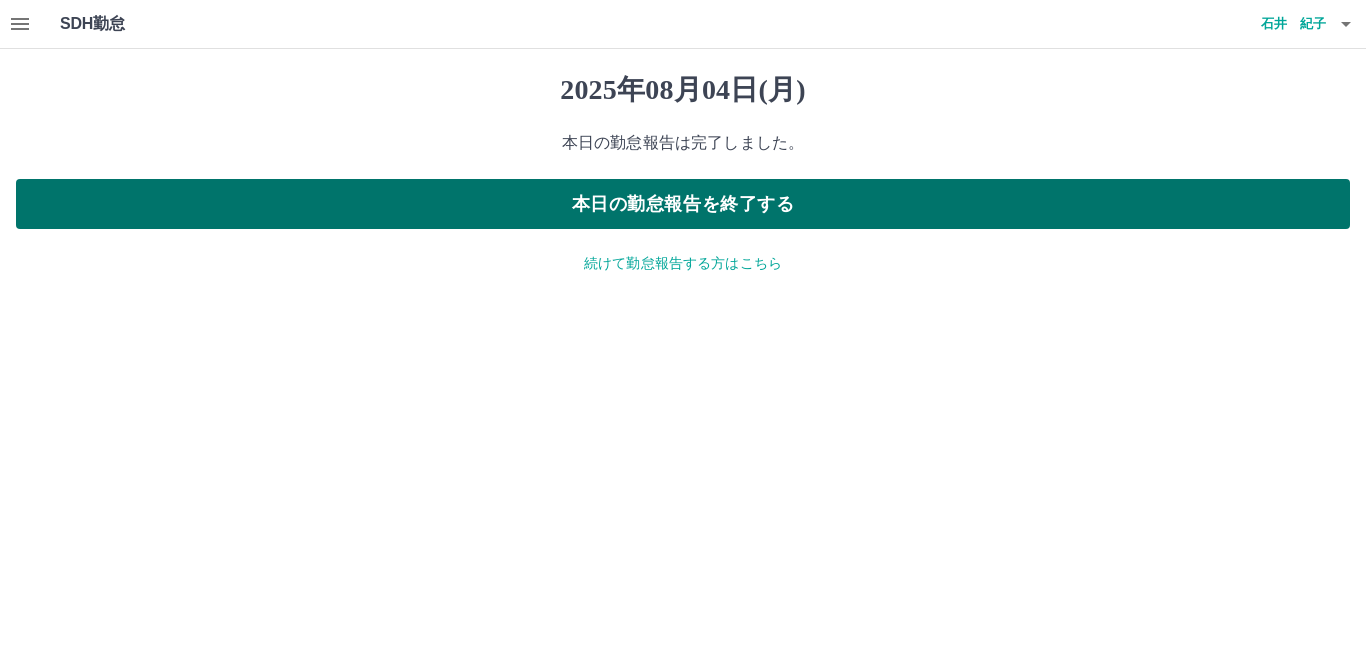 click on "本日の勤怠報告を終了する" at bounding box center (683, 204) 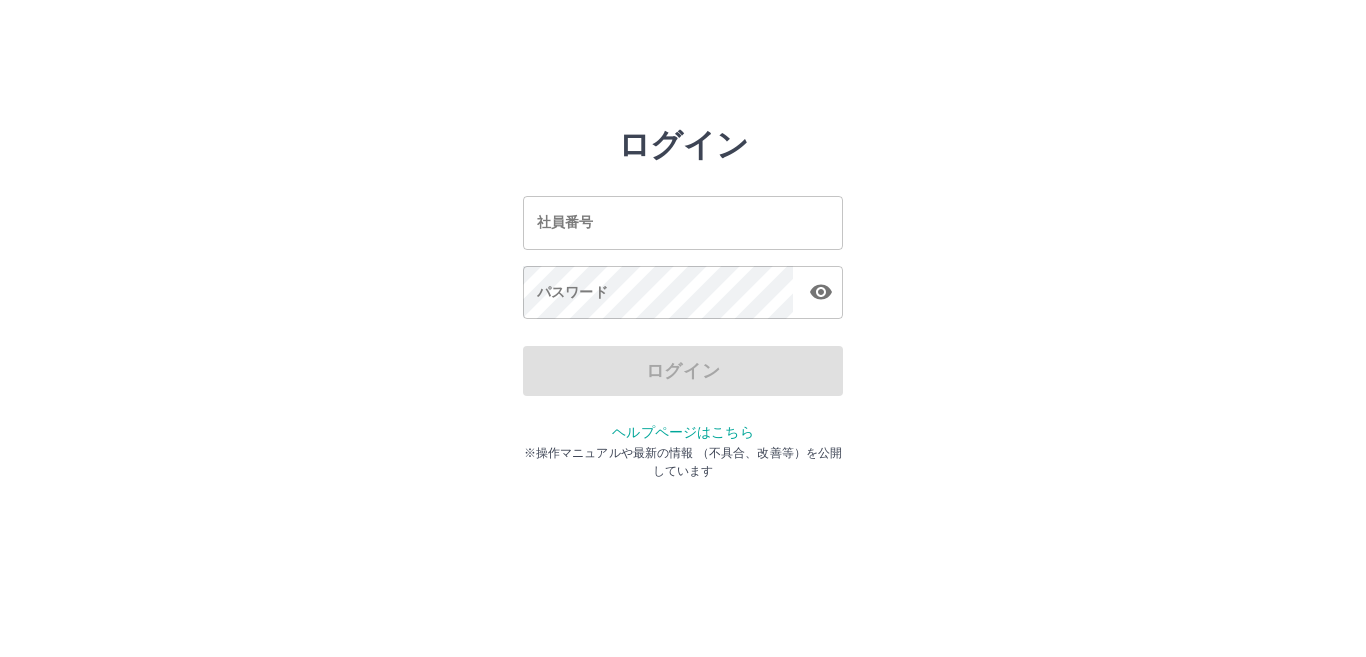 scroll, scrollTop: 0, scrollLeft: 0, axis: both 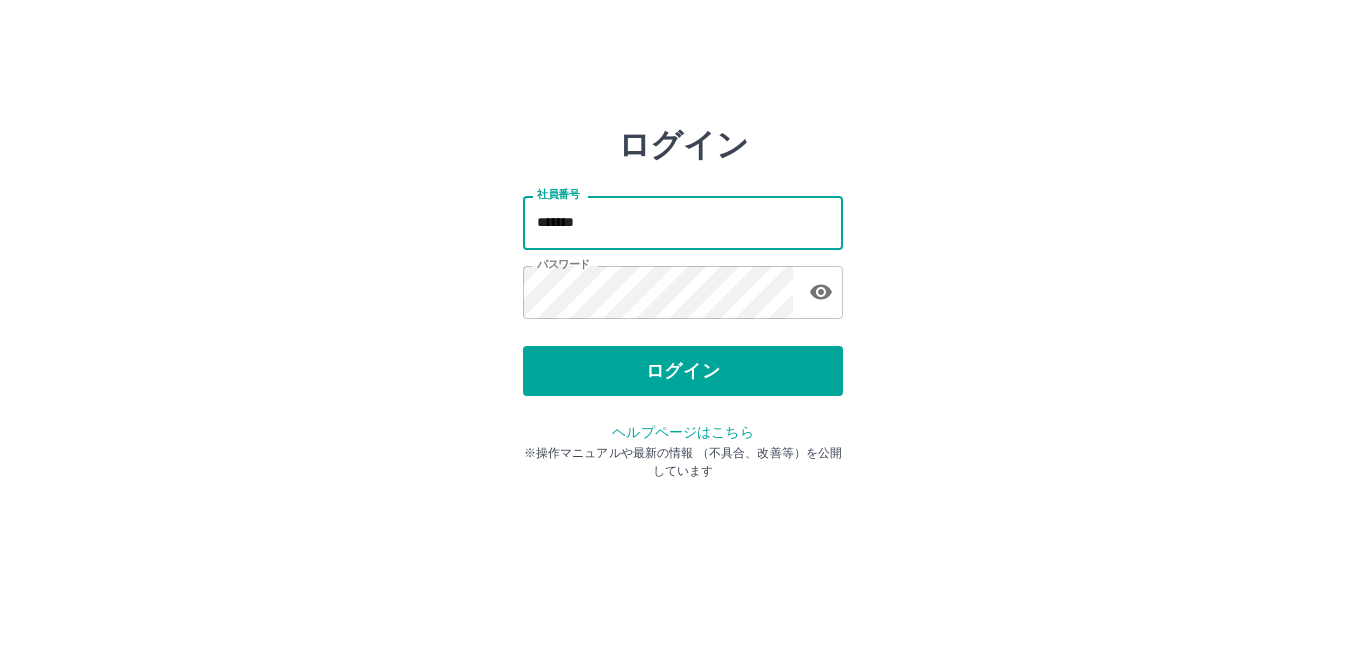 click on "*******" at bounding box center (683, 222) 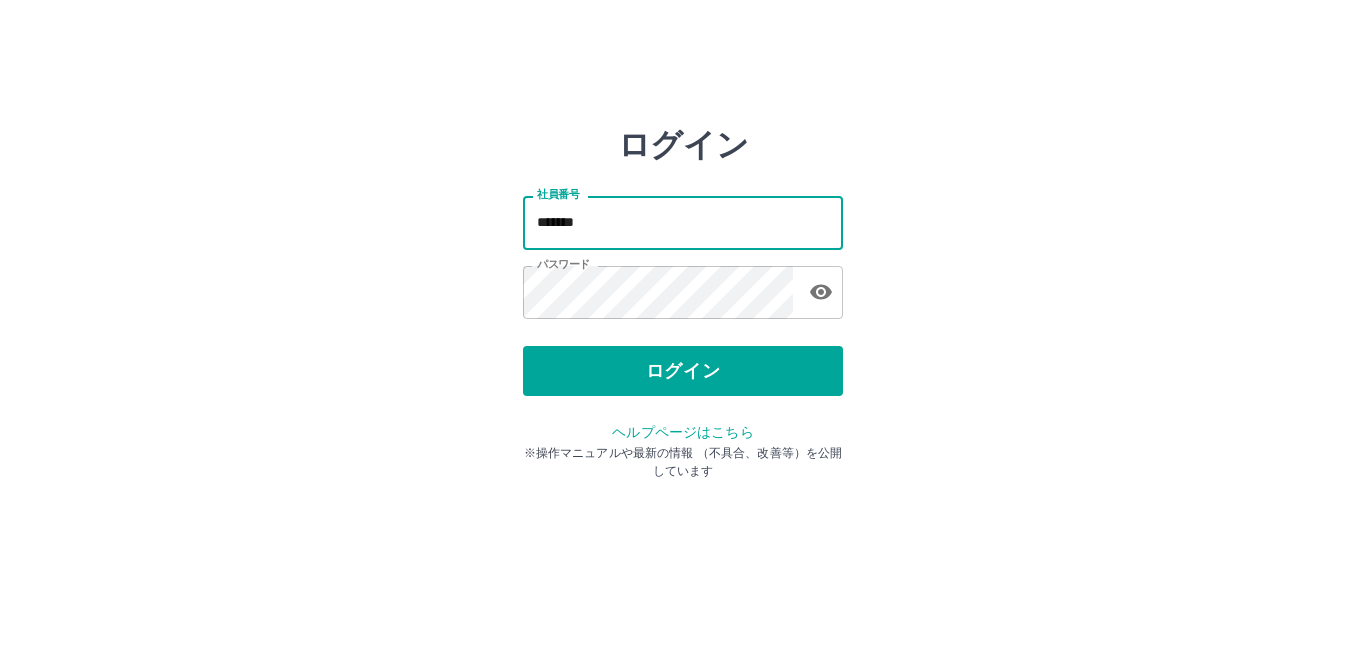 type on "*******" 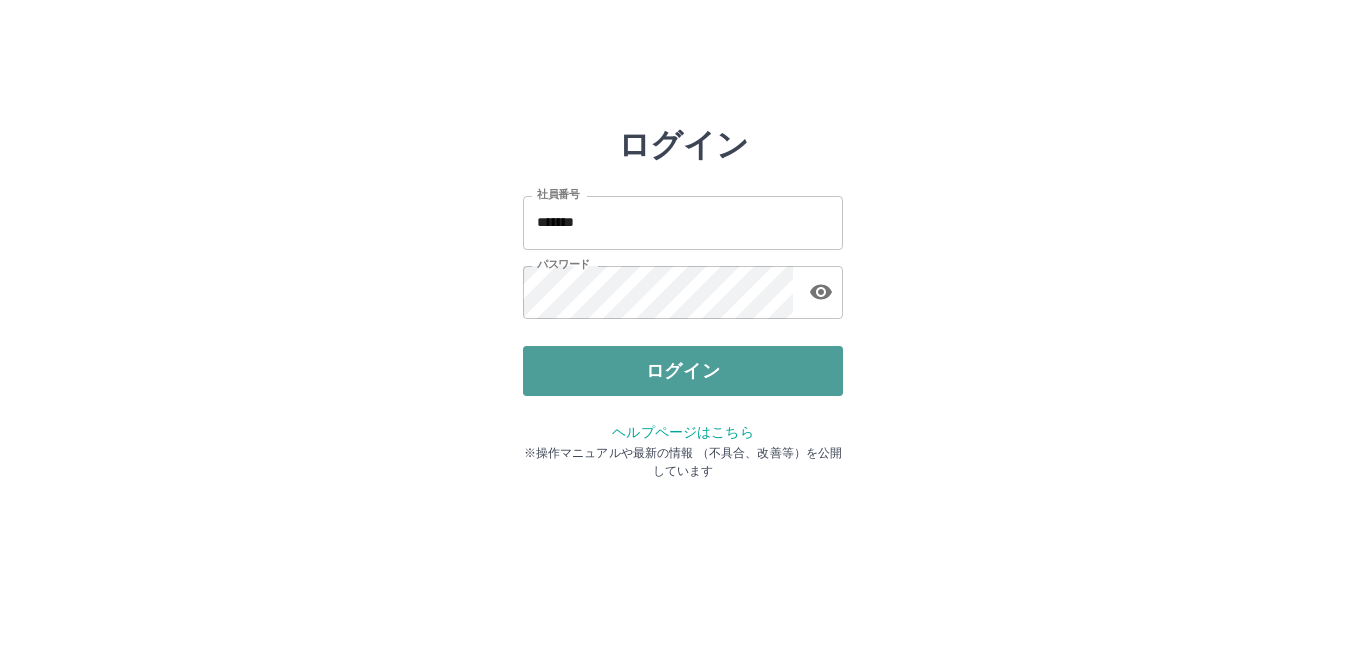click on "ログイン" at bounding box center [683, 371] 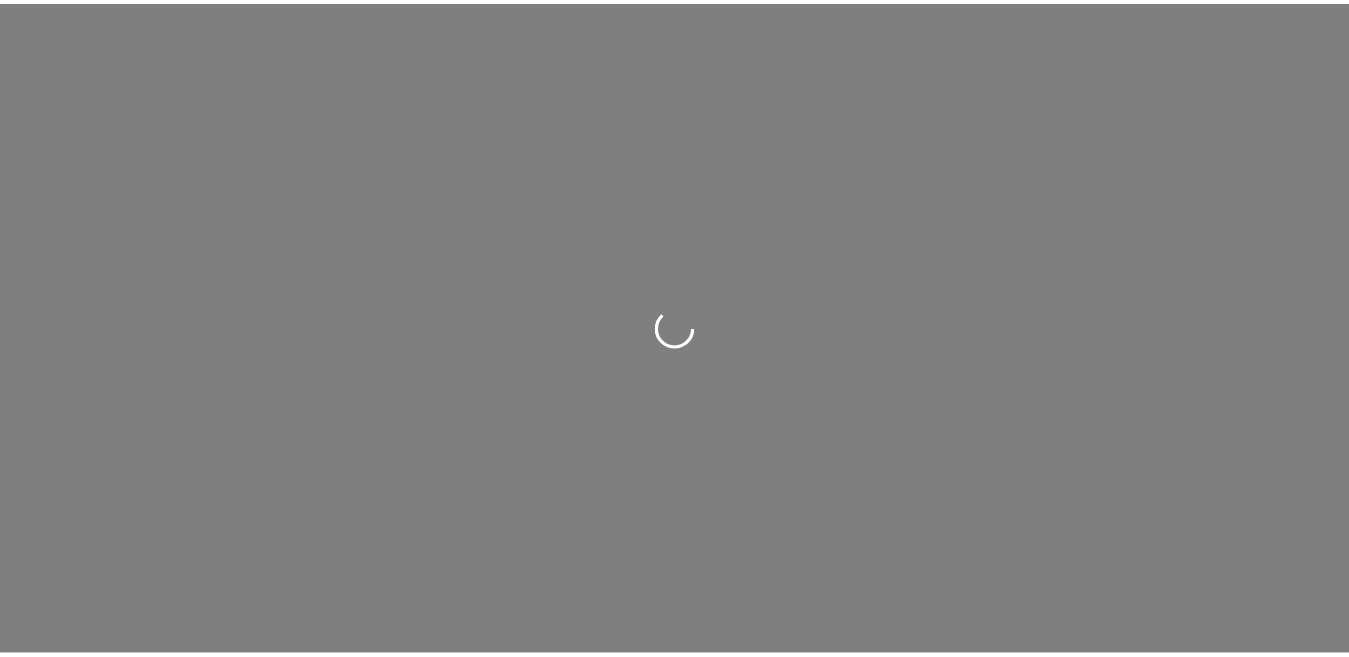 scroll, scrollTop: 0, scrollLeft: 0, axis: both 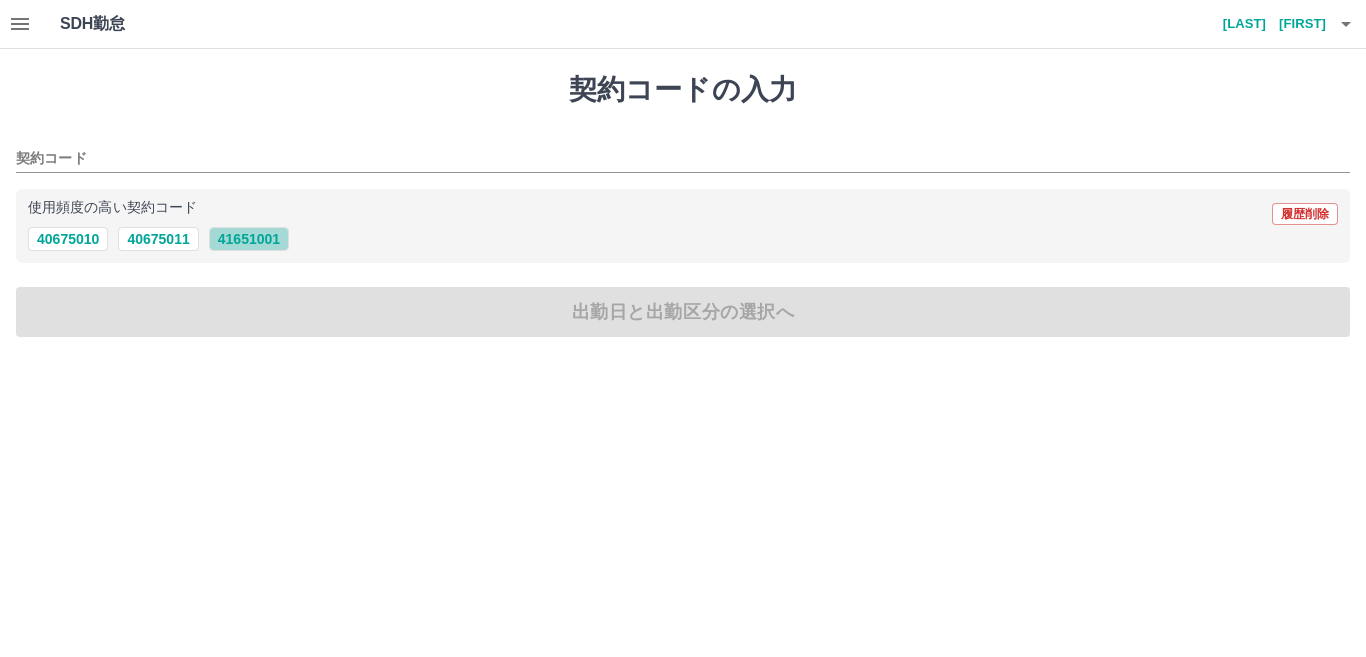 click on "41651001" at bounding box center [249, 239] 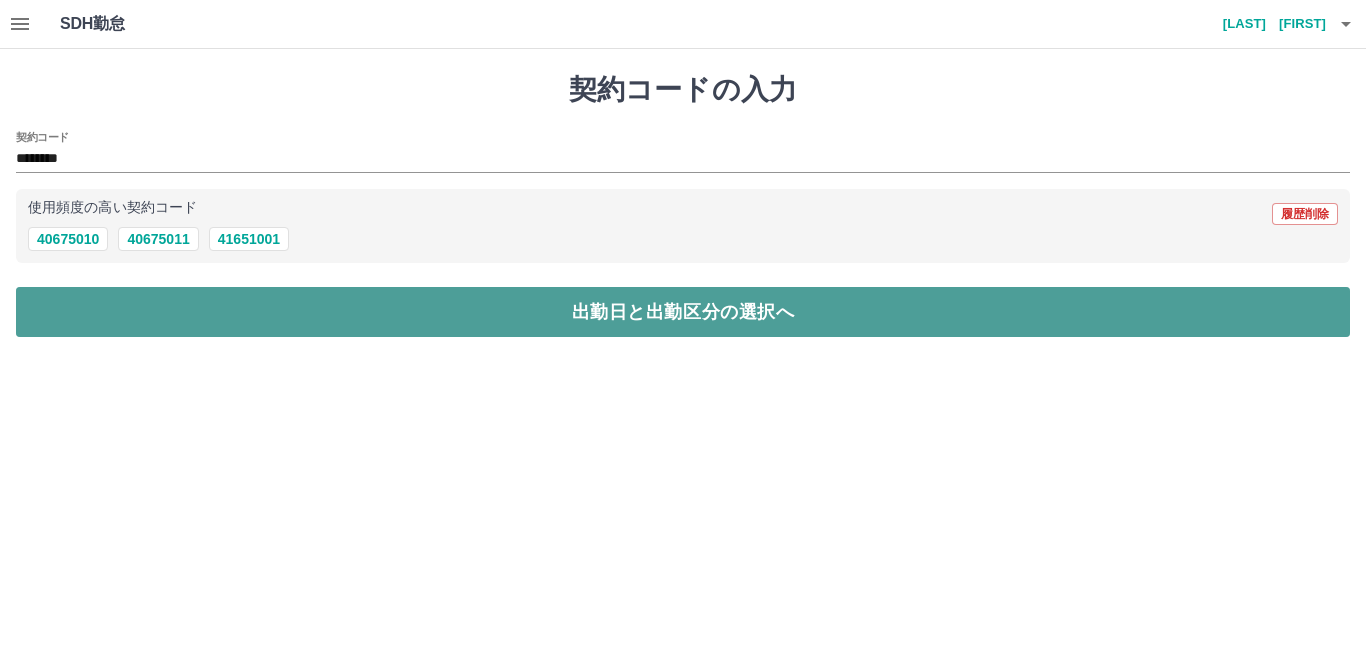 click on "出勤日と出勤区分の選択へ" at bounding box center (683, 312) 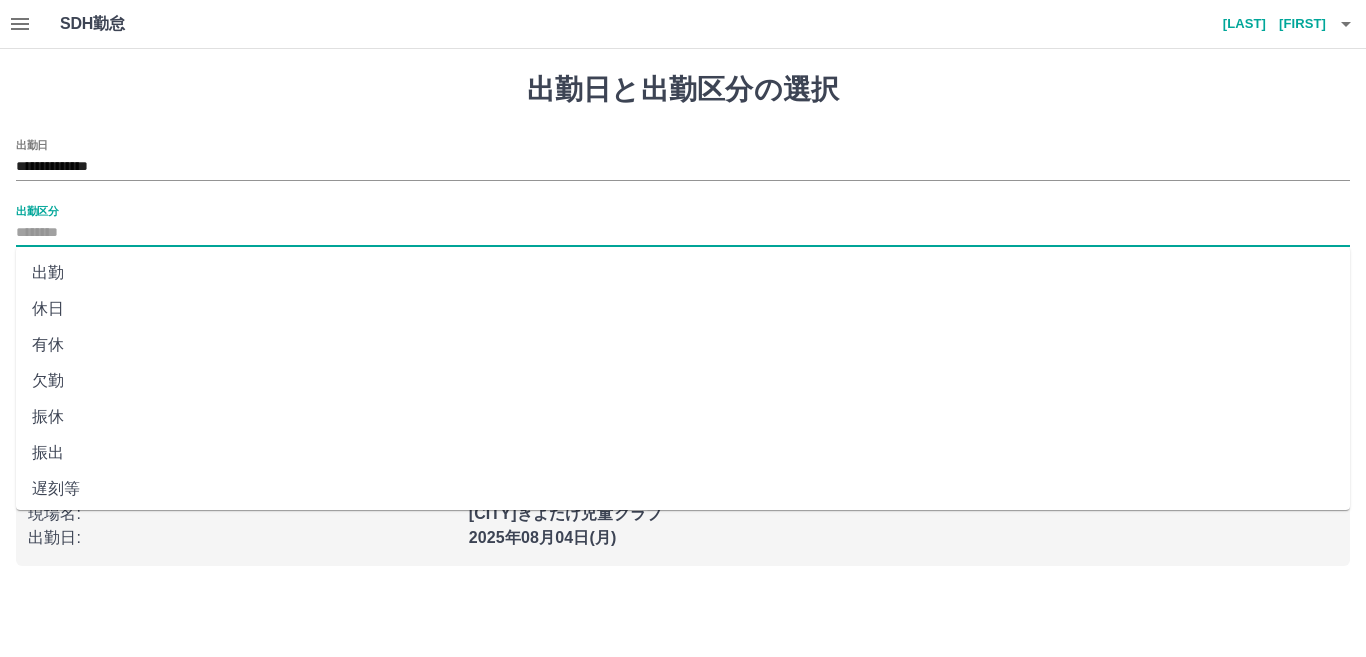 click on "出勤区分" at bounding box center [683, 233] 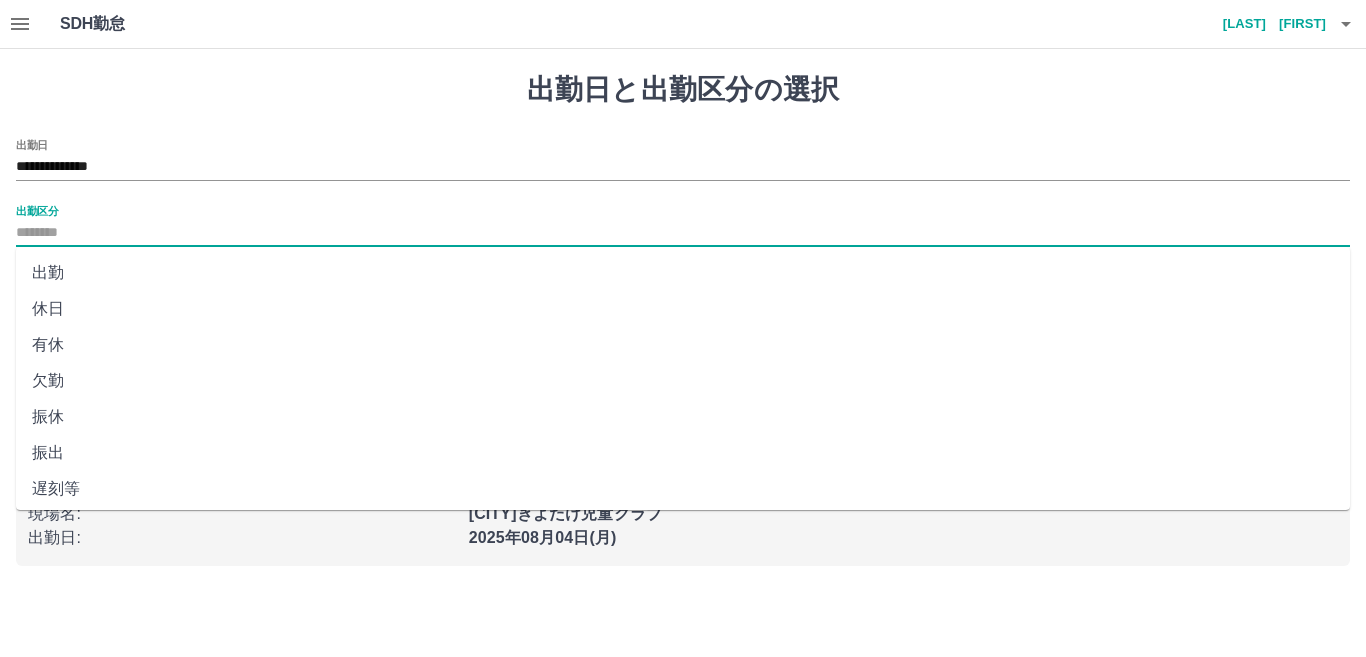 click on "出勤" at bounding box center (683, 273) 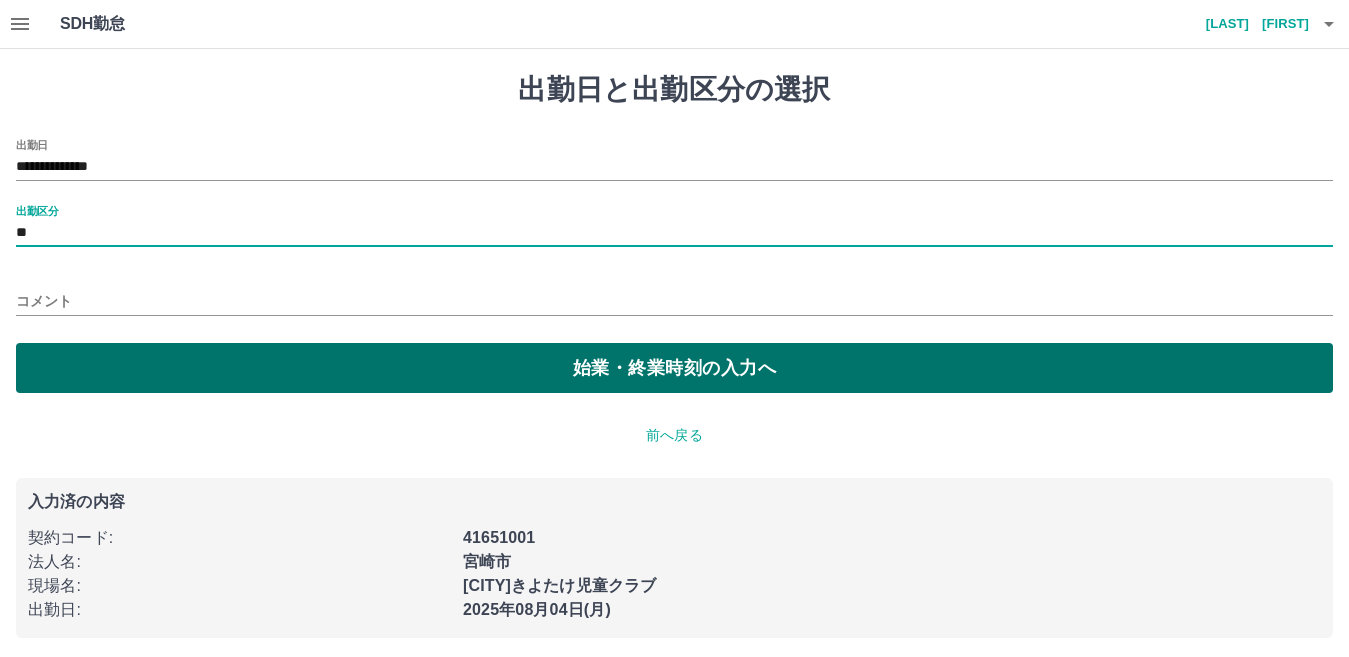 click on "始業・終業時刻の入力へ" at bounding box center (674, 368) 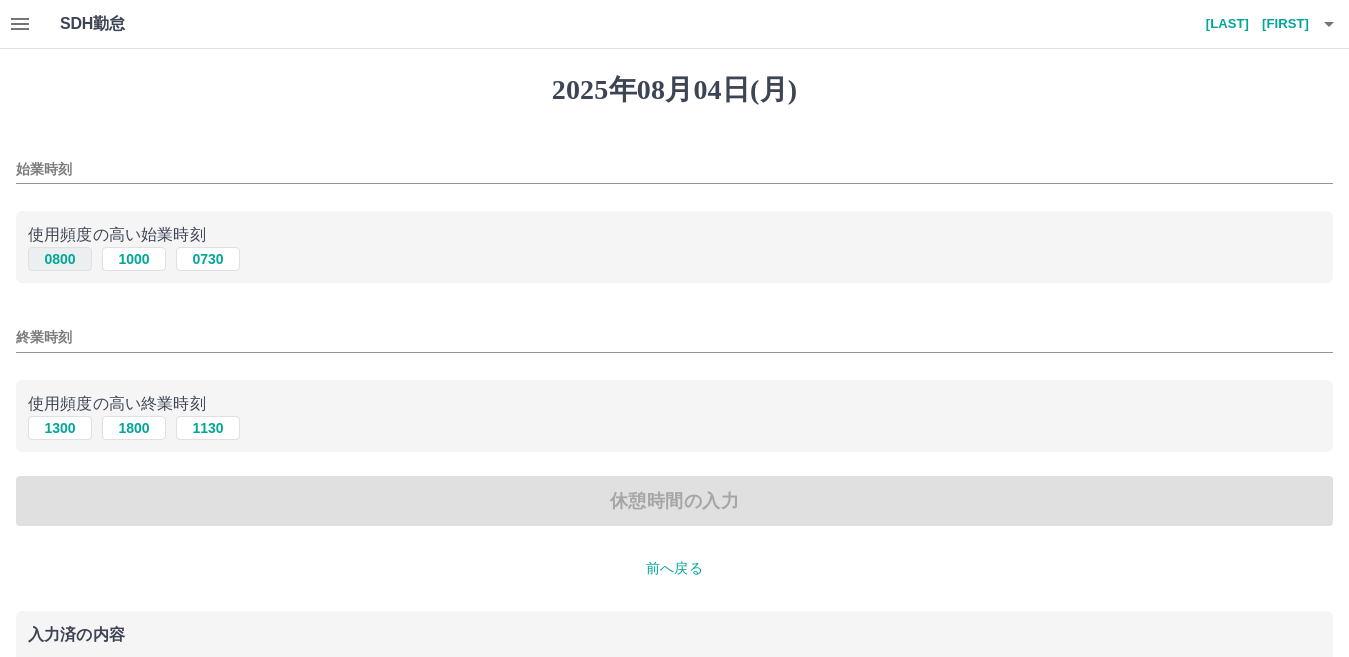 click on "0800" at bounding box center [60, 259] 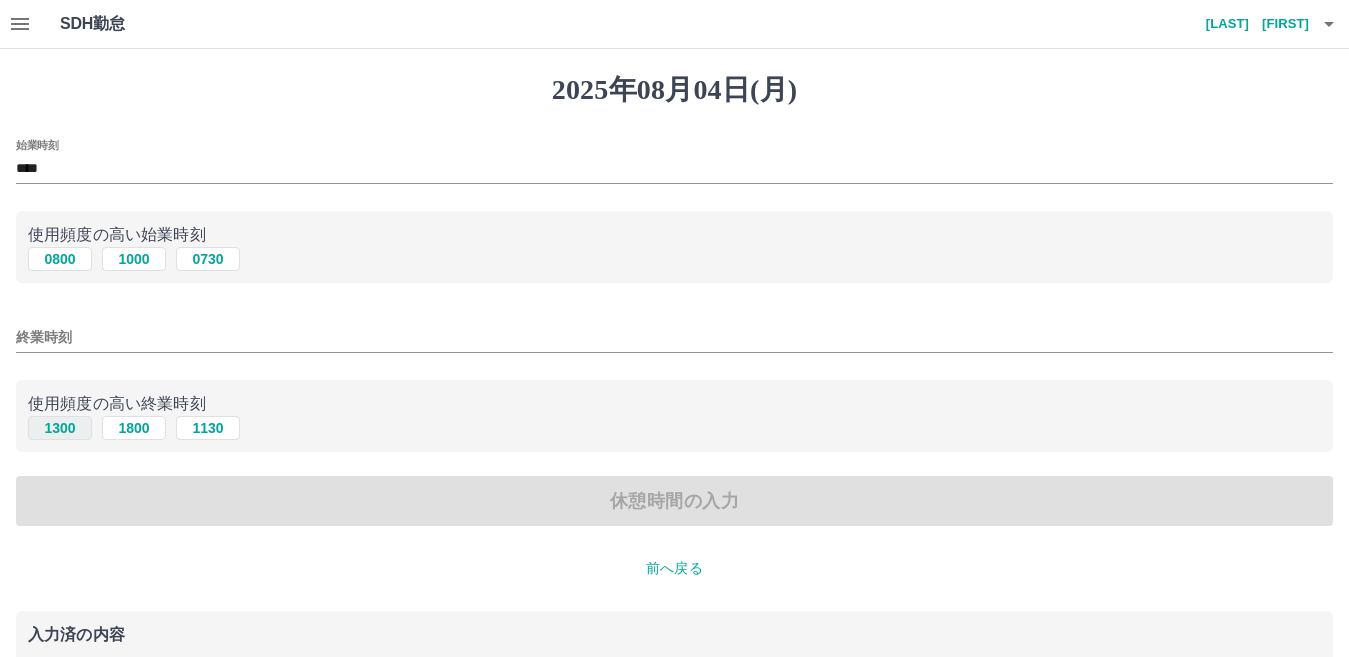 click on "1300" at bounding box center [60, 428] 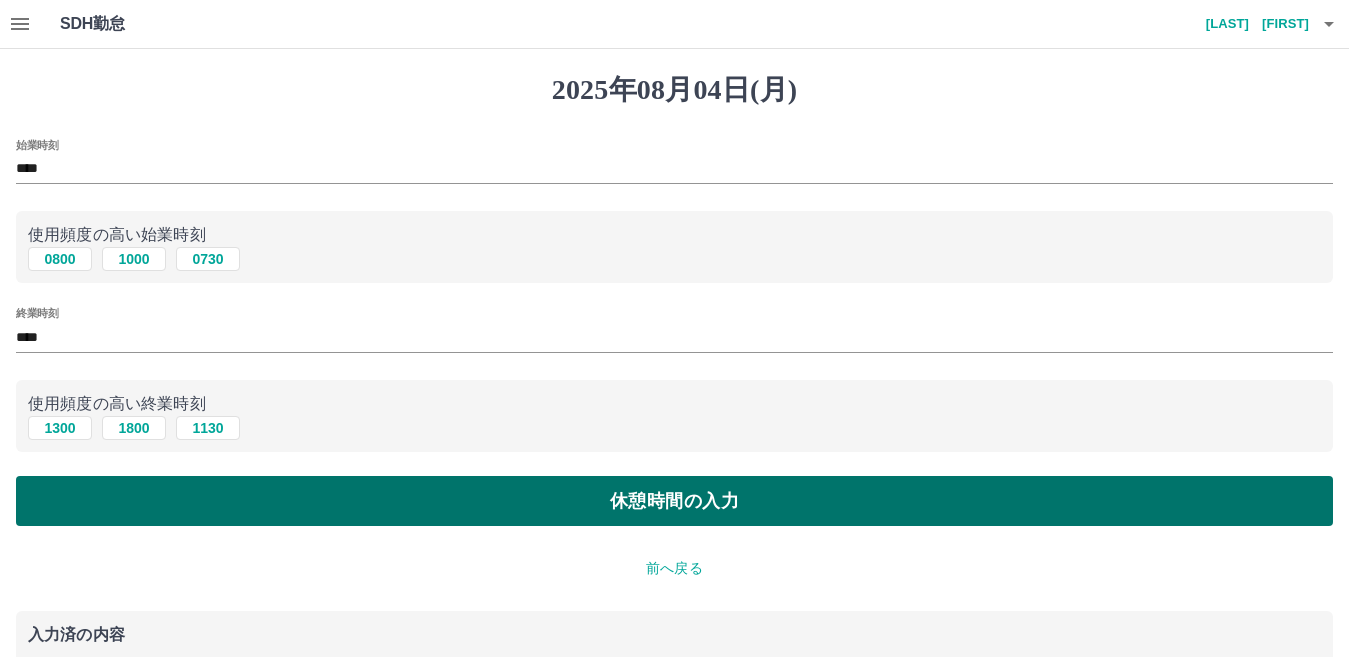 click on "休憩時間の入力" at bounding box center [674, 501] 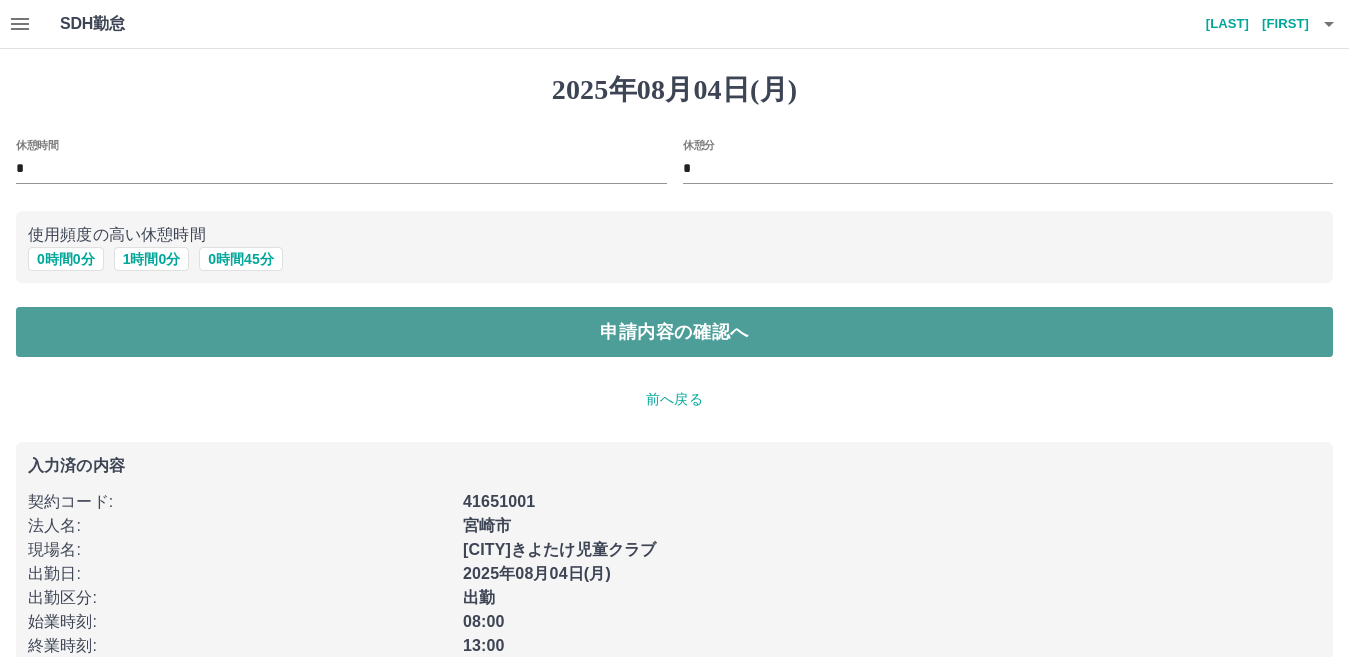 click on "申請内容の確認へ" at bounding box center [674, 332] 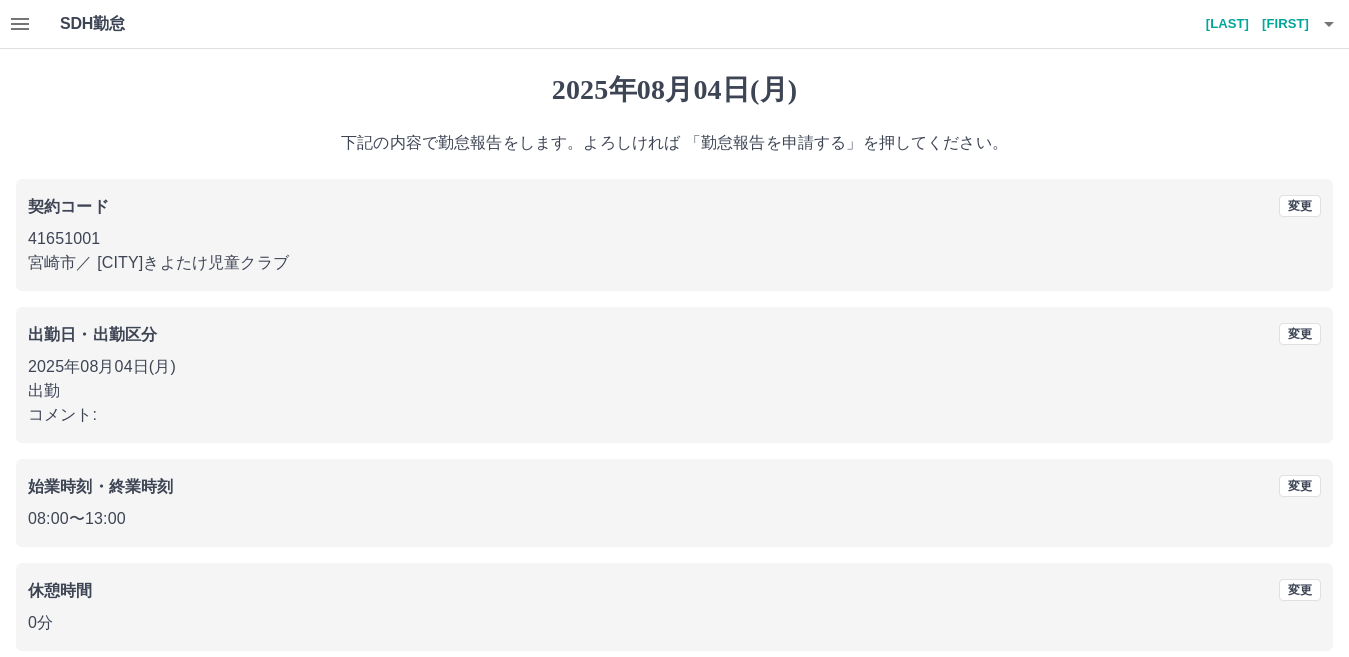 scroll, scrollTop: 92, scrollLeft: 0, axis: vertical 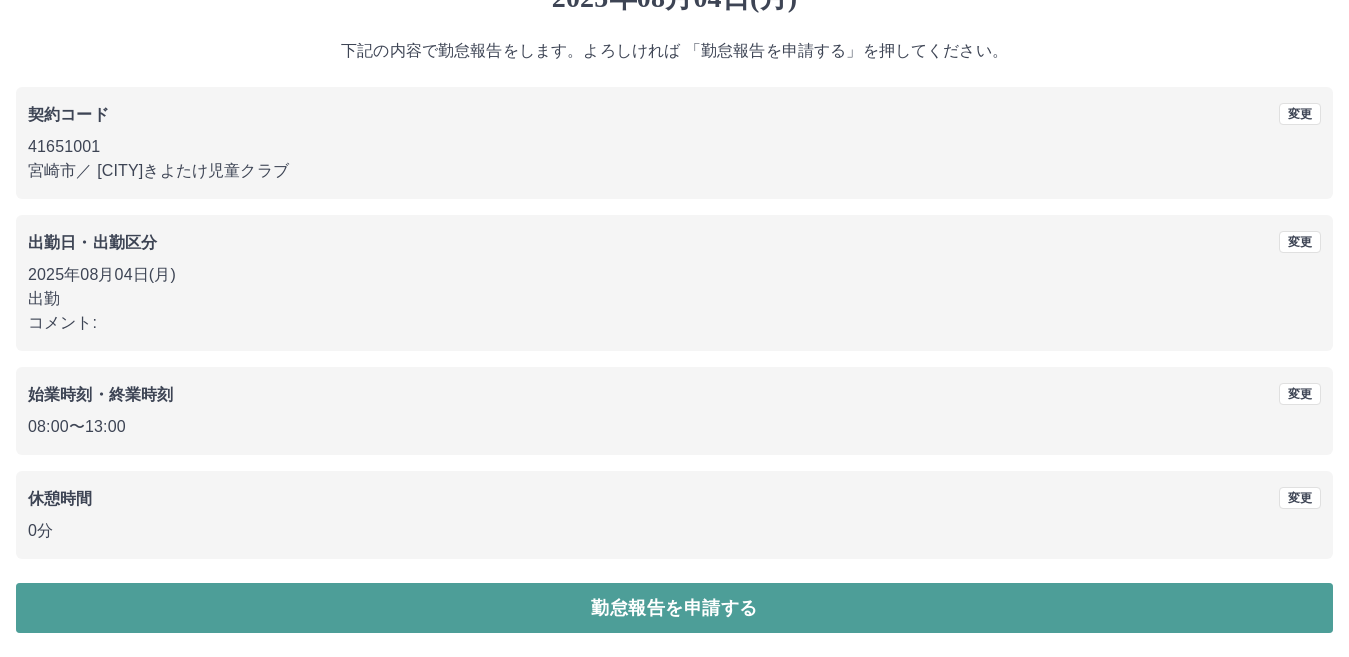 click on "勤怠報告を申請する" at bounding box center [674, 608] 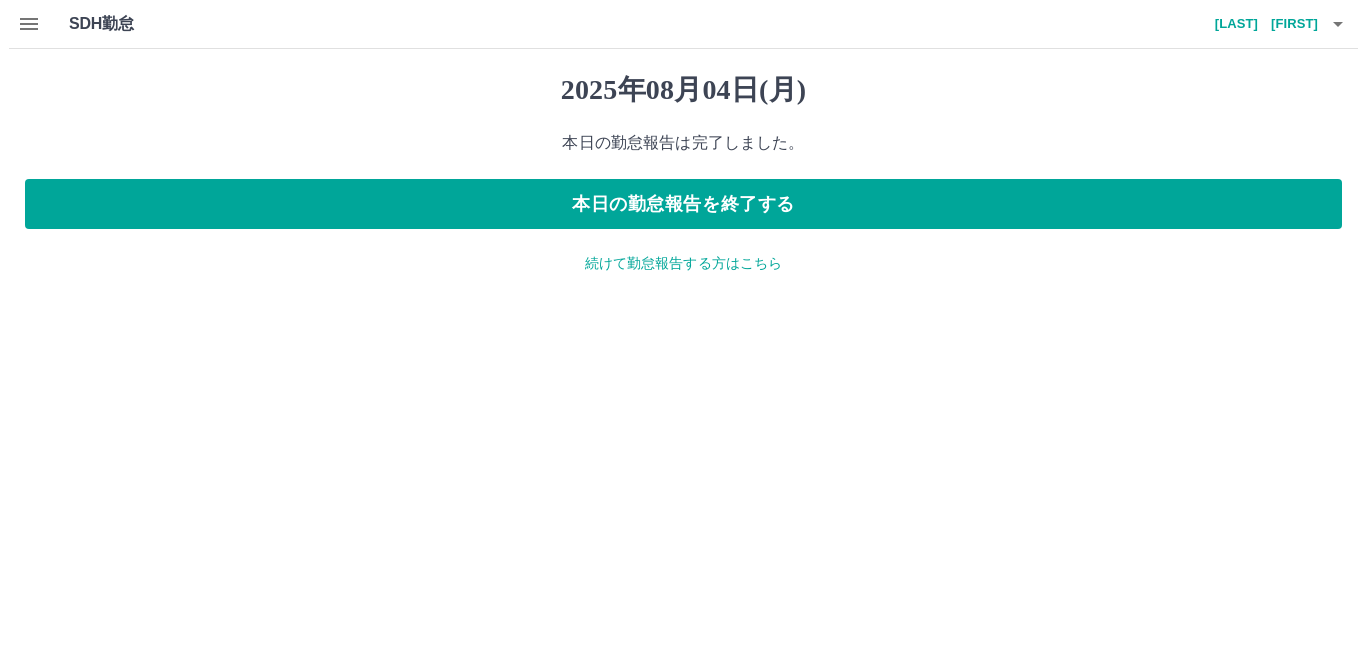 scroll, scrollTop: 0, scrollLeft: 0, axis: both 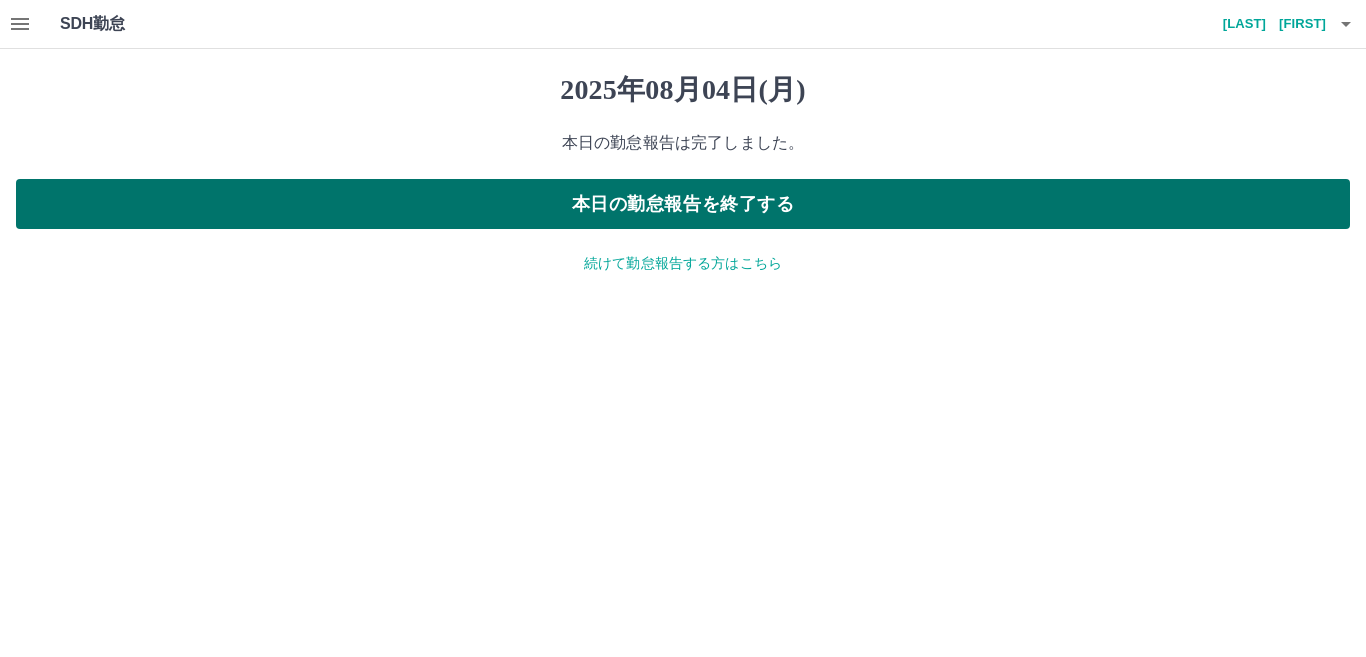 click on "本日の勤怠報告を終了する" at bounding box center (683, 204) 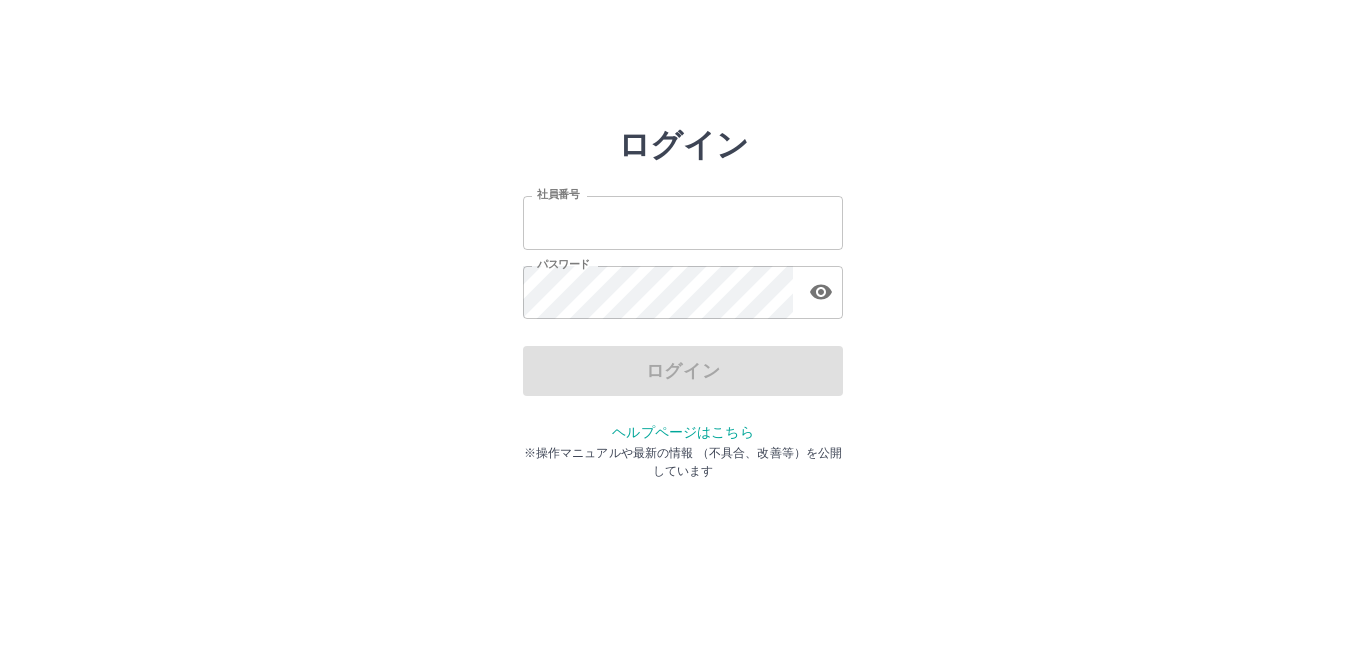 scroll, scrollTop: 0, scrollLeft: 0, axis: both 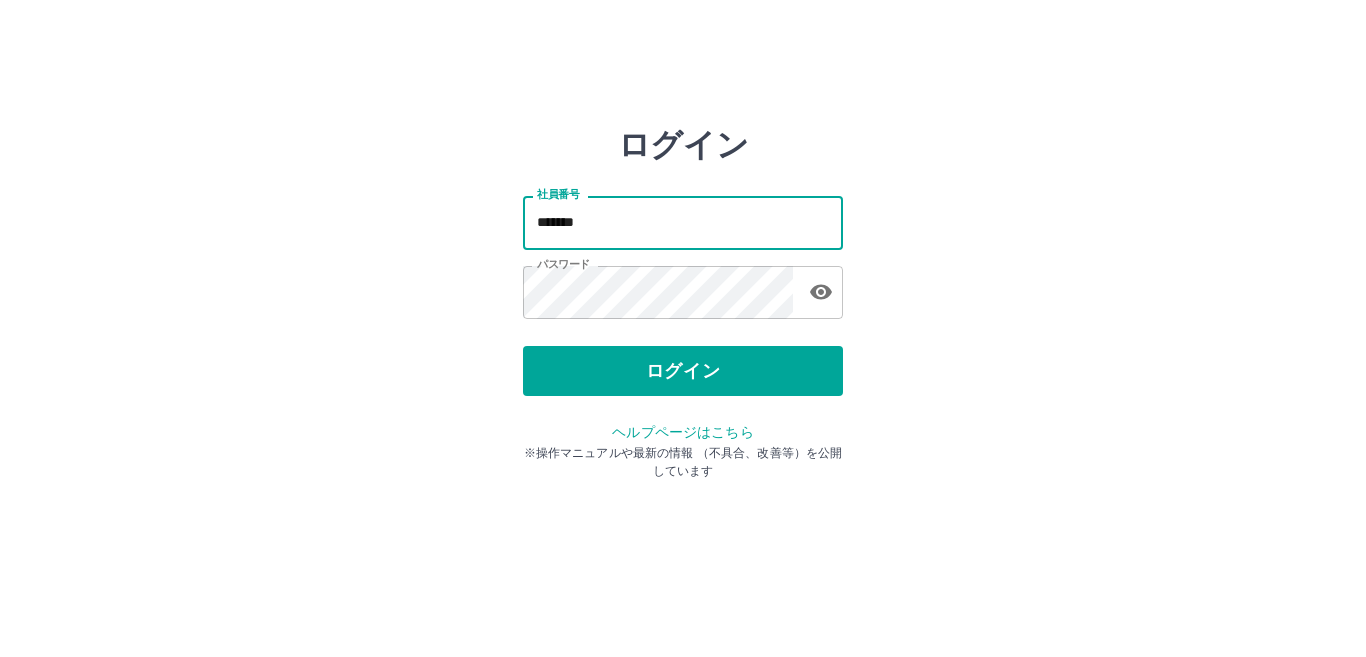 click on "*******" at bounding box center [683, 222] 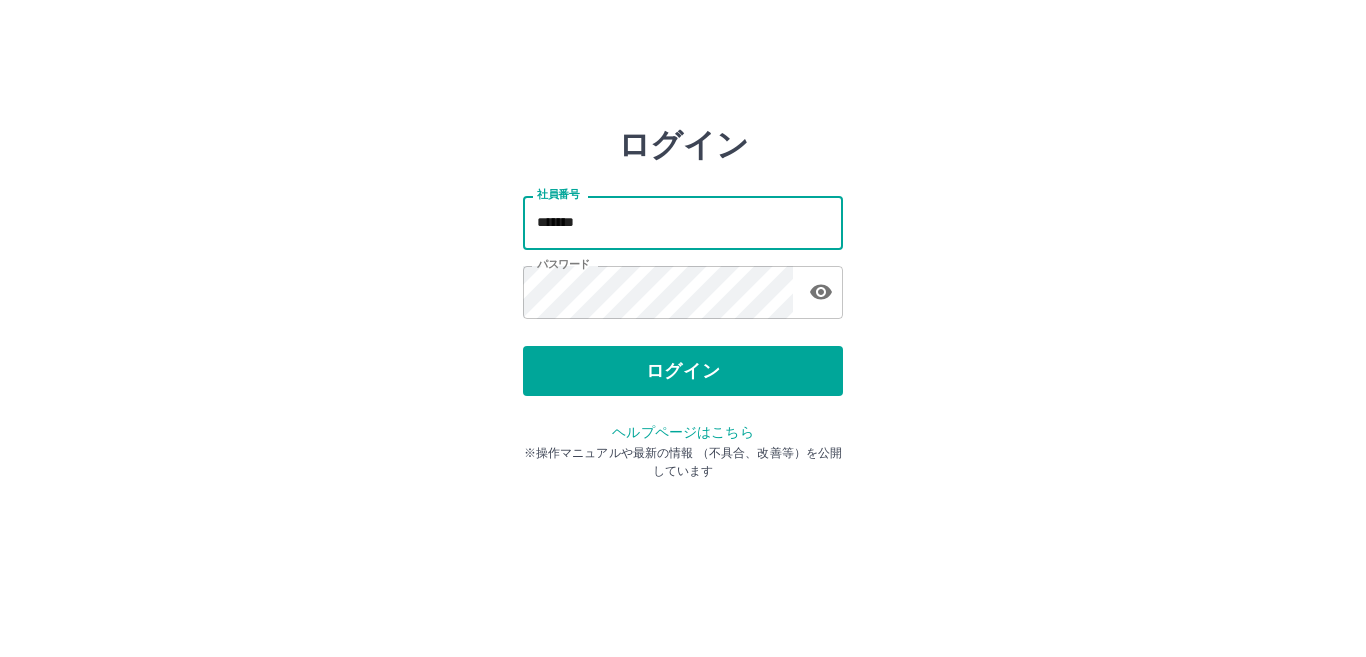 type on "*******" 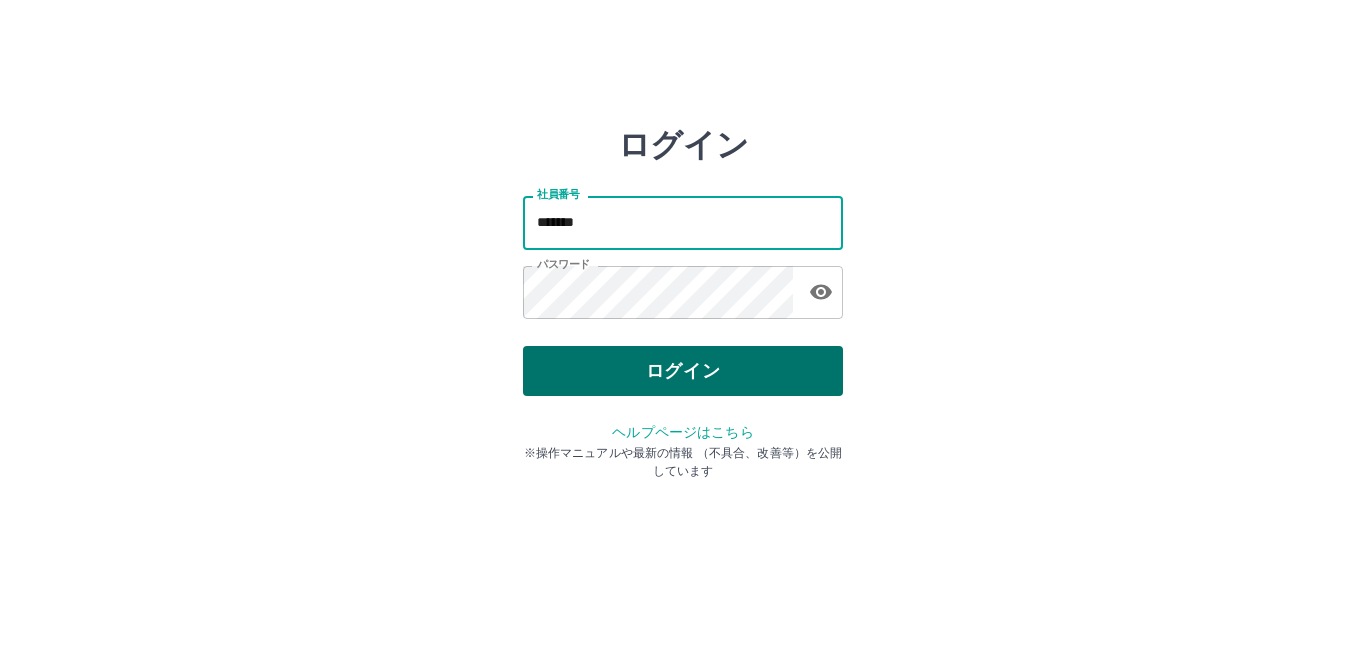 click on "ログイン" at bounding box center (683, 371) 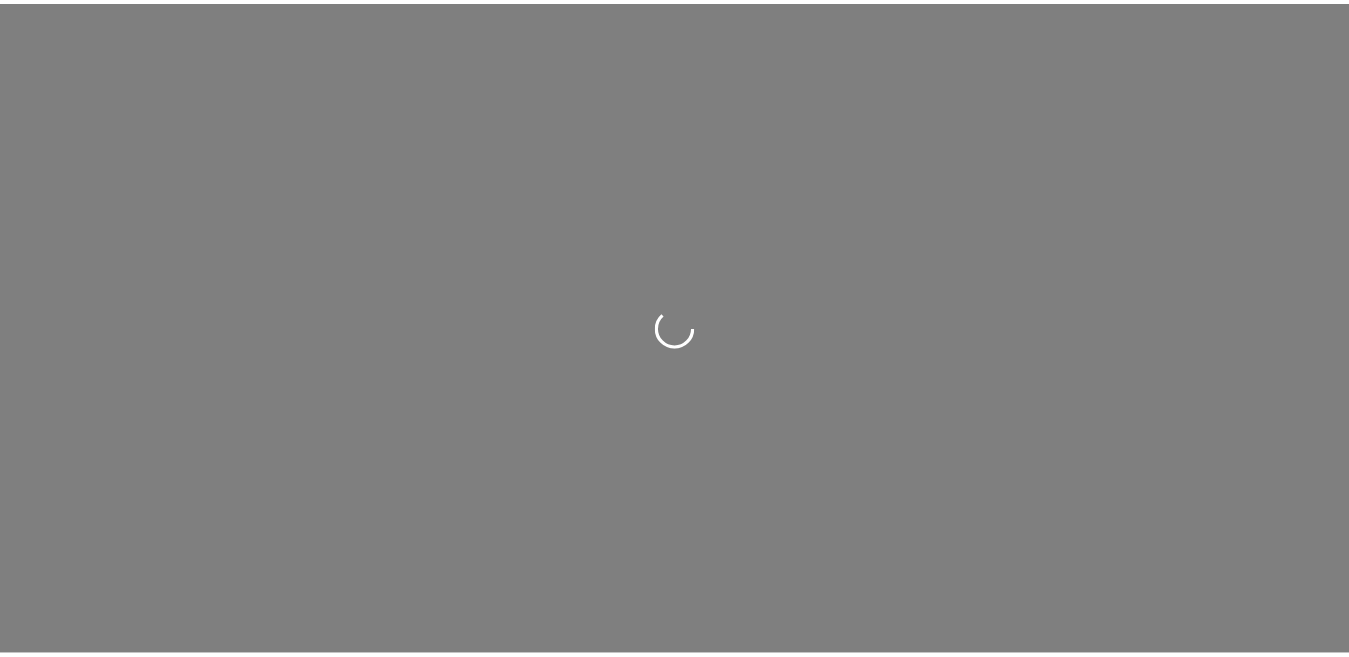 scroll, scrollTop: 0, scrollLeft: 0, axis: both 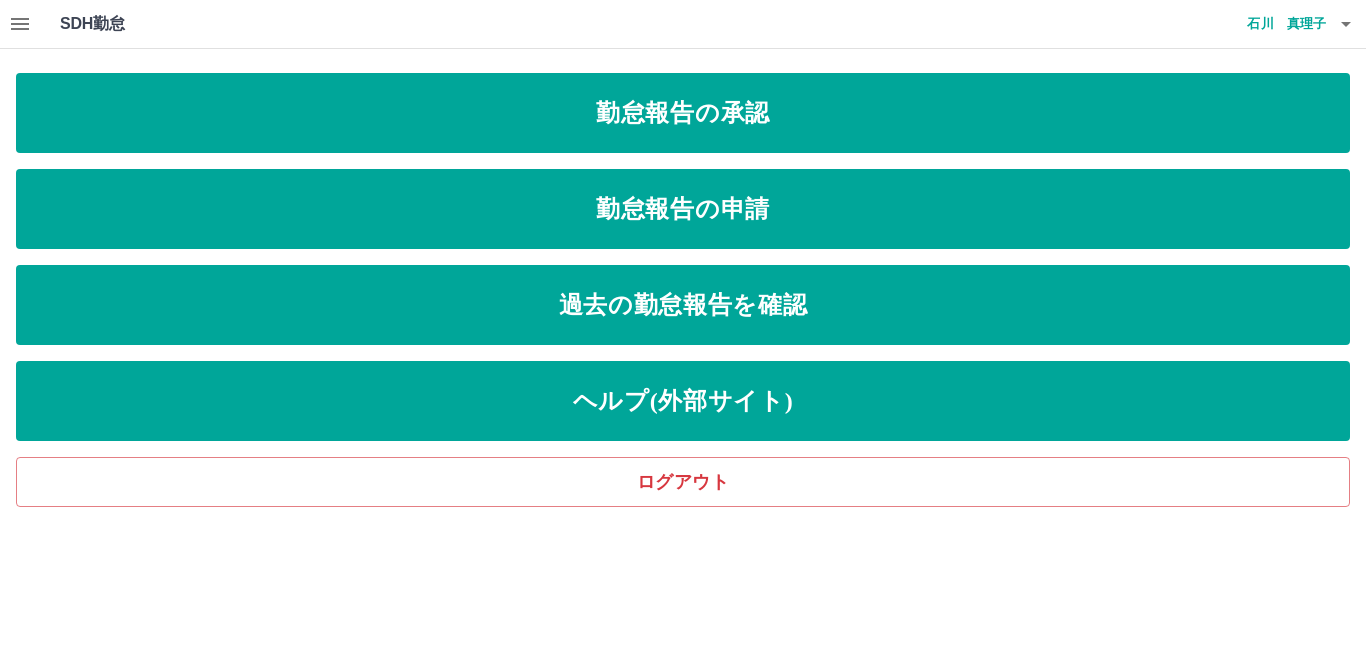 click 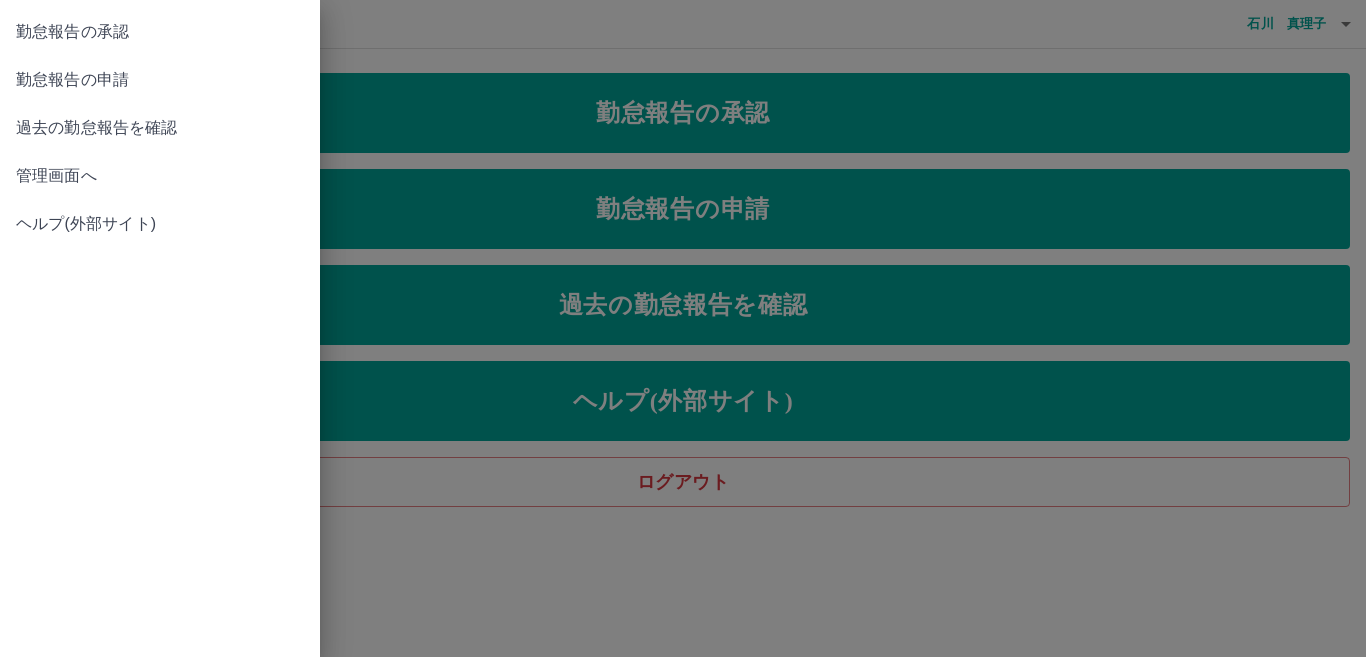 click on "管理画面へ" at bounding box center [160, 176] 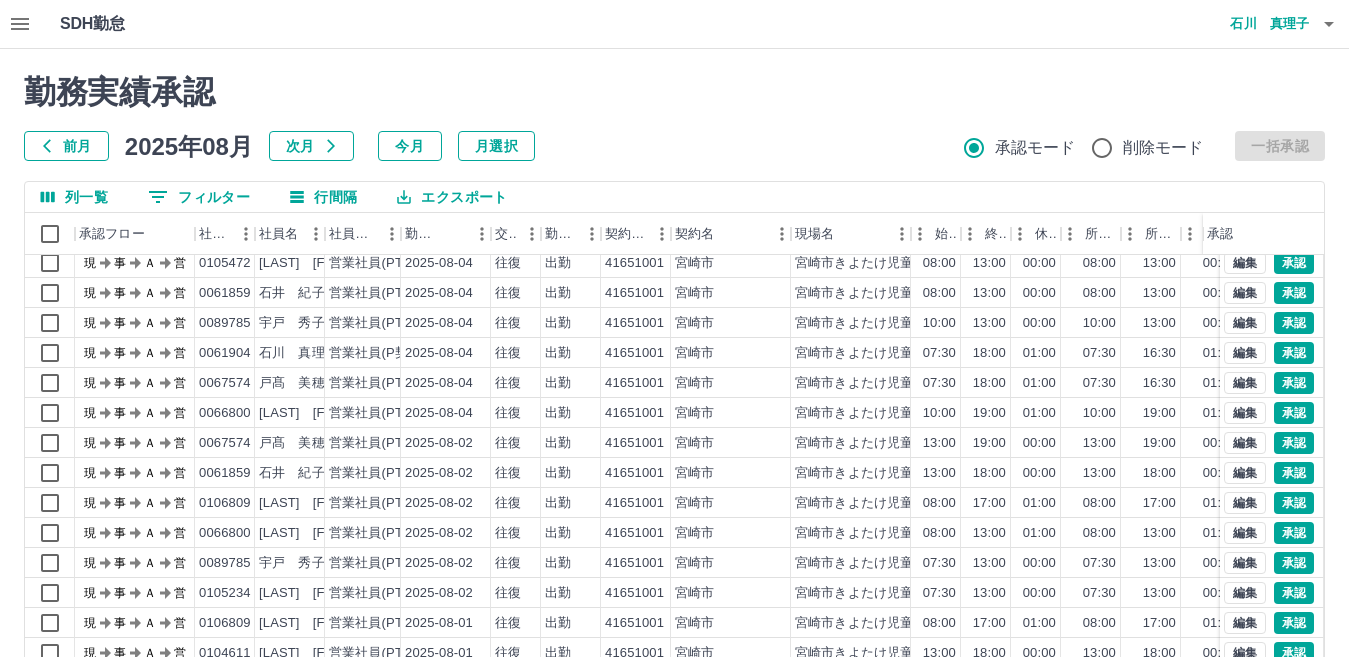 scroll, scrollTop: 0, scrollLeft: 0, axis: both 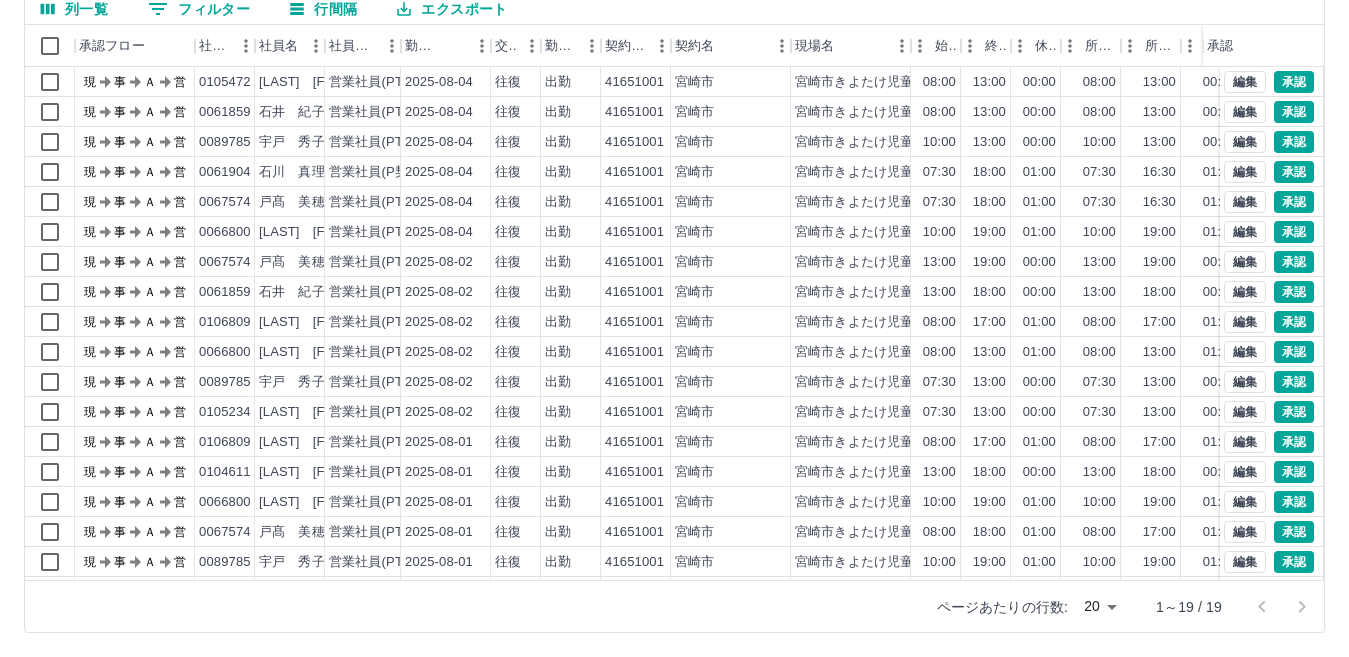 click at bounding box center [1282, 607] 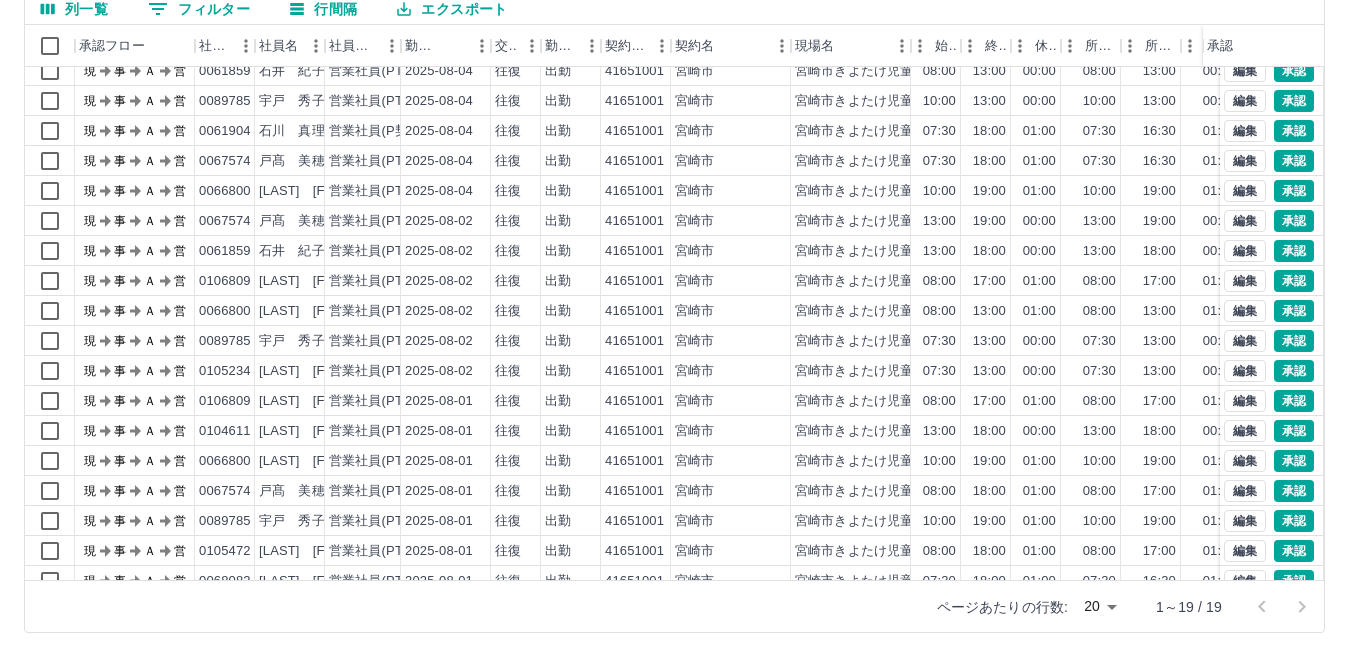 scroll, scrollTop: 74, scrollLeft: 0, axis: vertical 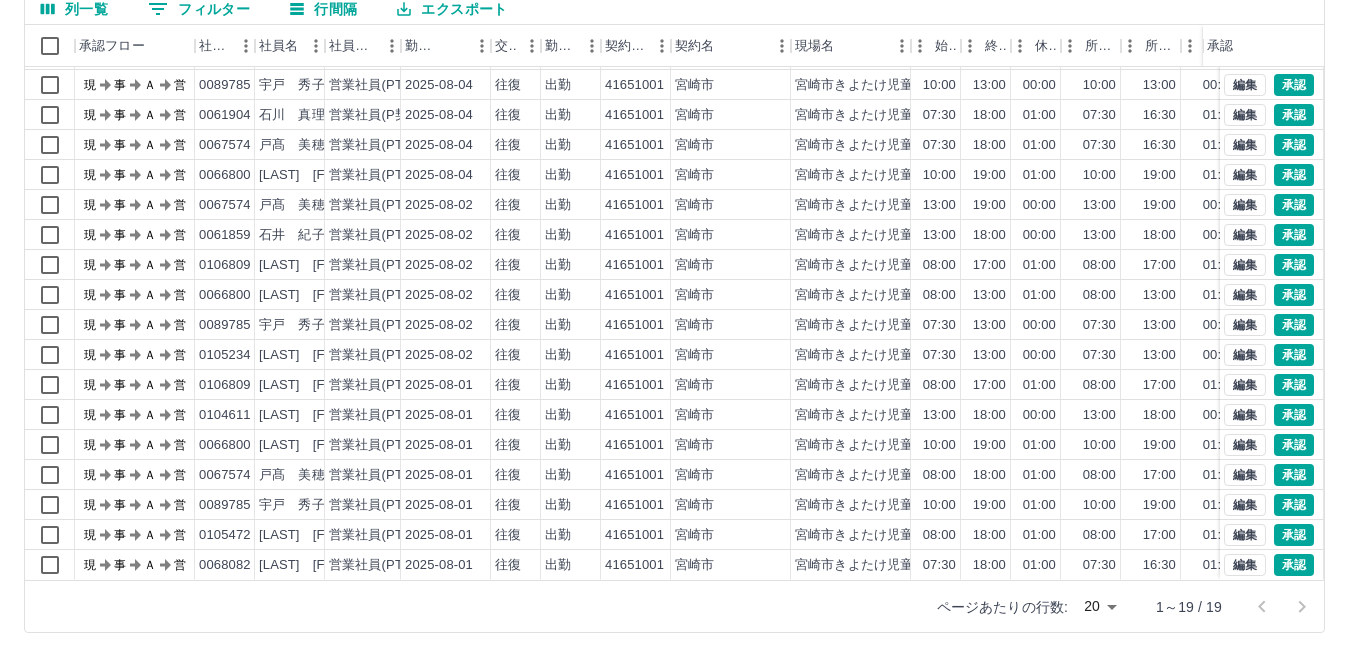 click at bounding box center (1282, 607) 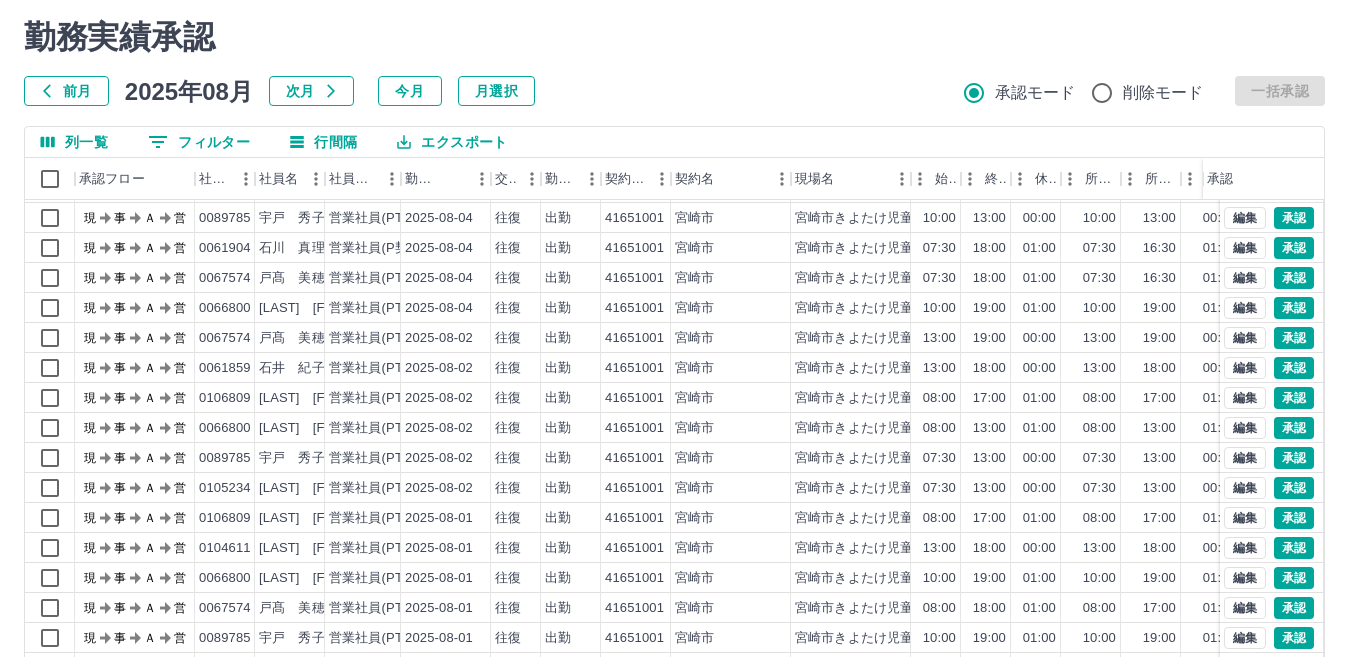 scroll, scrollTop: 0, scrollLeft: 0, axis: both 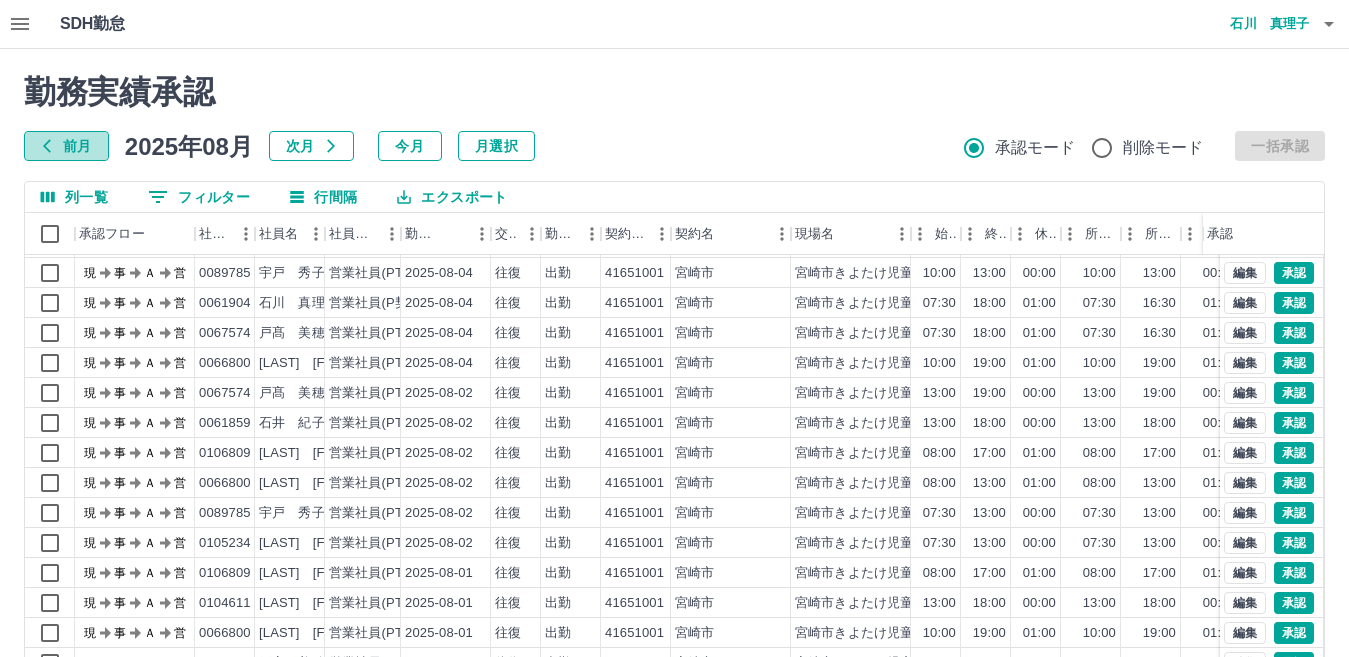 click on "前月" at bounding box center (66, 146) 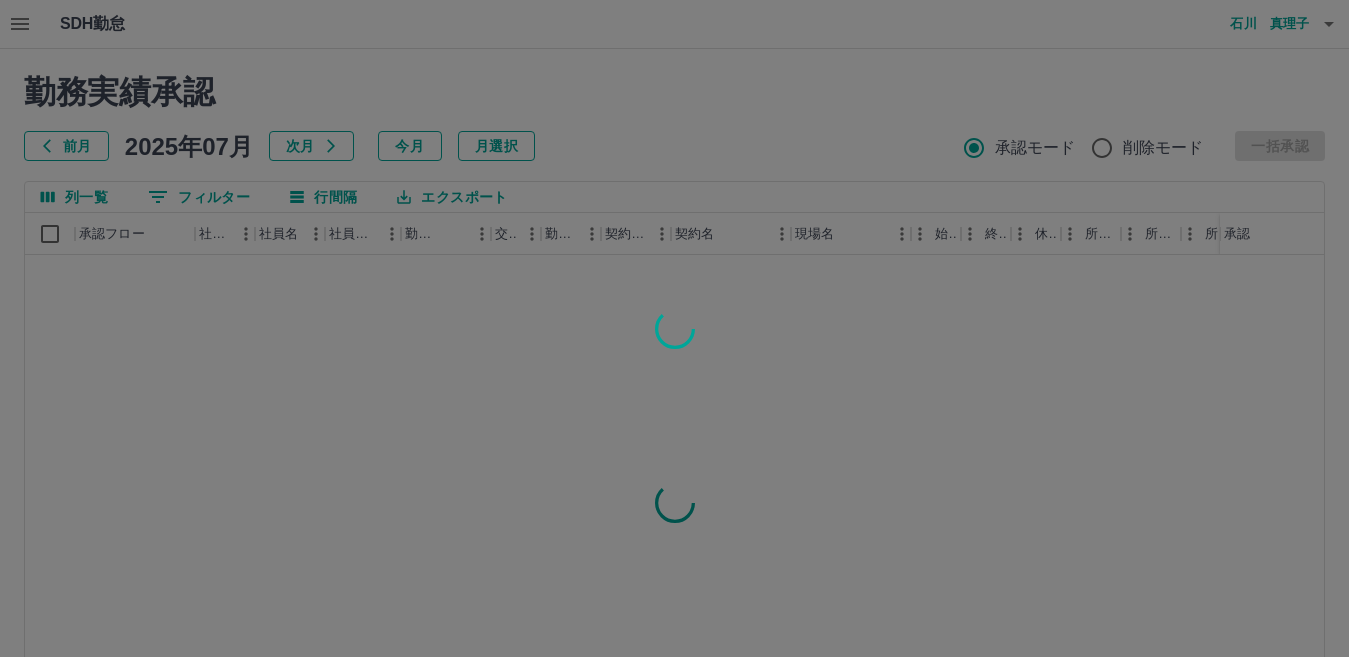 scroll, scrollTop: 0, scrollLeft: 0, axis: both 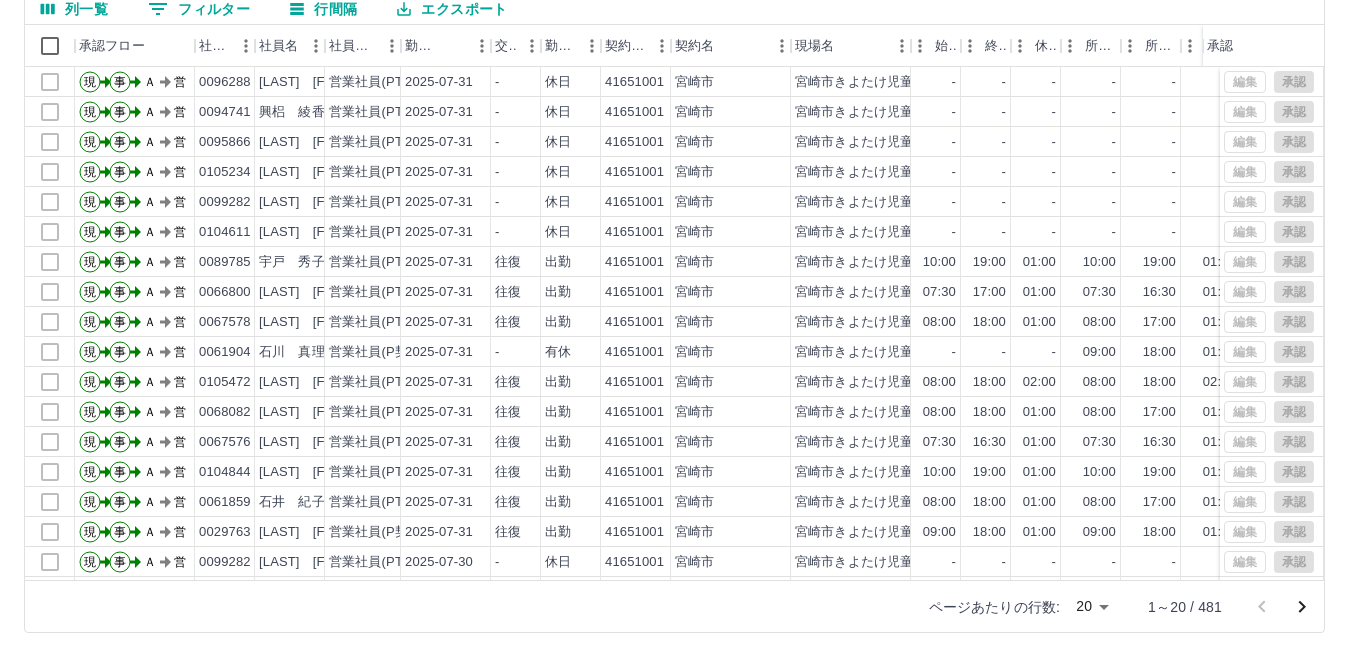 click 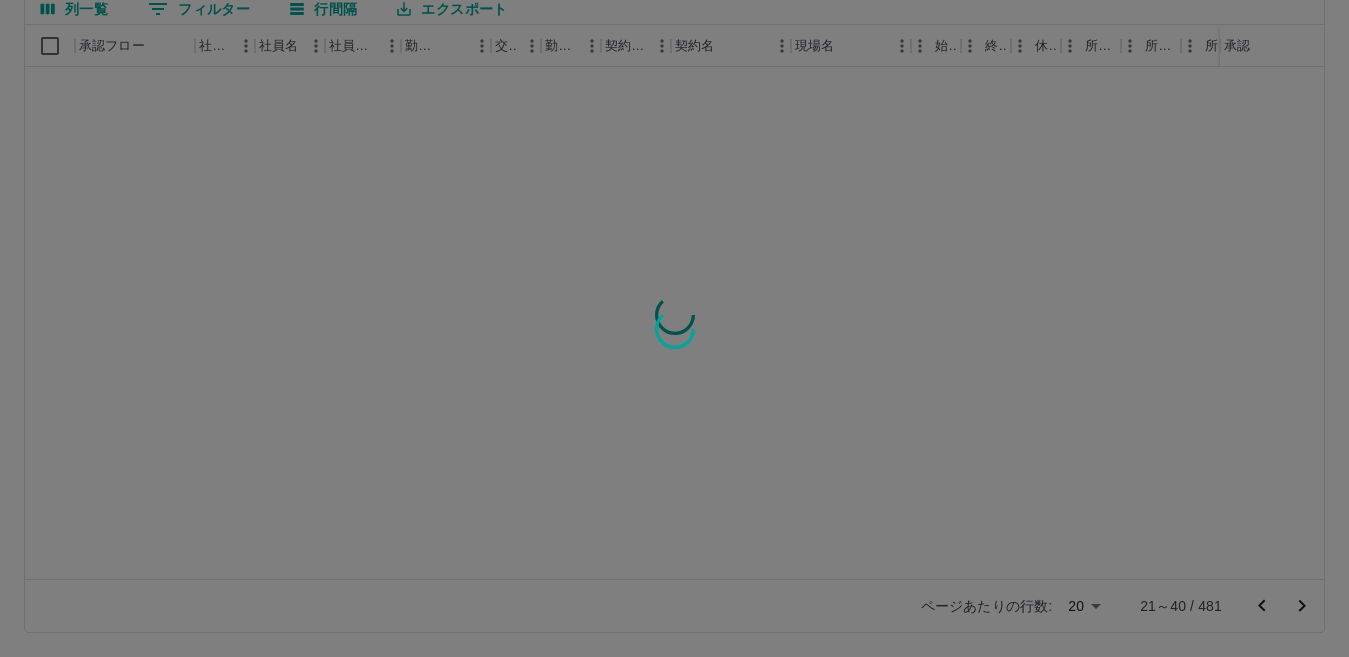 click at bounding box center (674, 328) 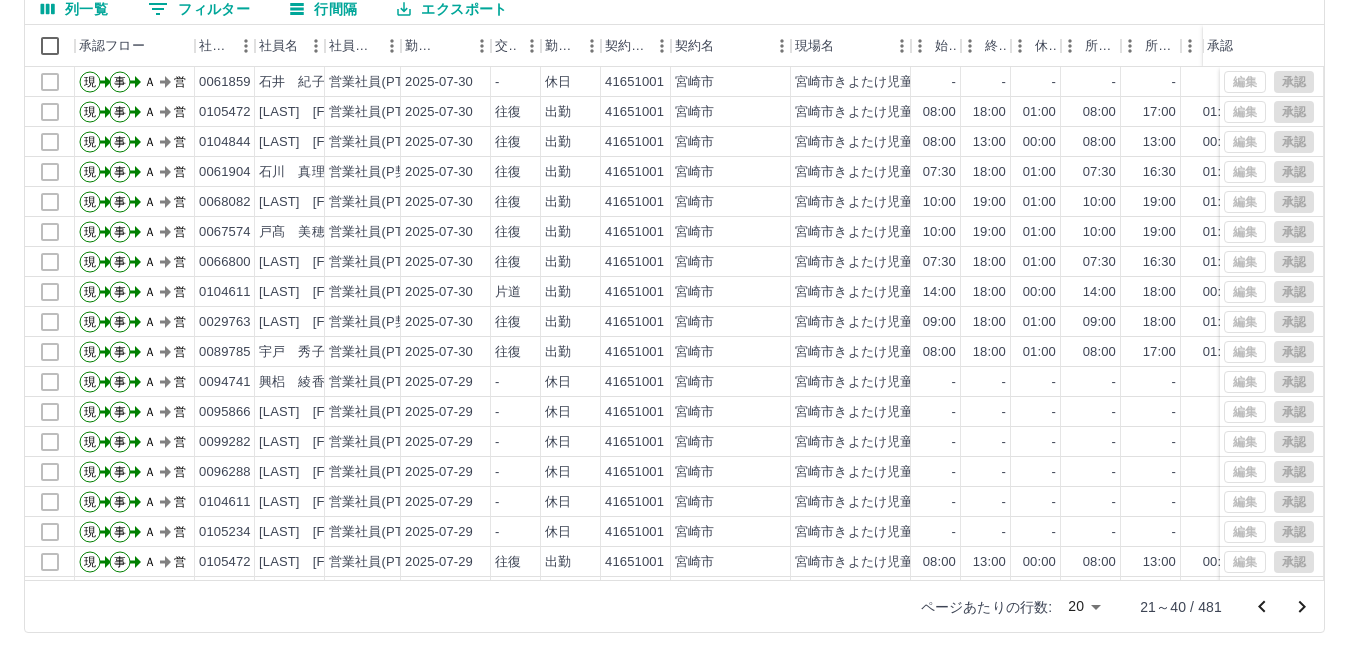 click 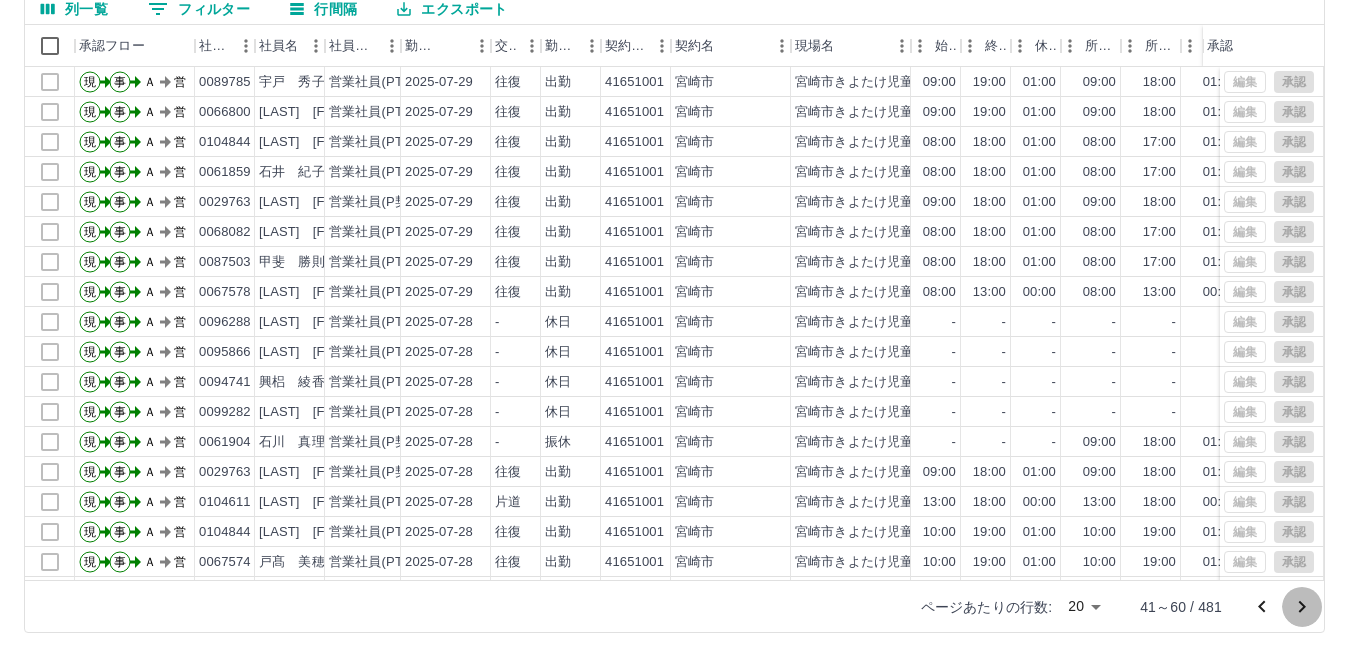 click 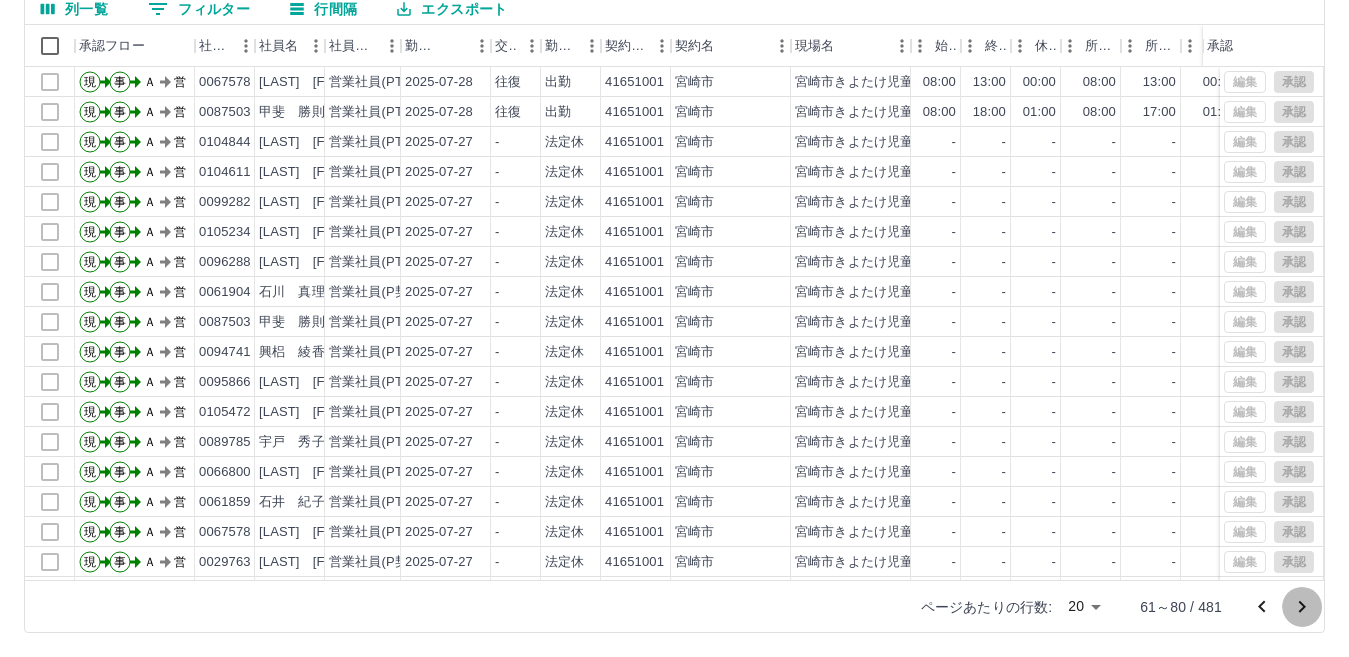 click 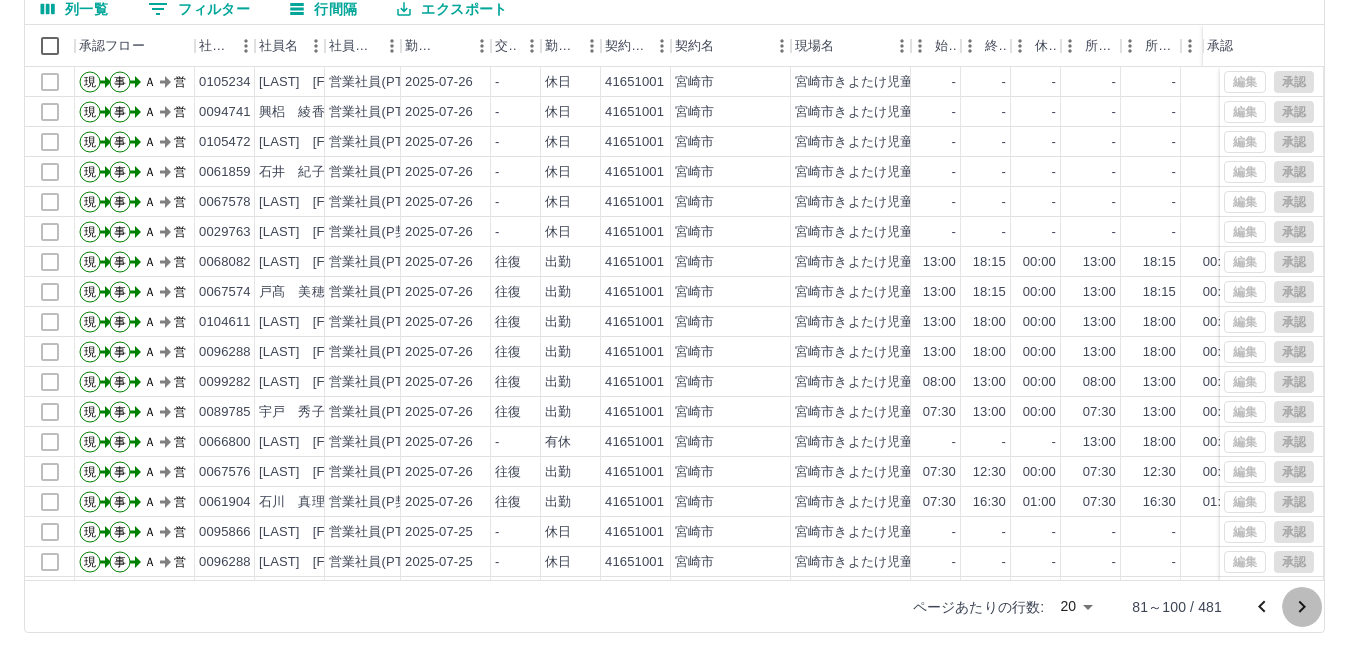 click 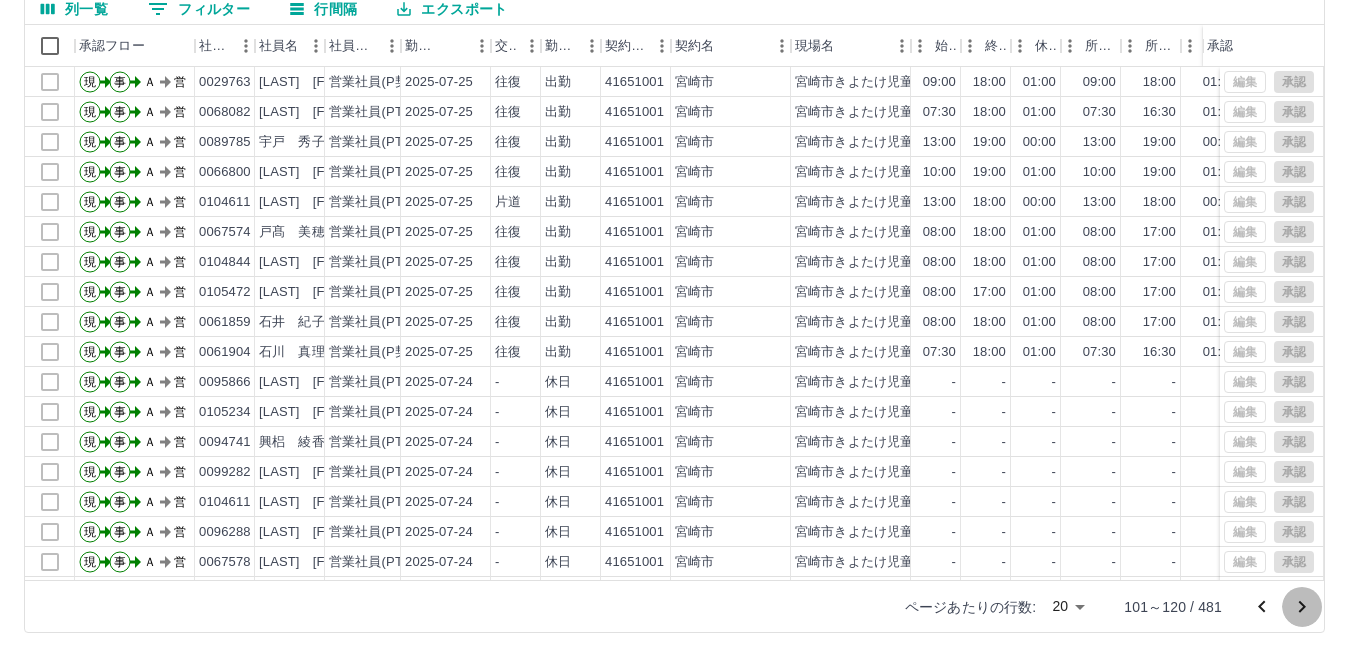 click 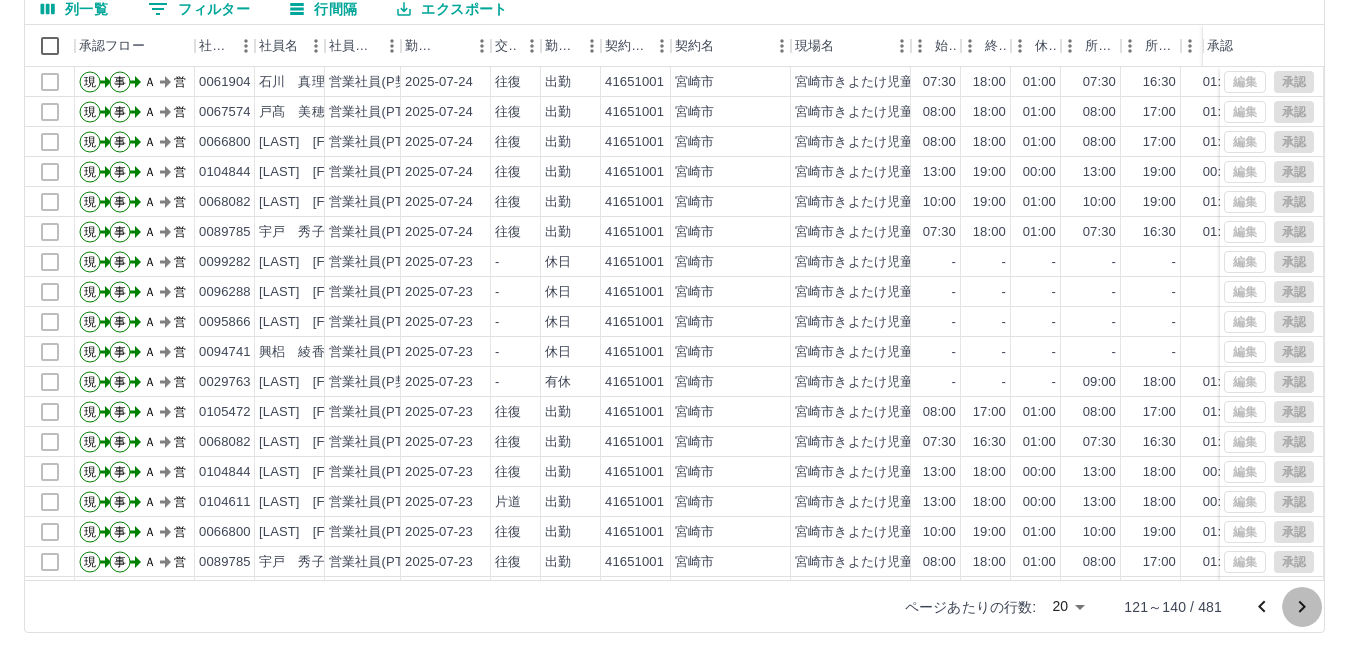 click 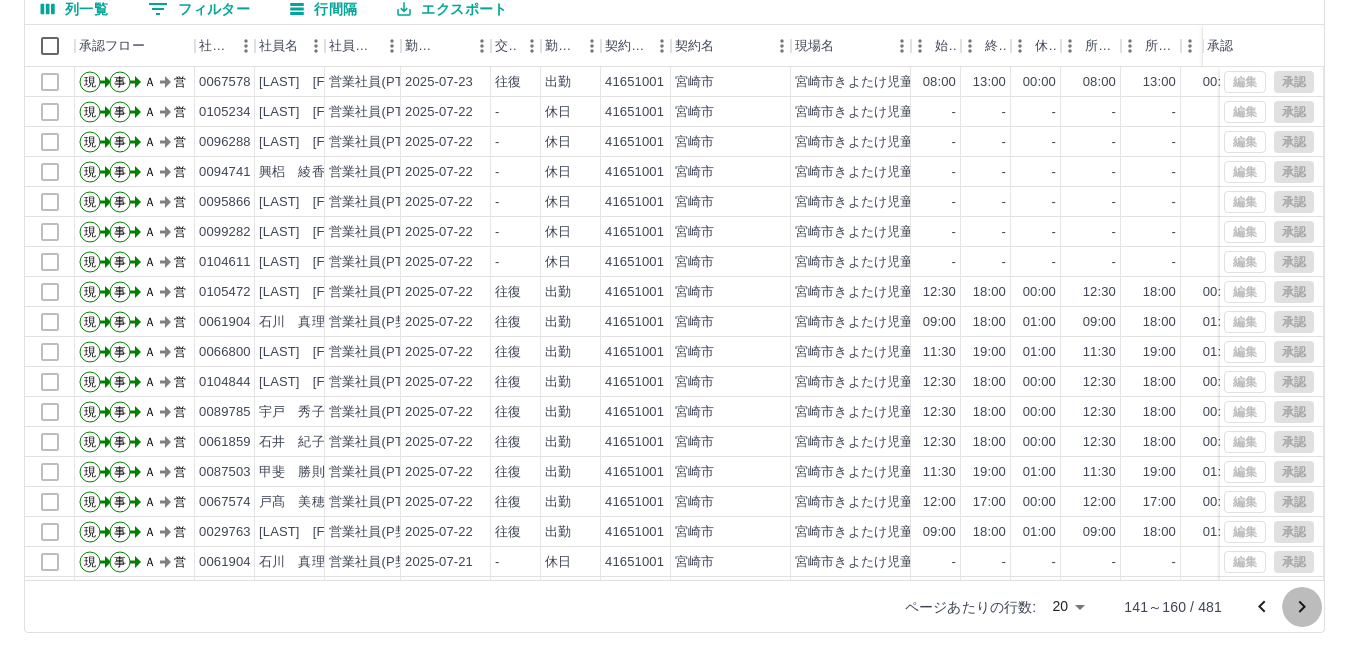 click 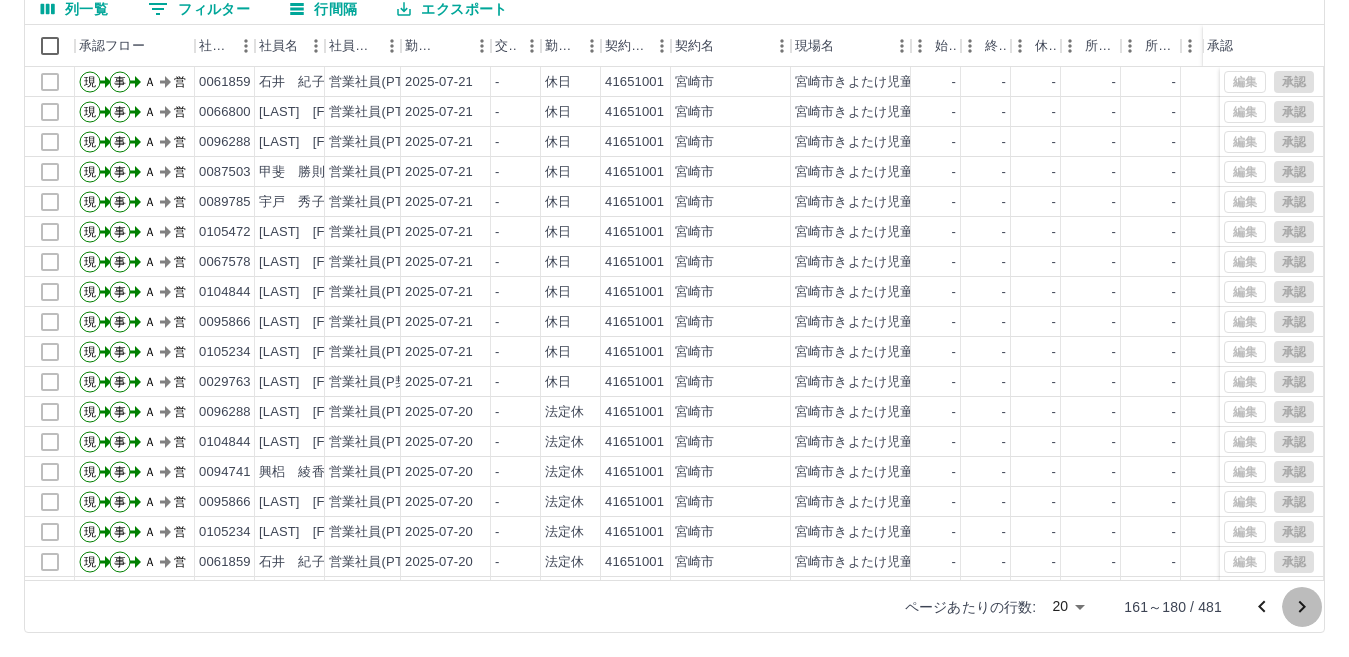 click 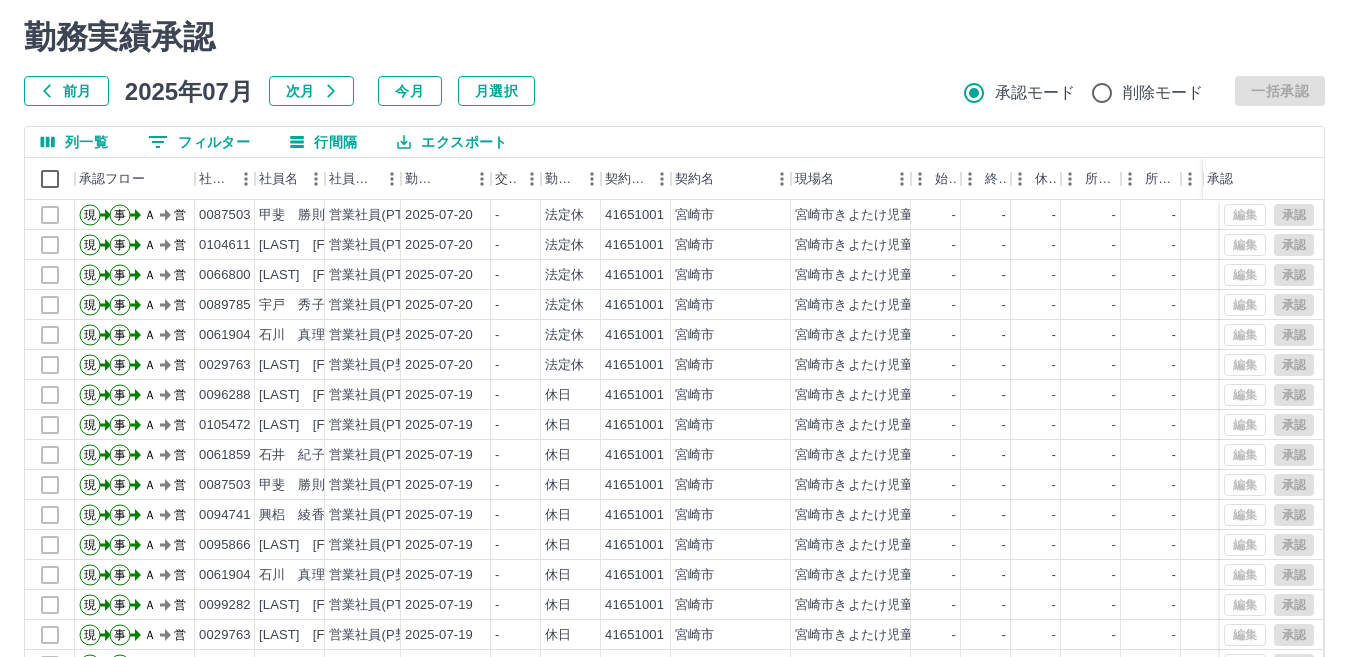 scroll, scrollTop: 0, scrollLeft: 0, axis: both 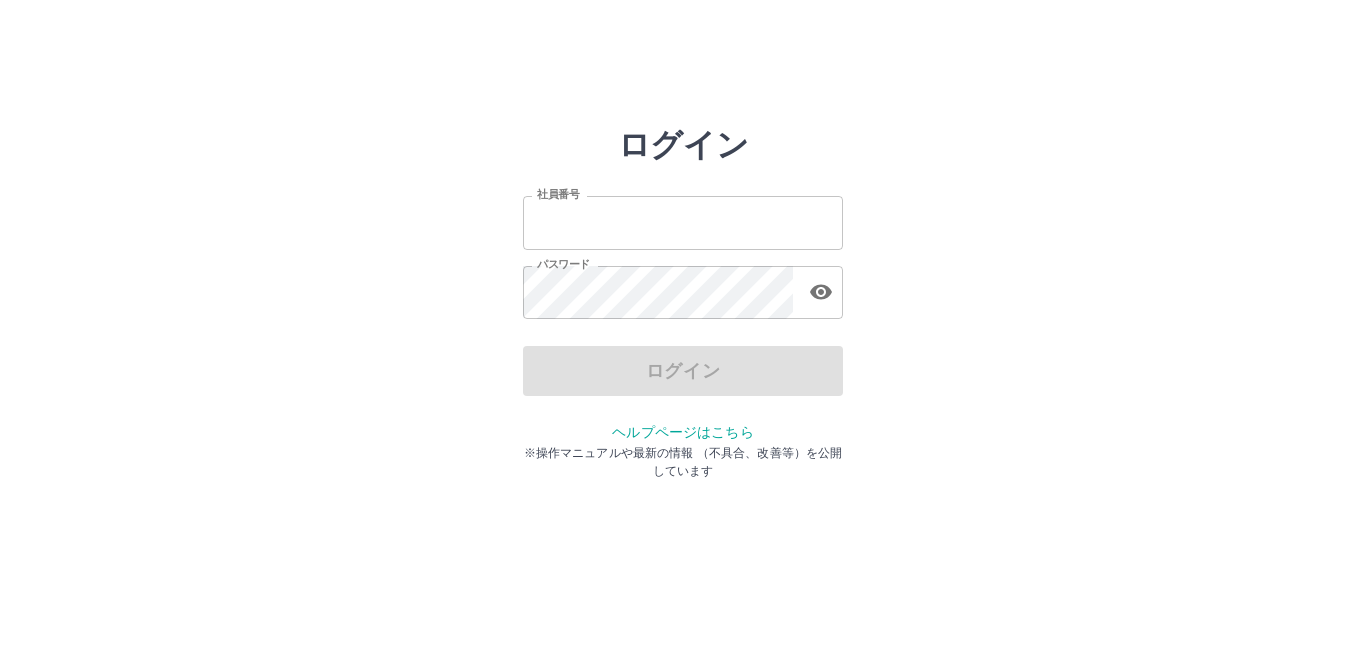 type on "*******" 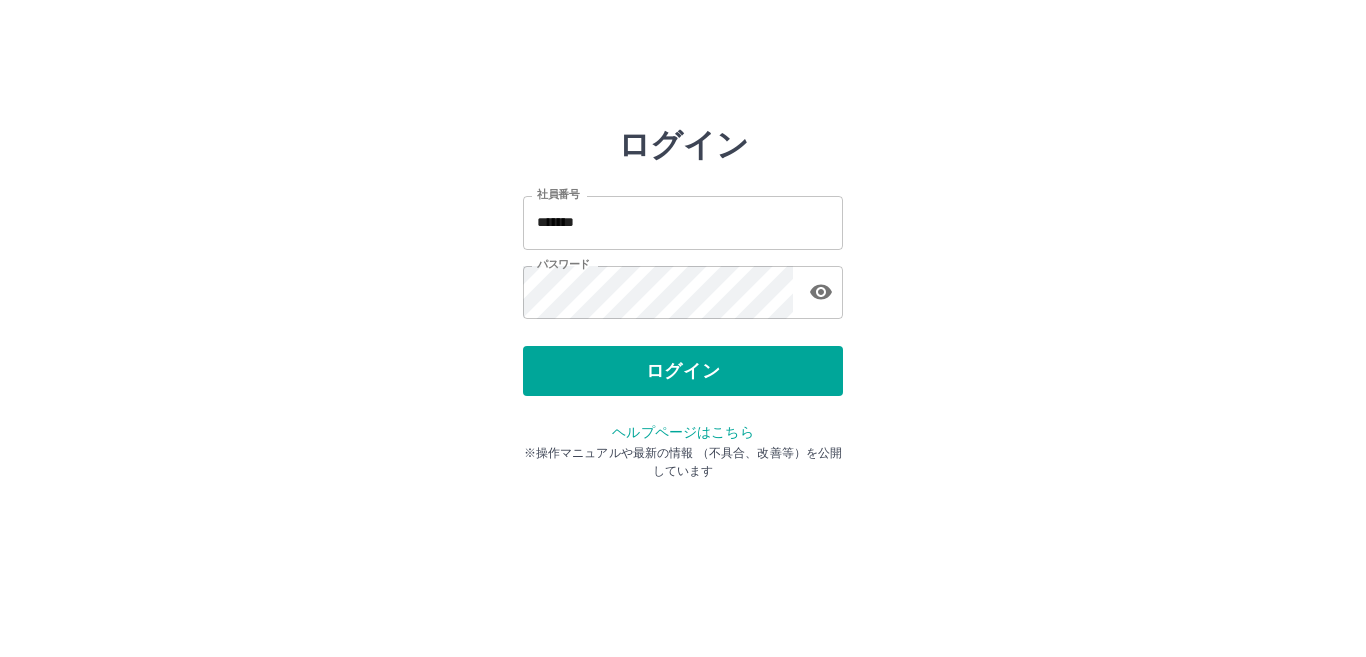 click on "ログイン" at bounding box center [683, 371] 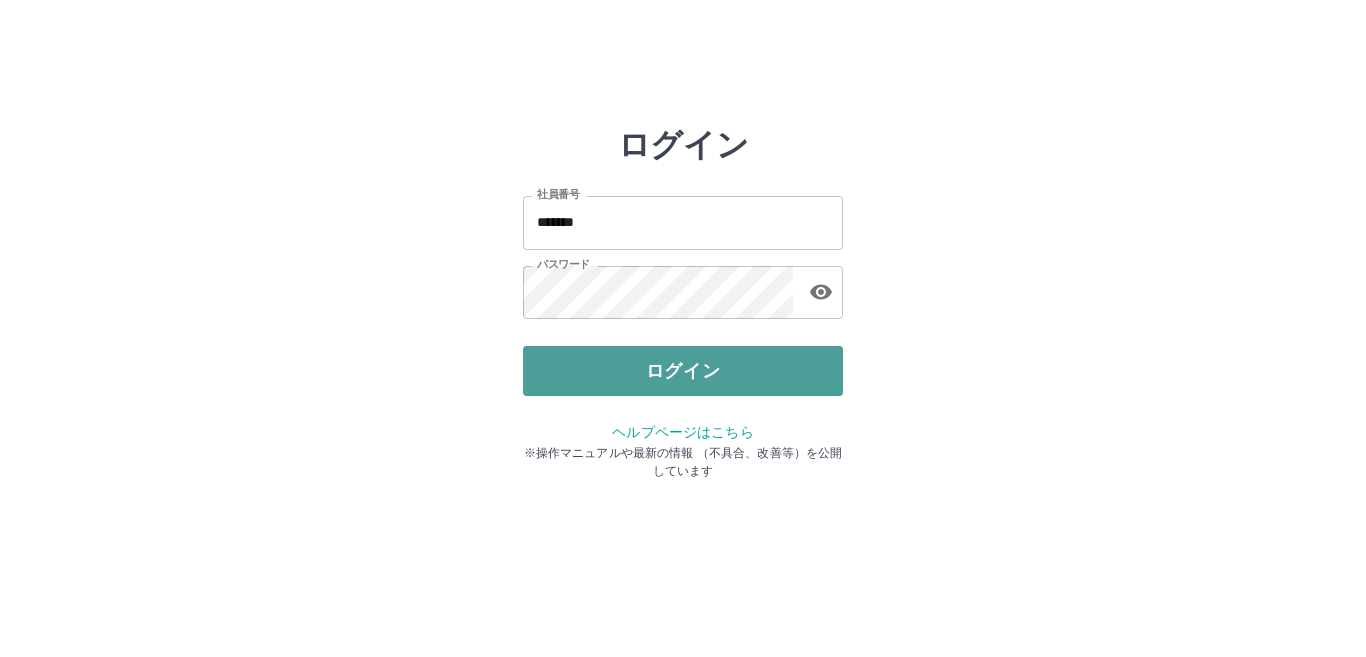click on "ログイン" at bounding box center [683, 371] 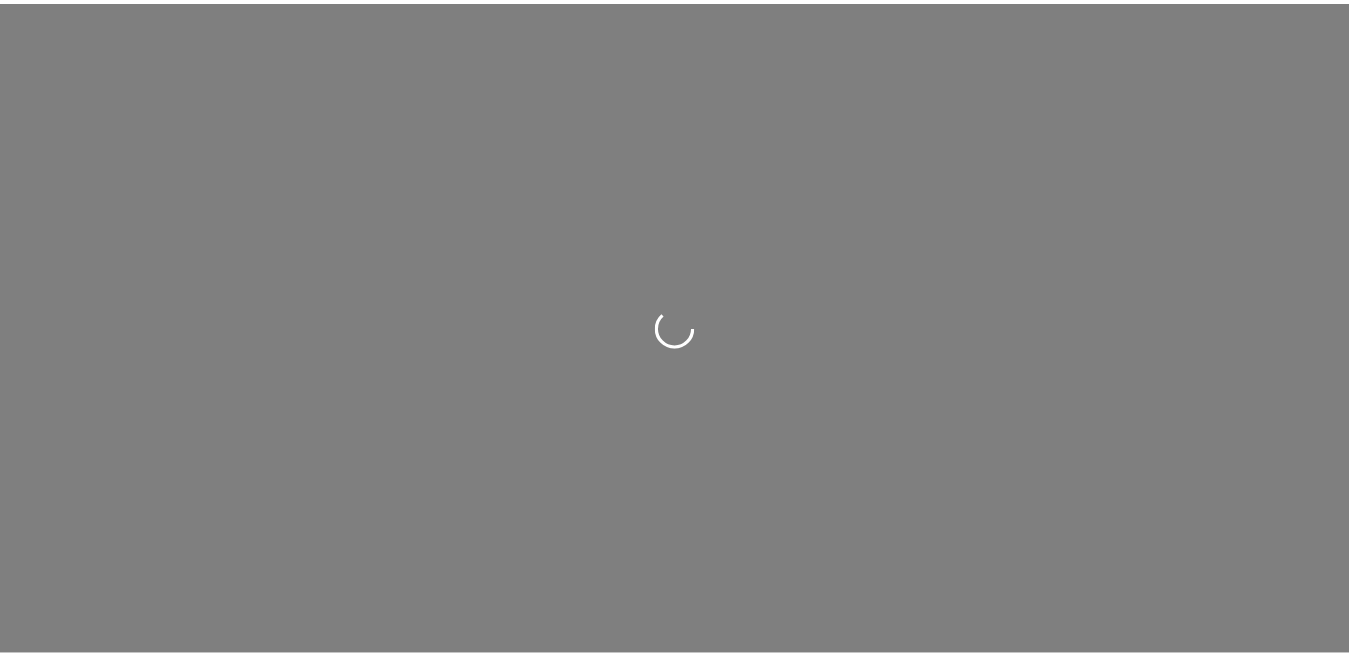 scroll, scrollTop: 0, scrollLeft: 0, axis: both 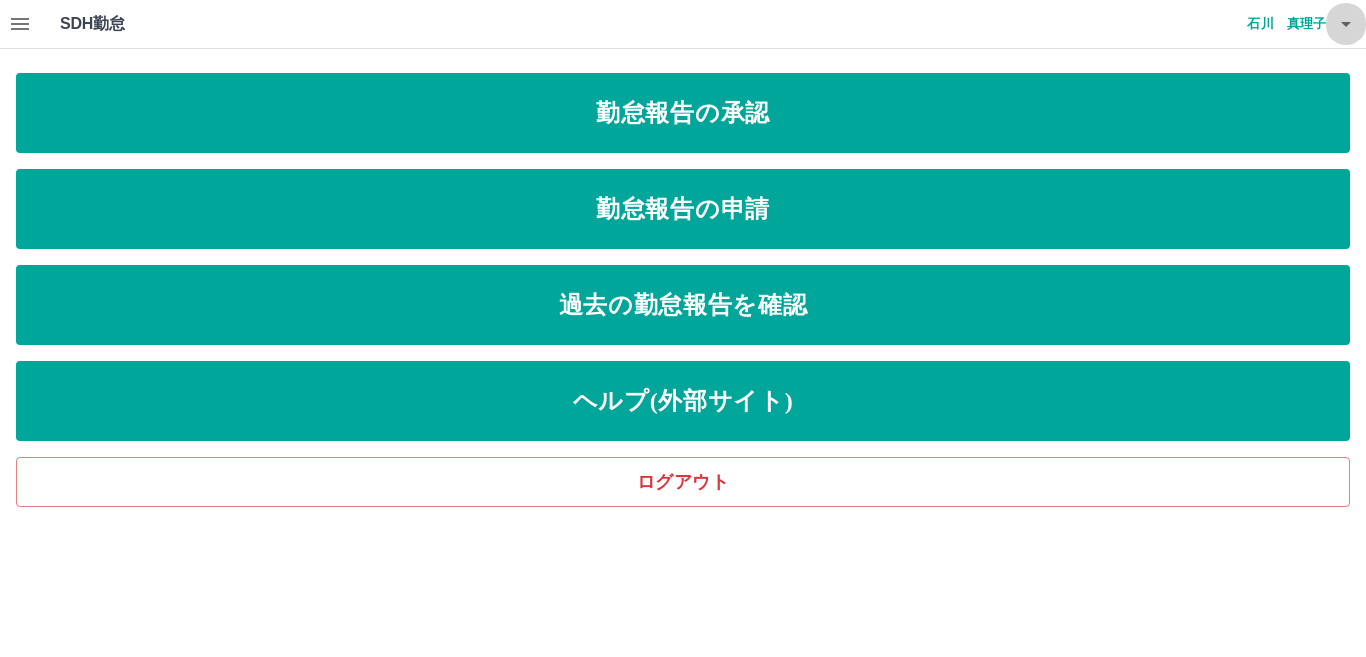 click 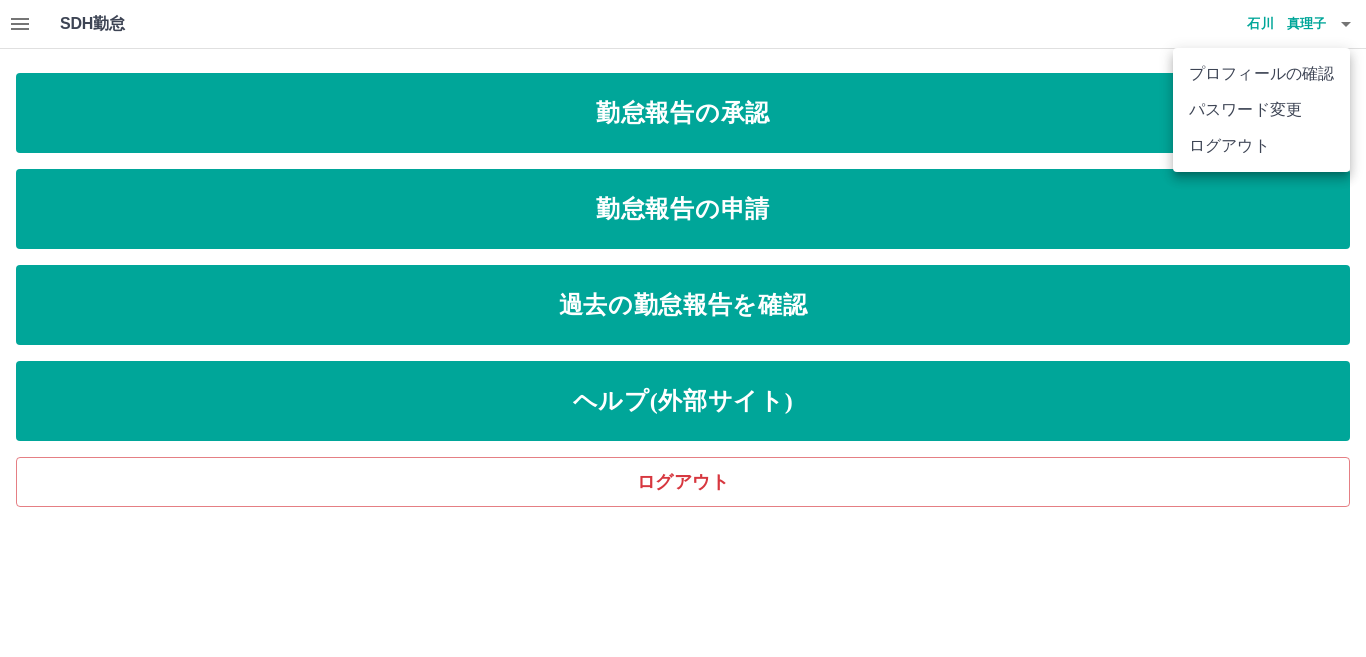 click at bounding box center (683, 328) 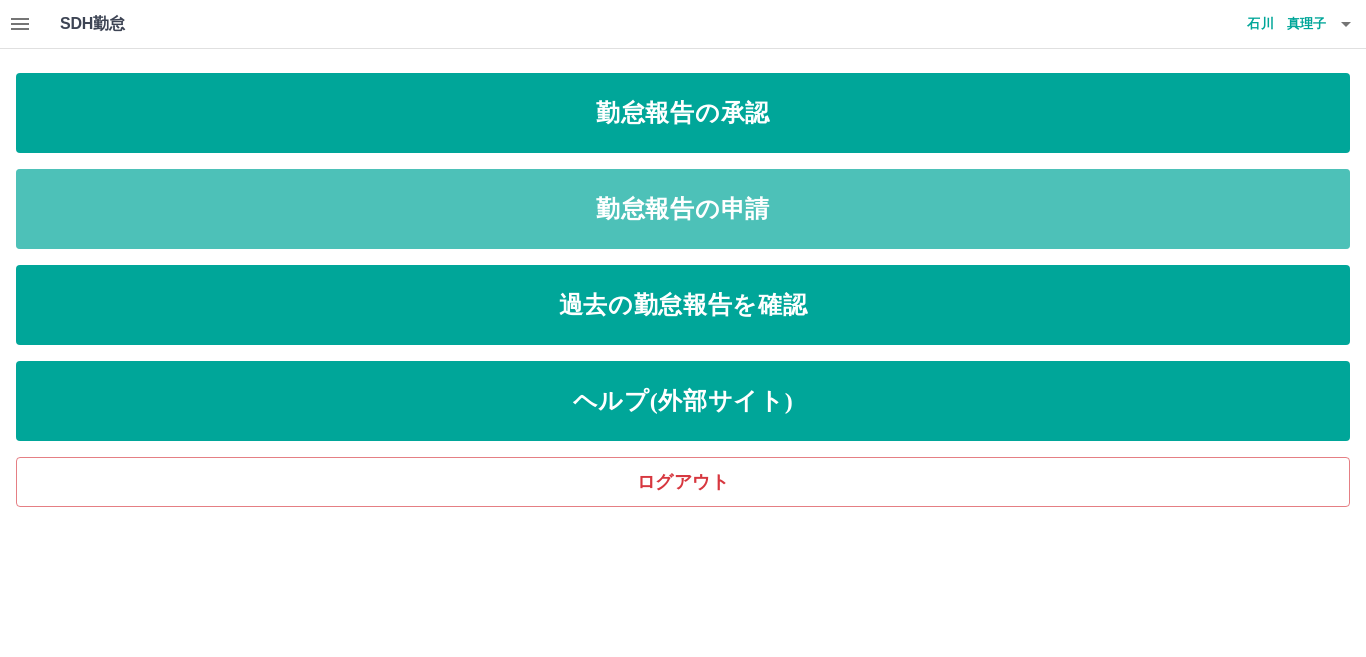 click on "勤怠報告の申請" at bounding box center [683, 209] 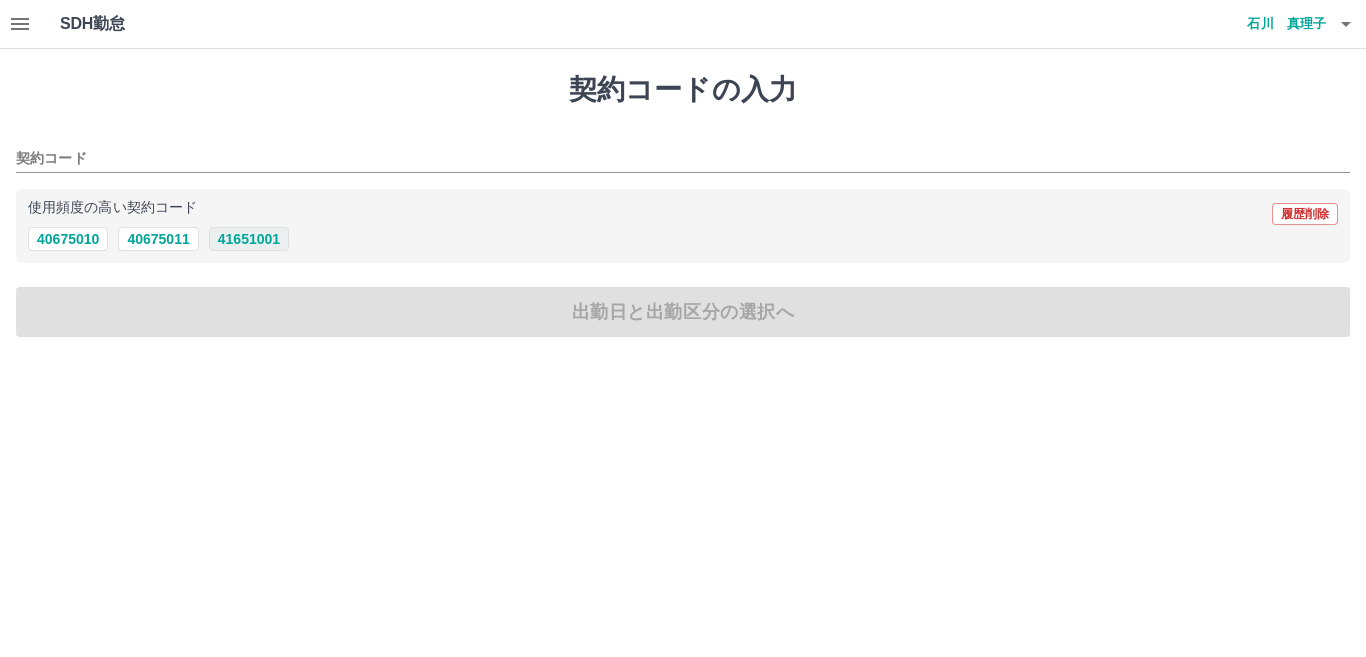 click on "41651001" at bounding box center [249, 239] 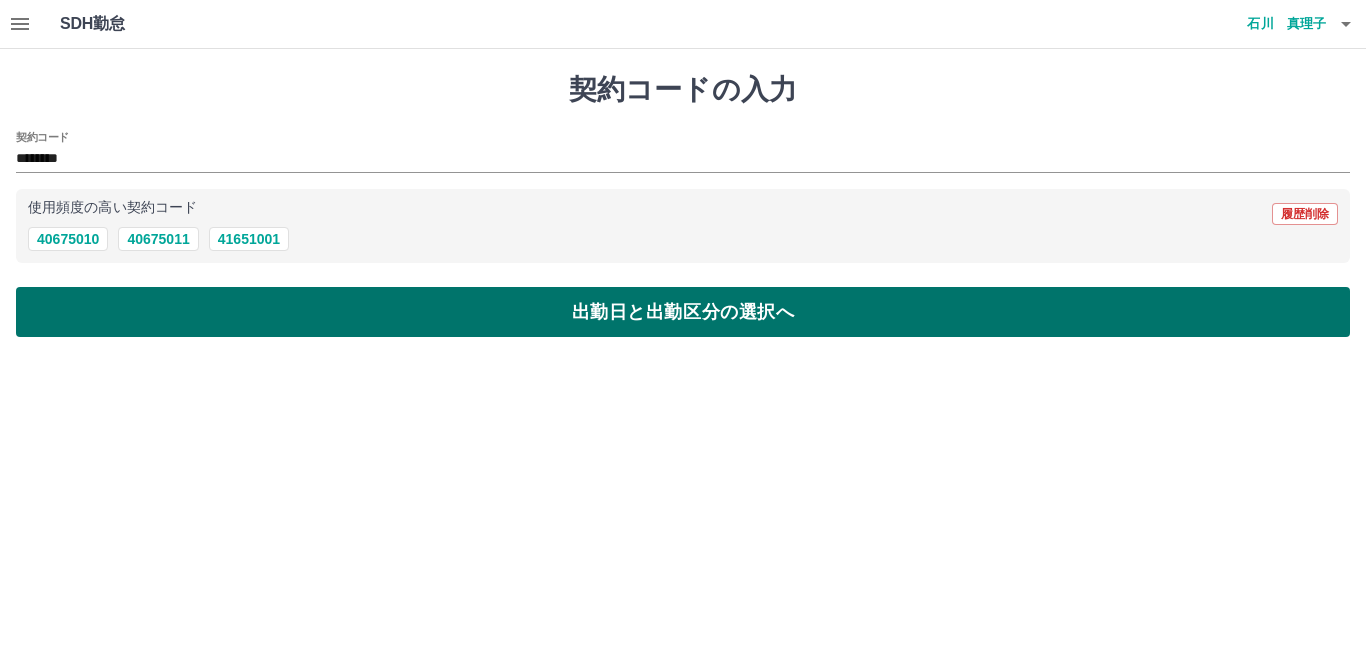 click on "出勤日と出勤区分の選択へ" at bounding box center (683, 312) 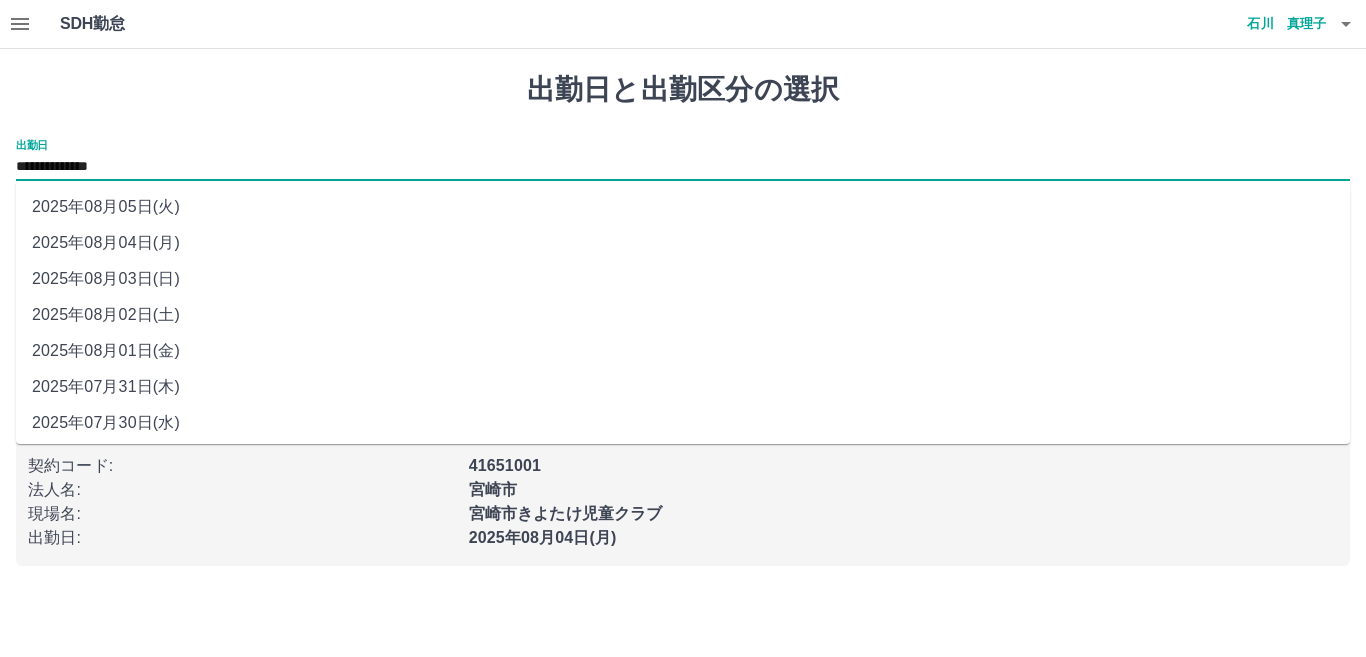click on "**********" at bounding box center (683, 167) 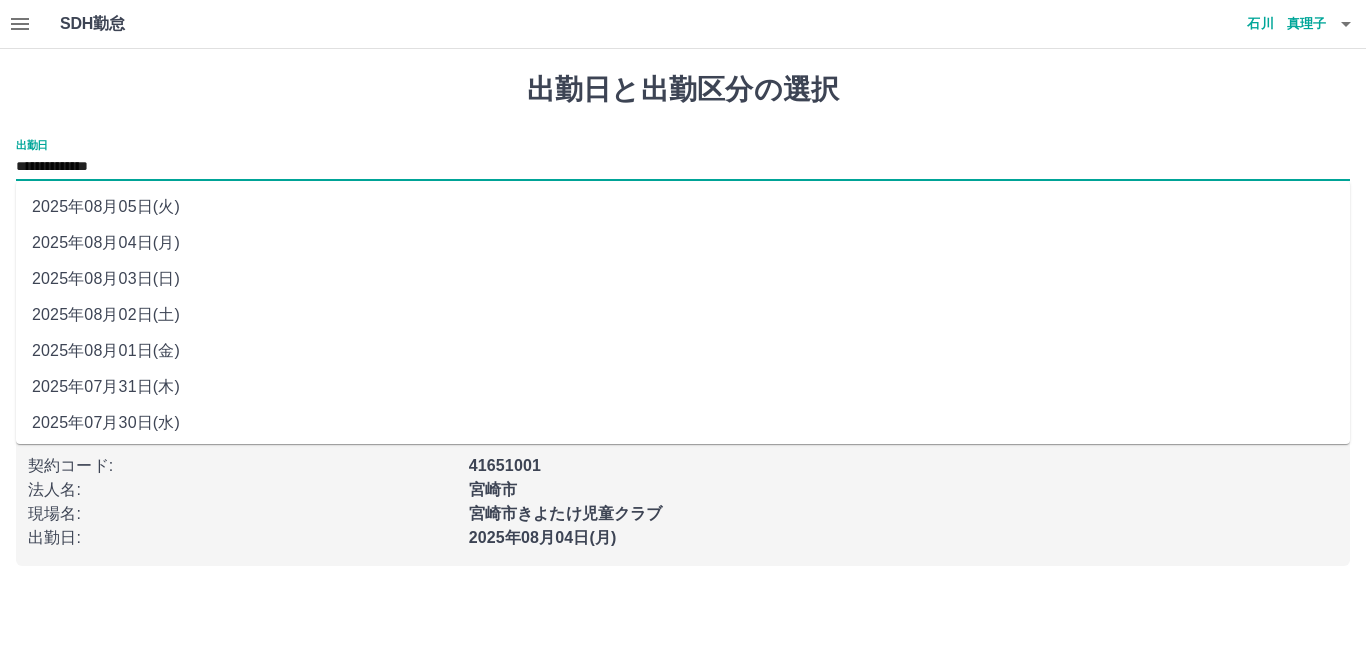 click on "2025年08月05日(火)" at bounding box center (683, 207) 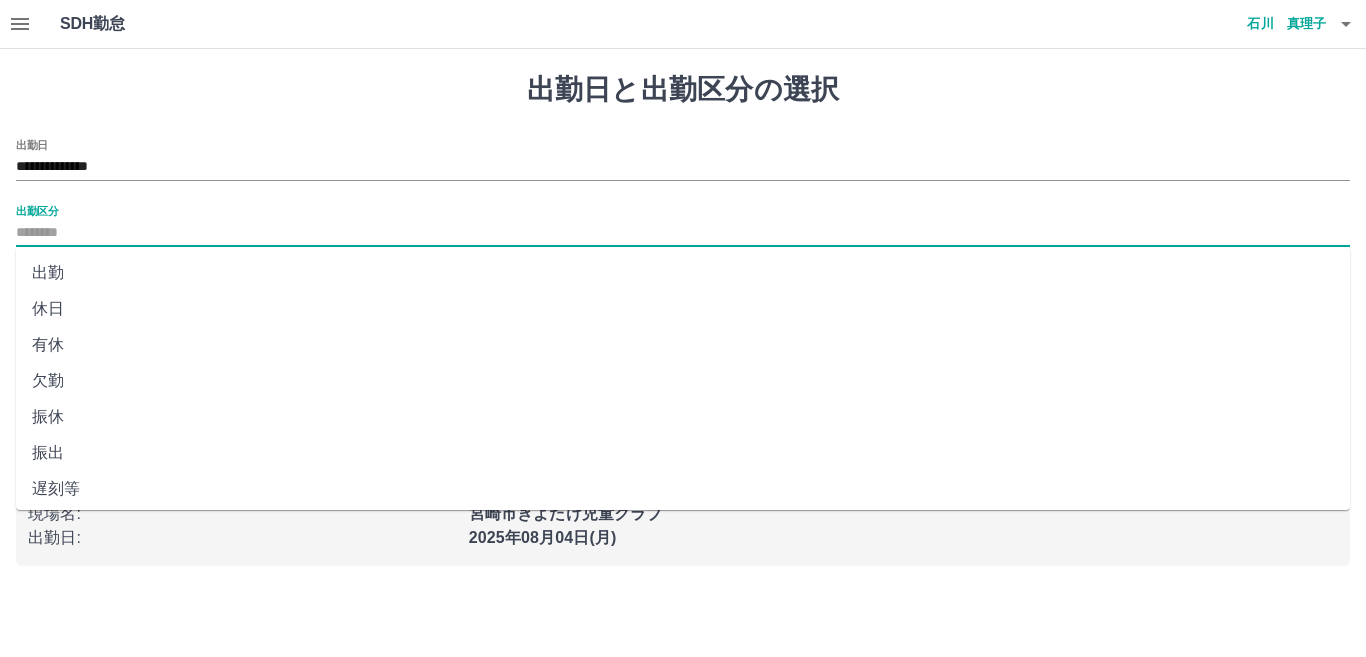 click on "出勤区分" at bounding box center (683, 233) 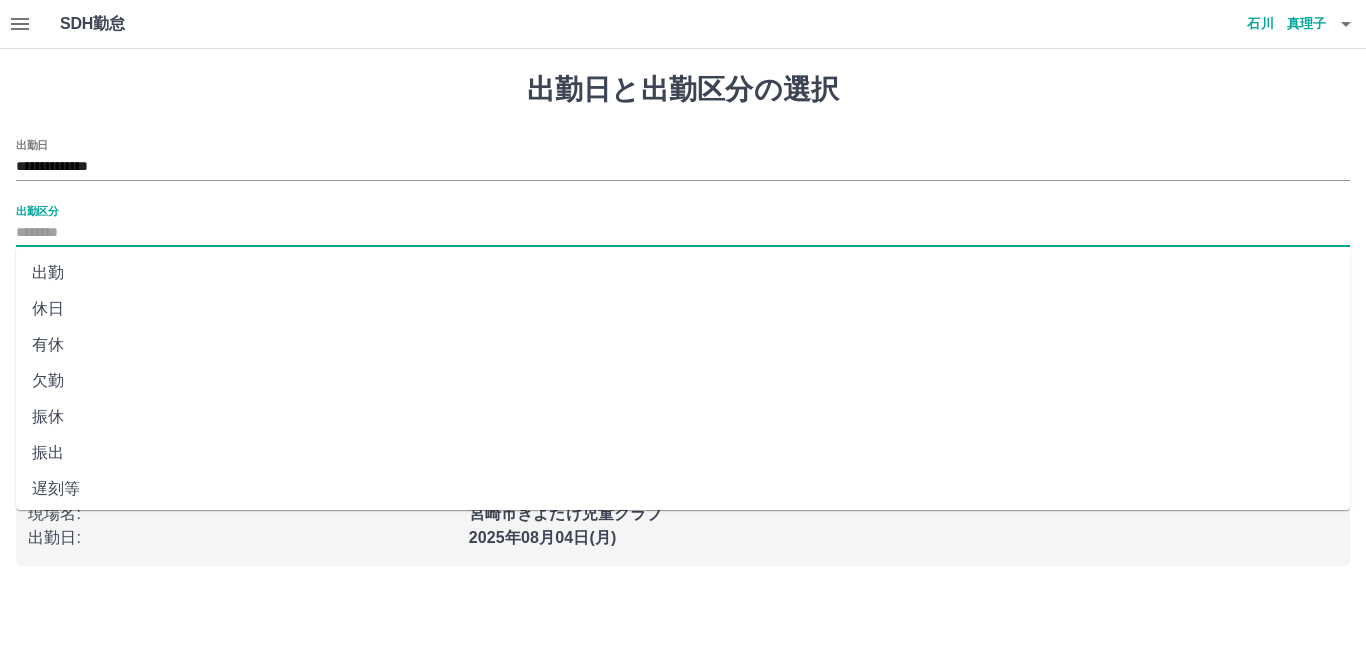 click on "出勤" at bounding box center (683, 273) 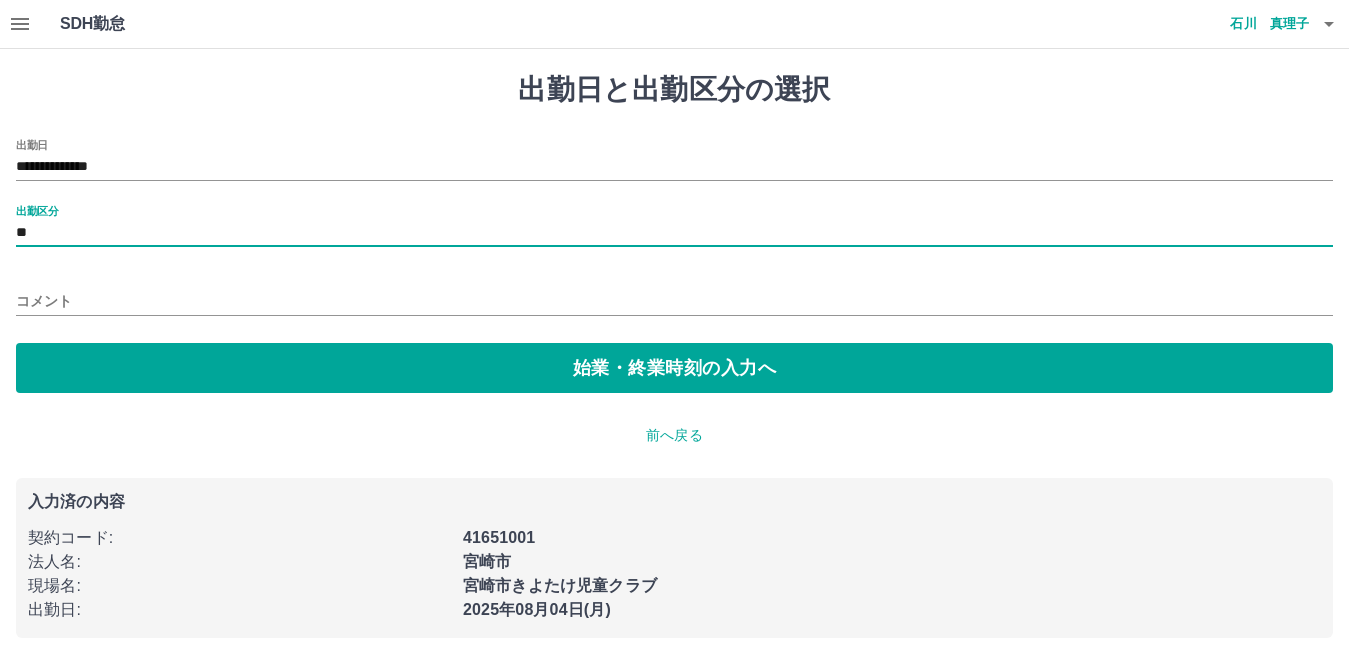 click on "コメント" at bounding box center [674, 301] 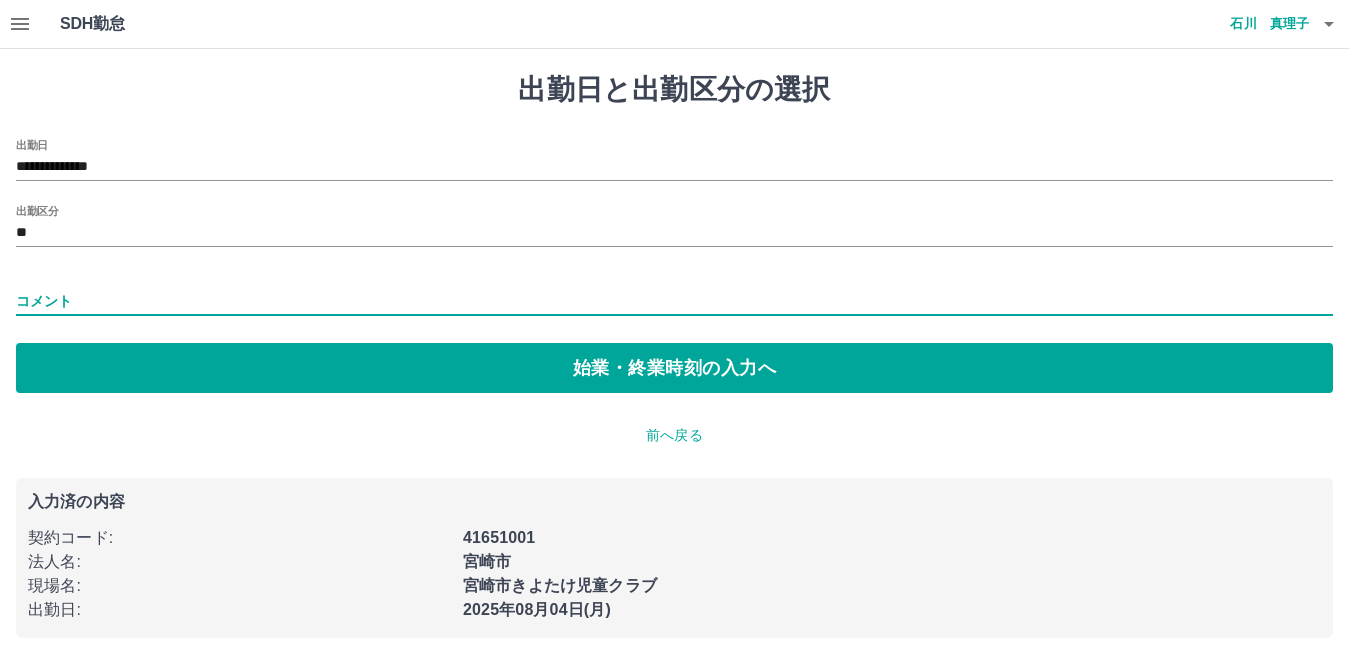type on "*****" 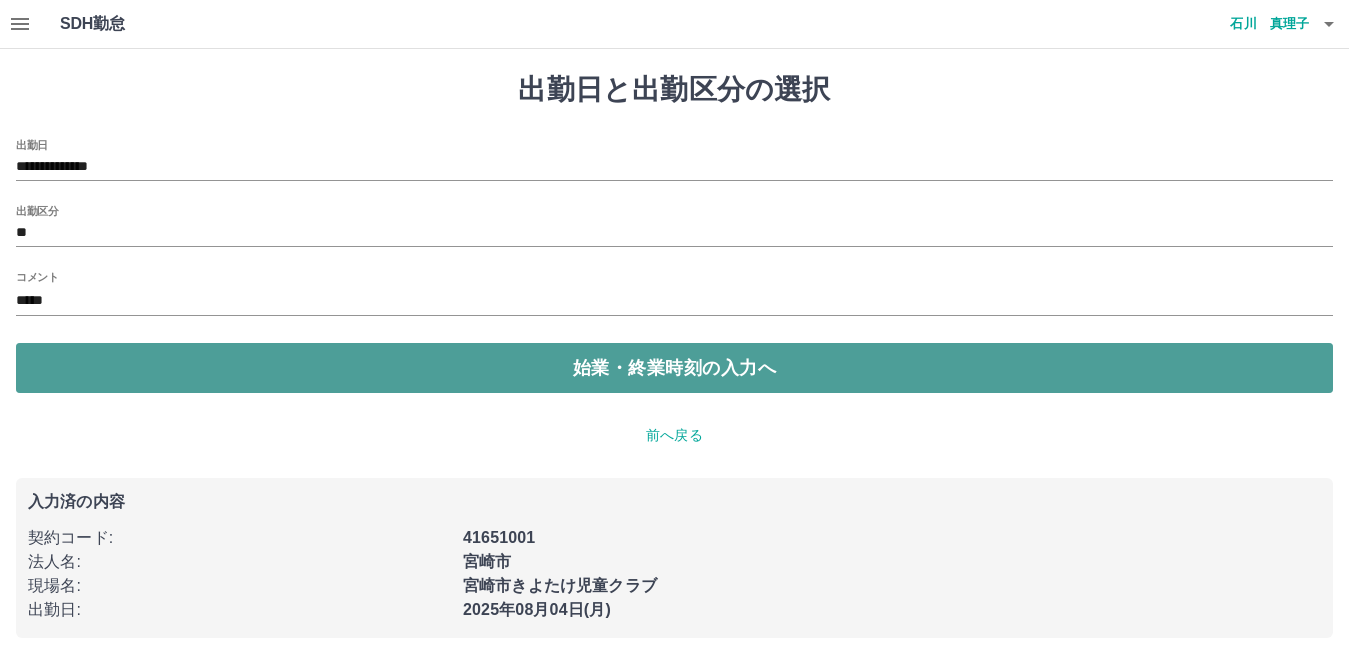 click on "始業・終業時刻の入力へ" at bounding box center (674, 368) 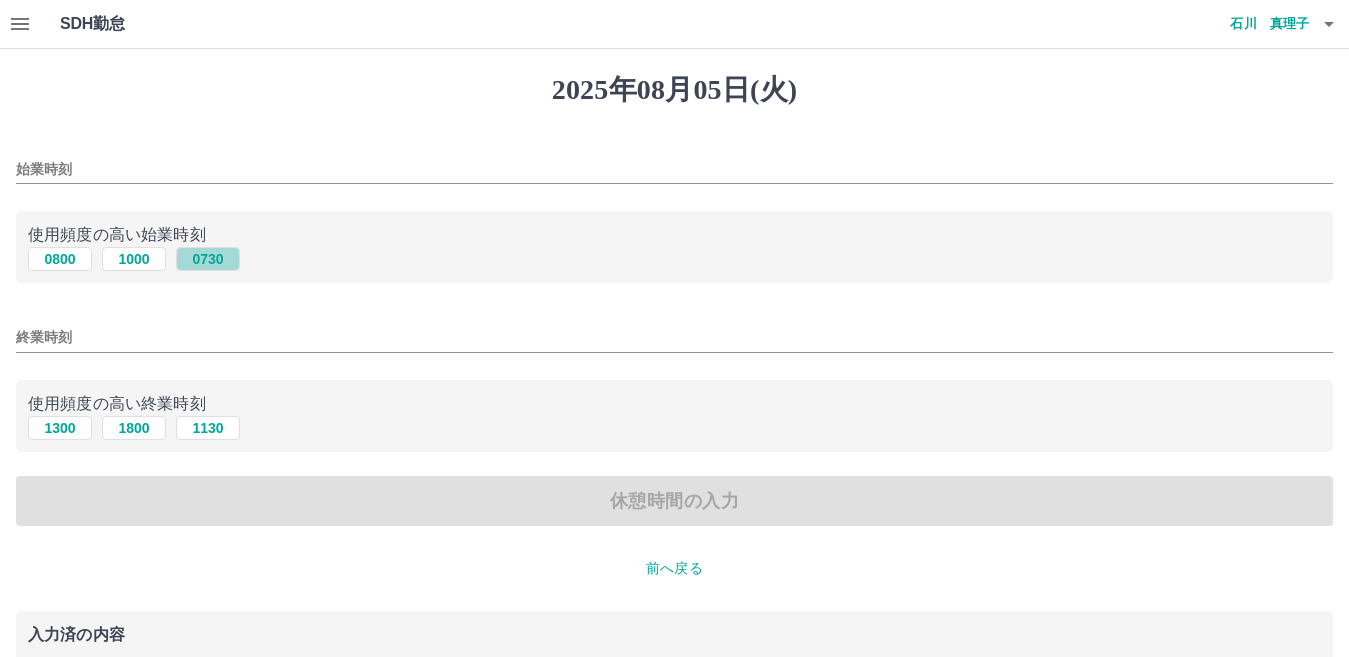 click on "0730" at bounding box center (208, 259) 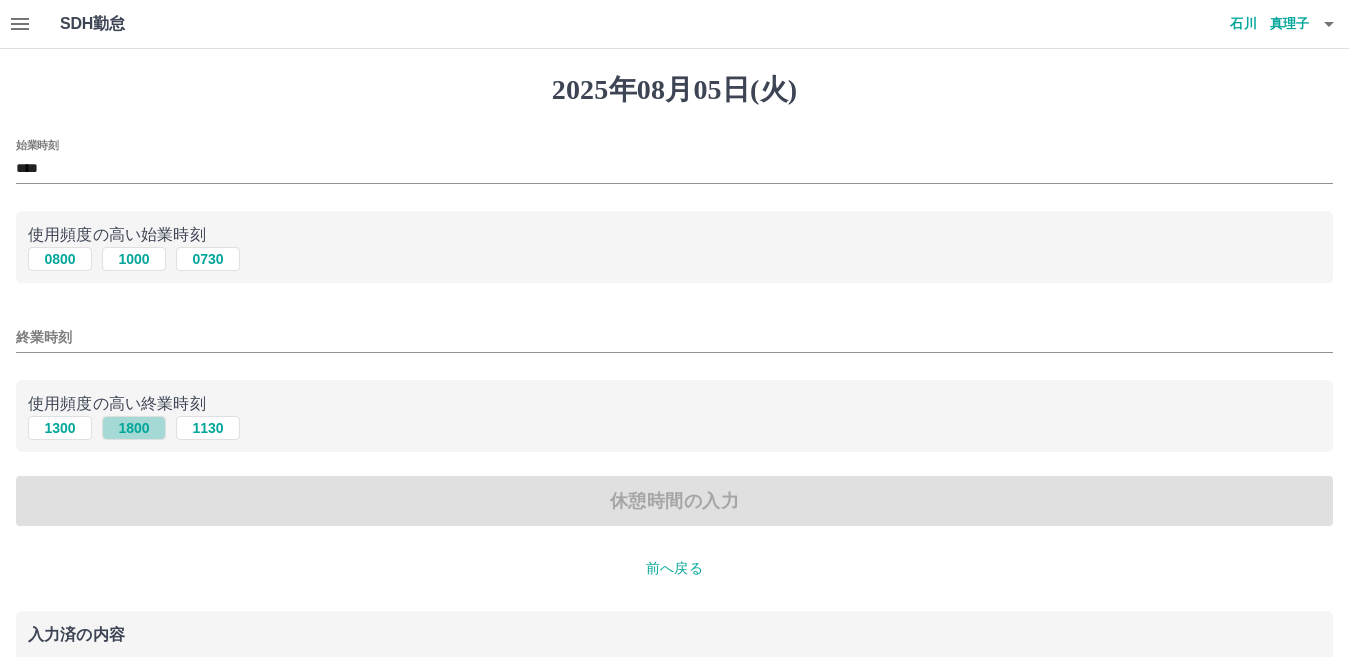 click on "1800" at bounding box center [134, 428] 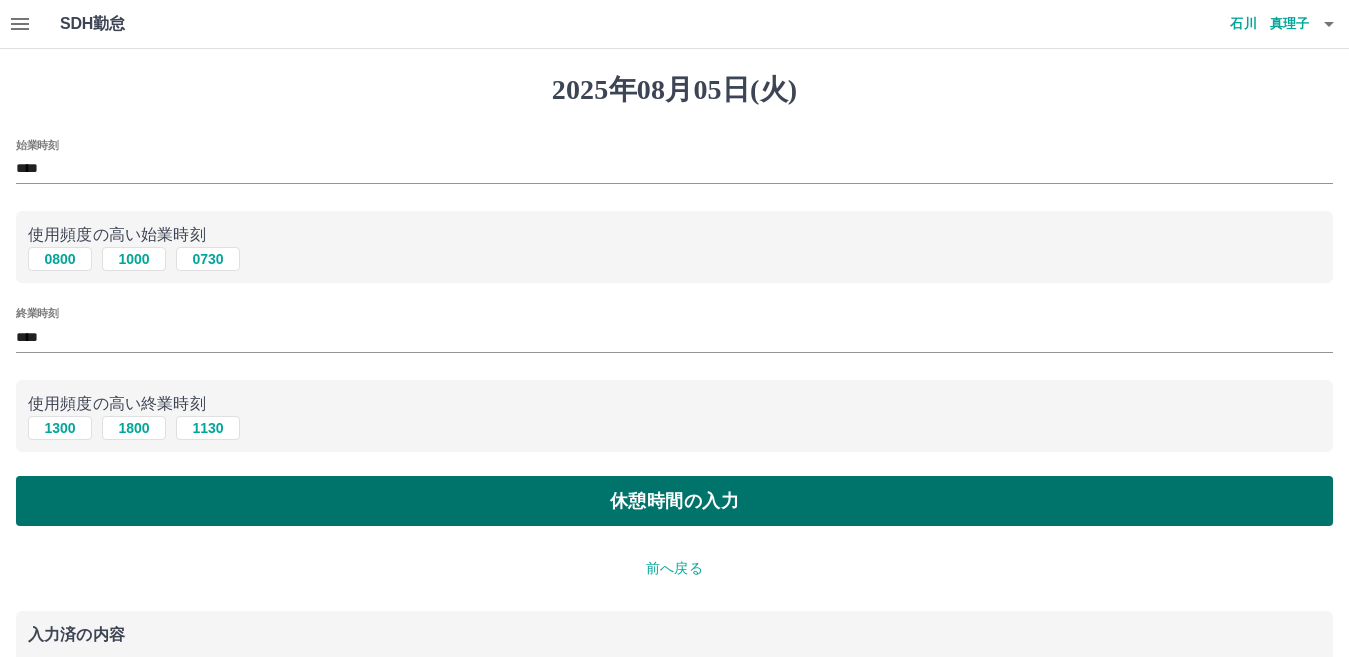 click on "休憩時間の入力" at bounding box center [674, 501] 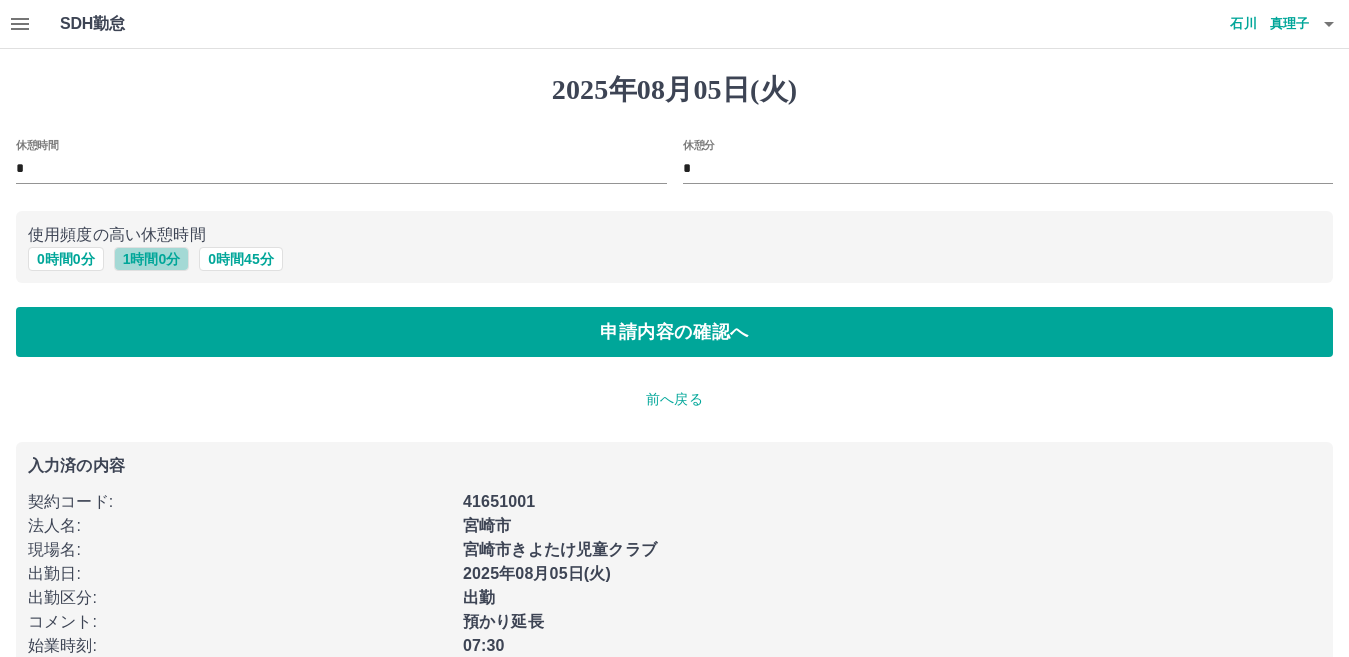 click on "1 時間 0 分" at bounding box center [152, 259] 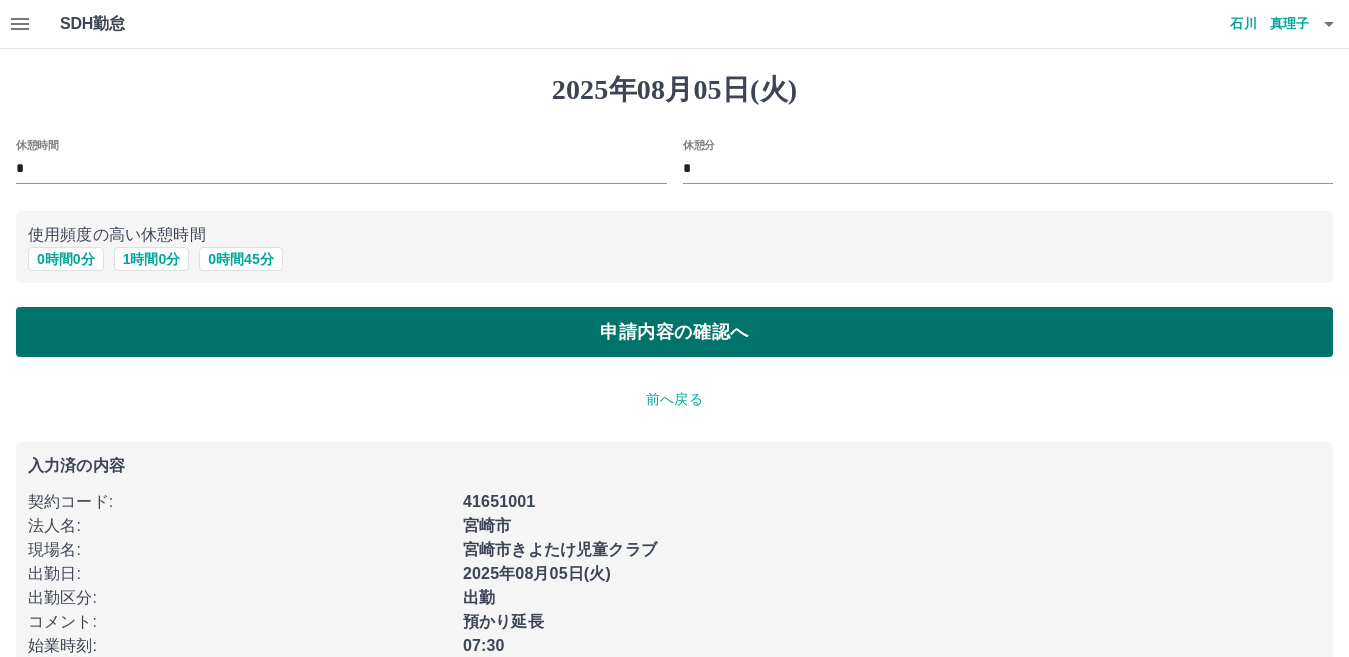 click on "申請内容の確認へ" at bounding box center (674, 332) 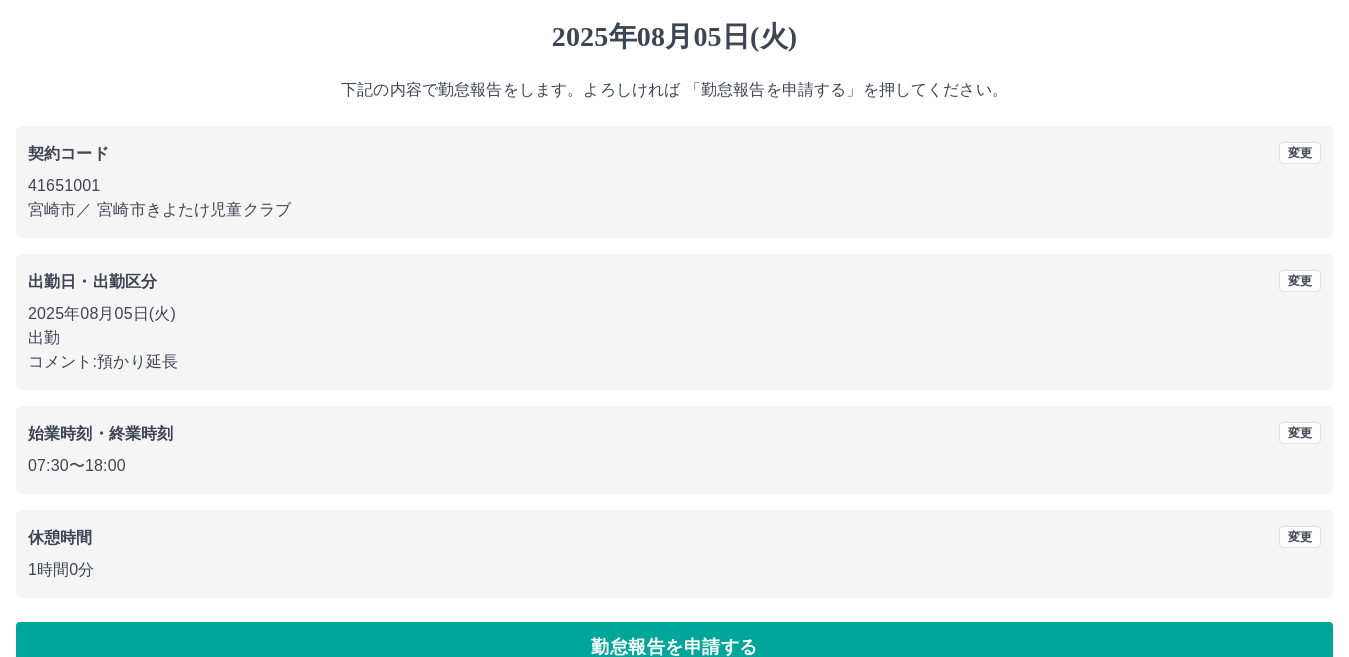 scroll, scrollTop: 92, scrollLeft: 0, axis: vertical 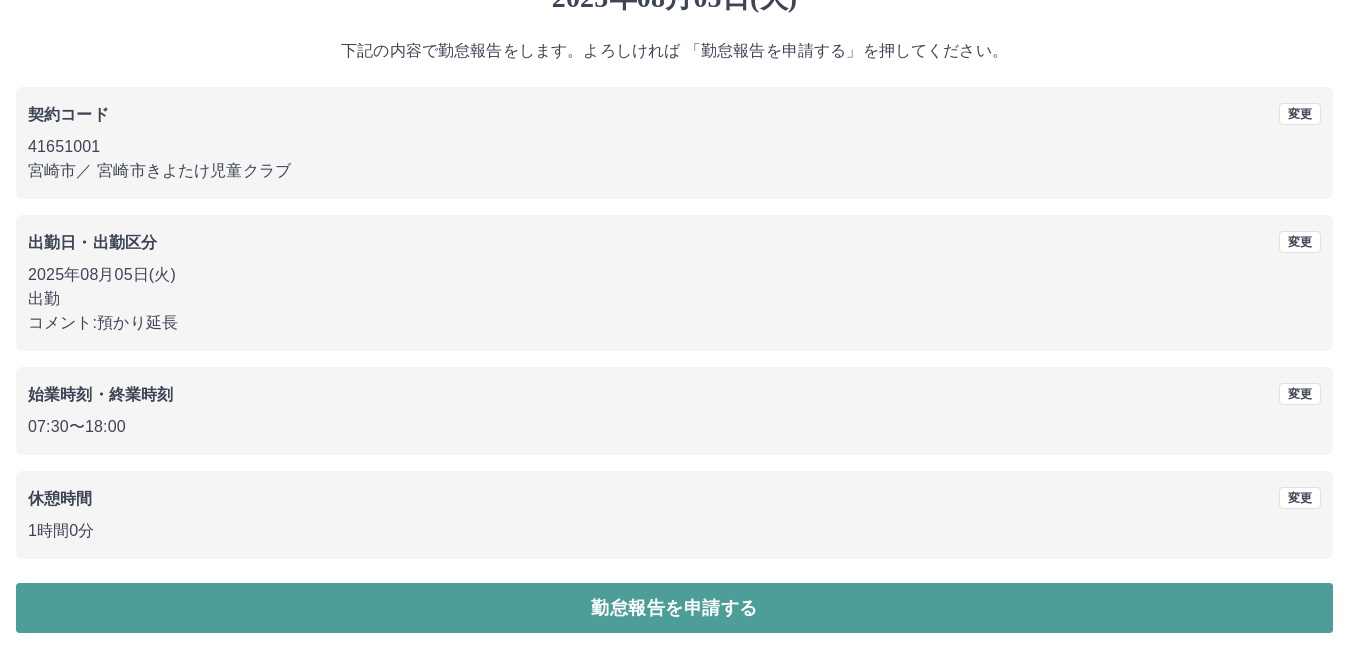 click on "勤怠報告を申請する" at bounding box center [674, 608] 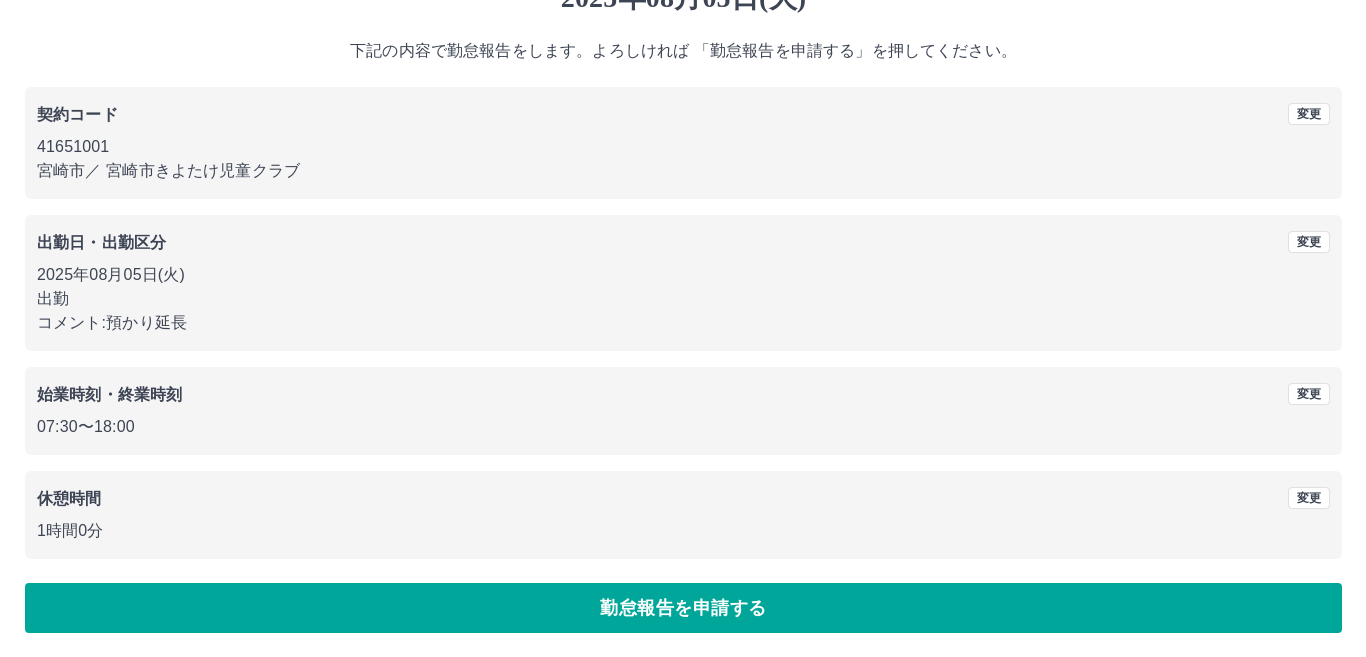 scroll, scrollTop: 0, scrollLeft: 0, axis: both 